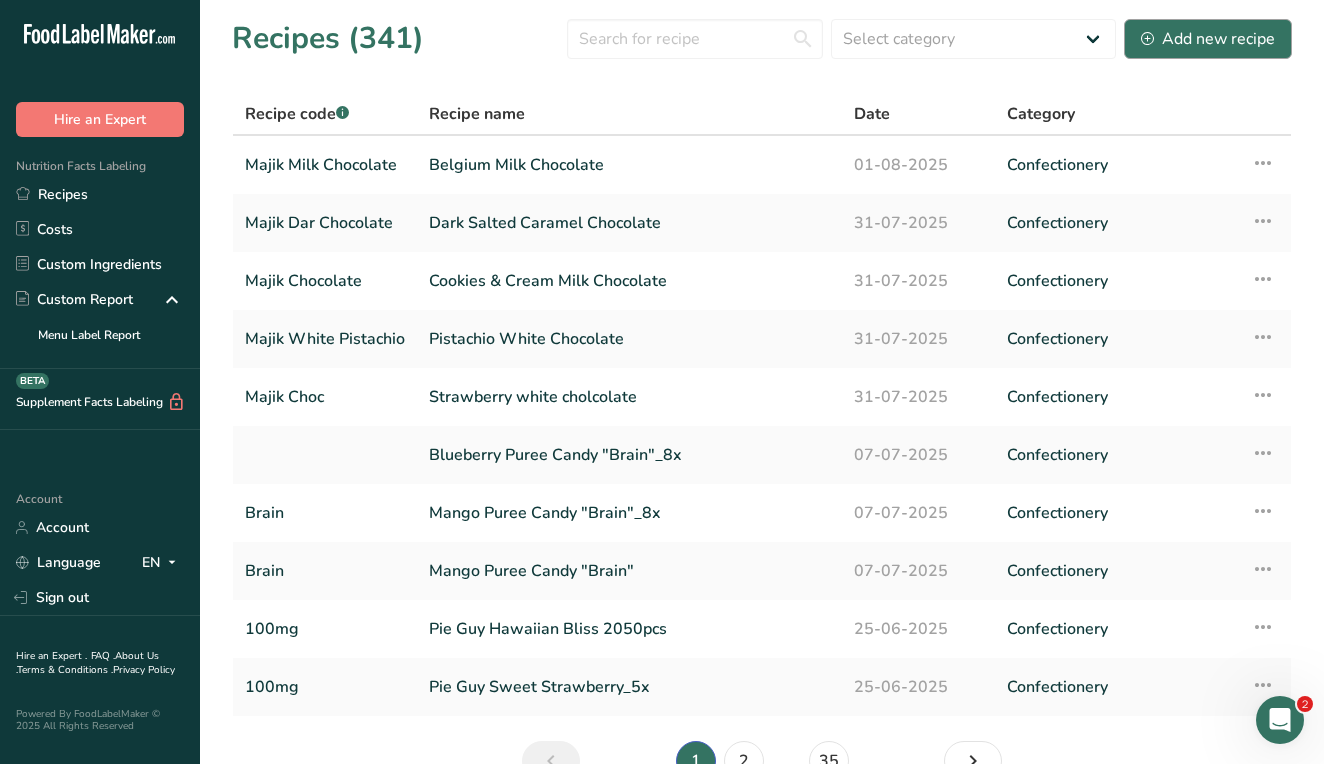 click on "Add new recipe" at bounding box center (1208, 39) 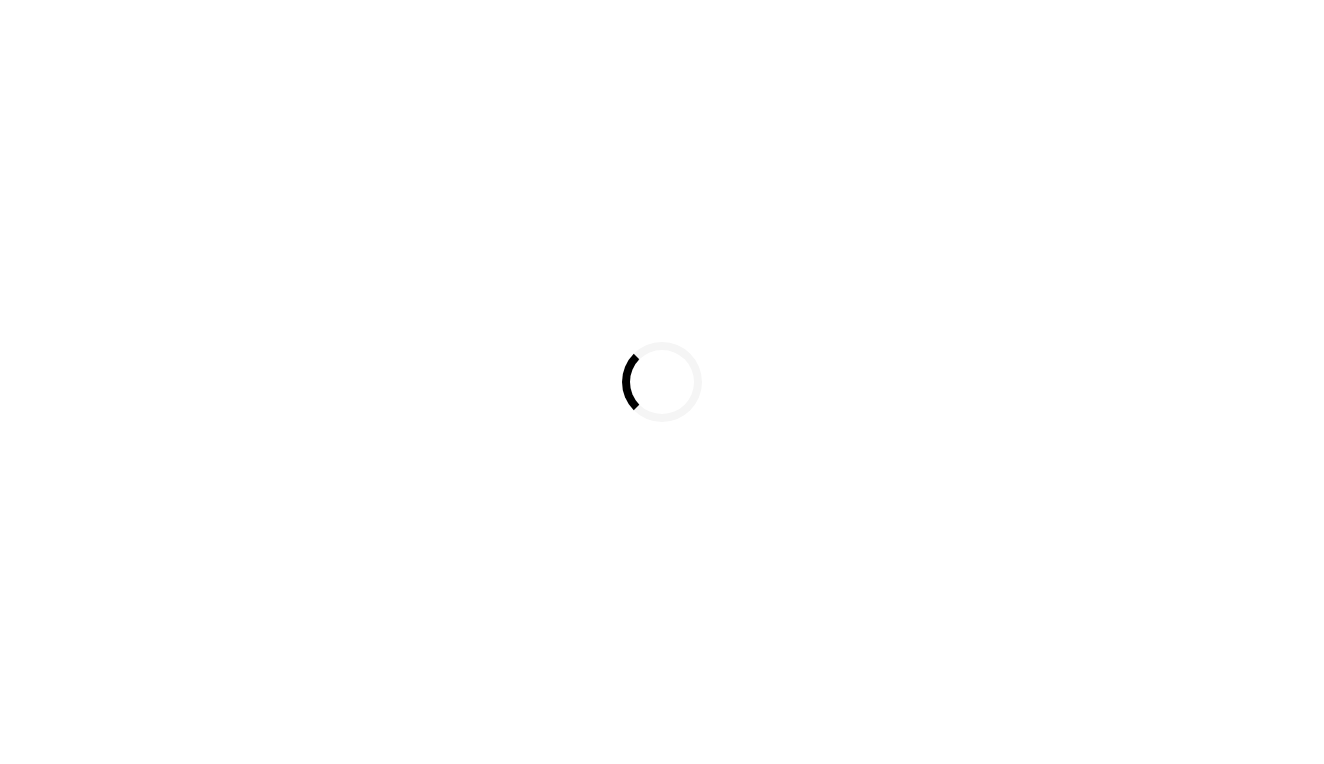 scroll, scrollTop: 0, scrollLeft: 0, axis: both 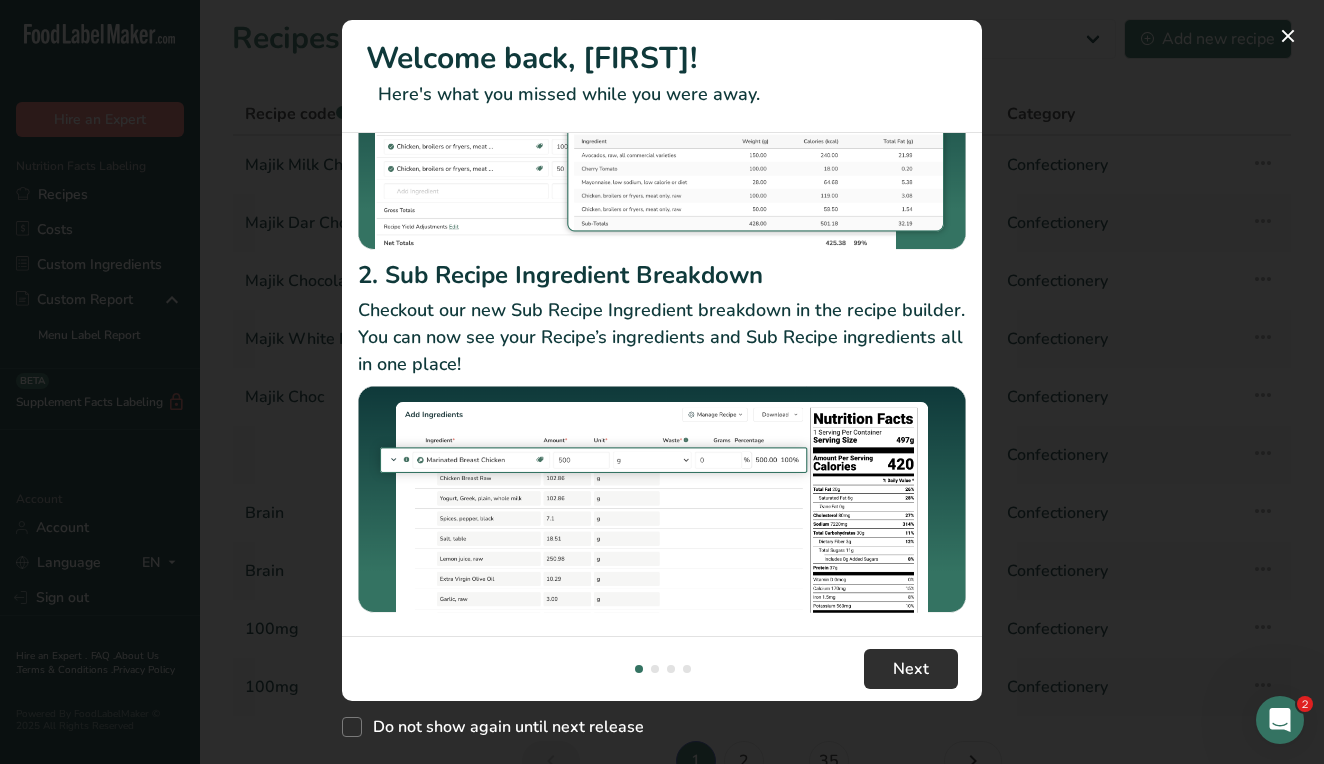 click on "Next" at bounding box center [911, 669] 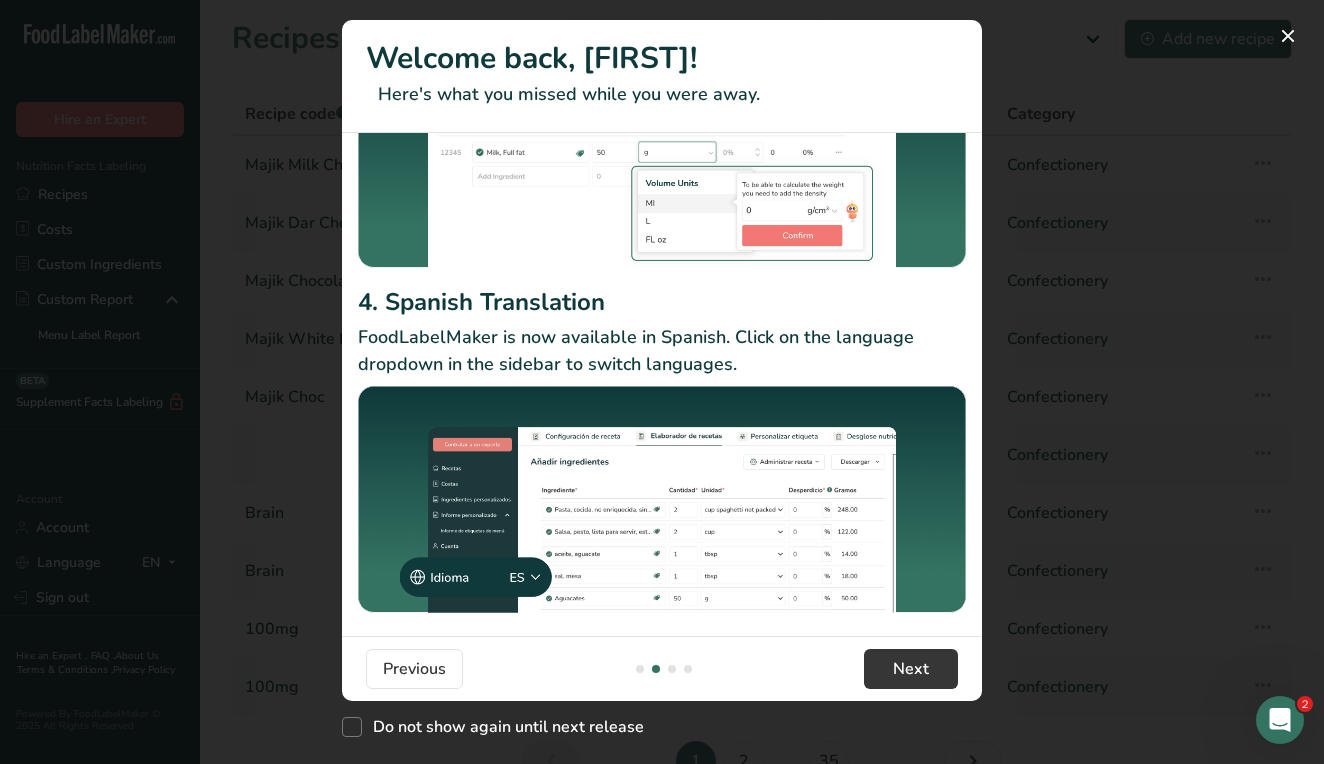 scroll, scrollTop: 237, scrollLeft: 0, axis: vertical 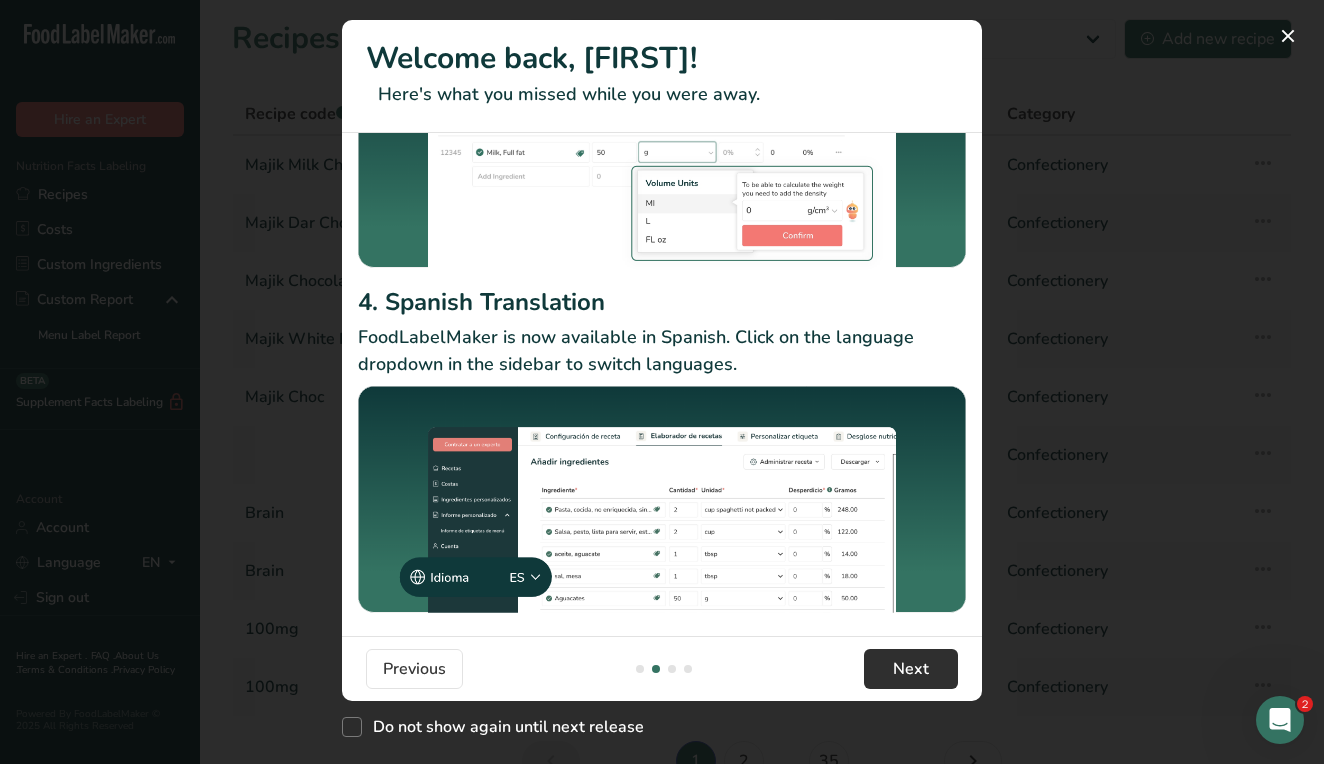 click on "Next" at bounding box center (911, 669) 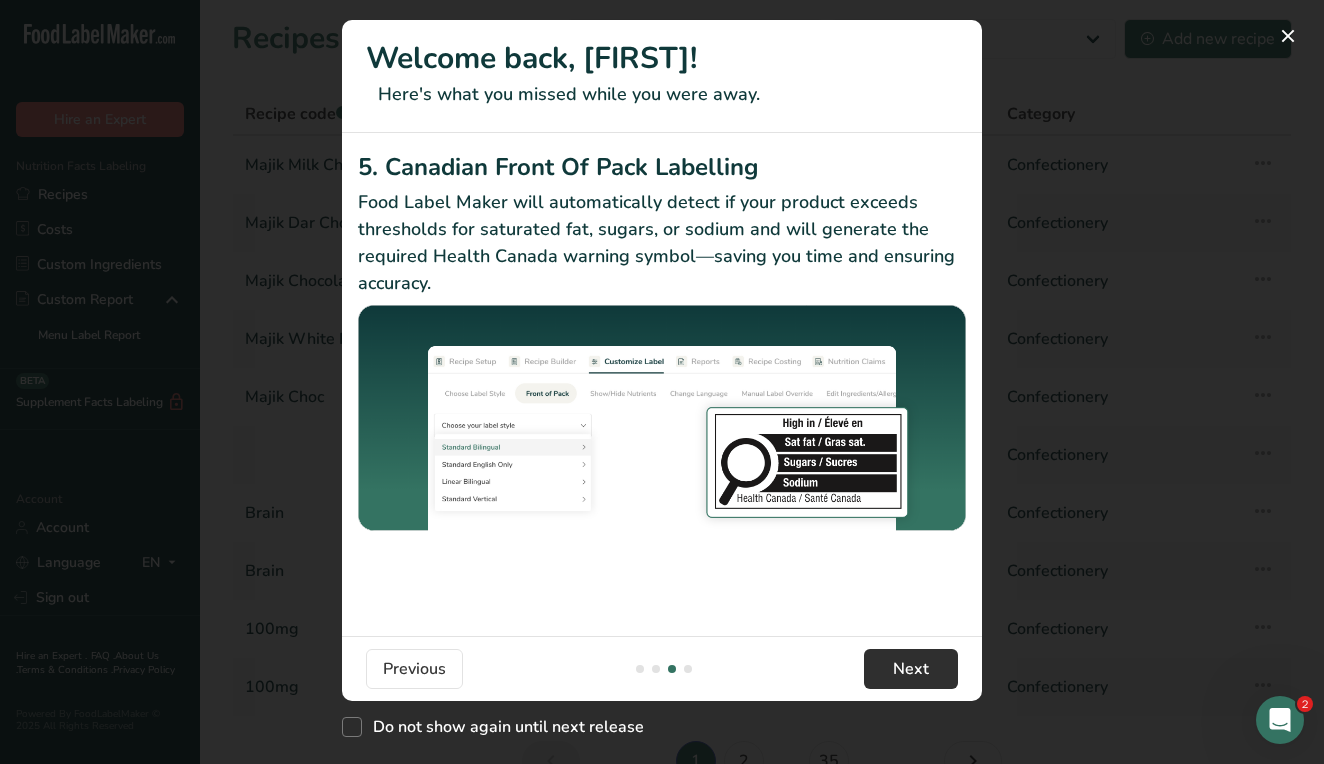 click on "Next" at bounding box center [911, 669] 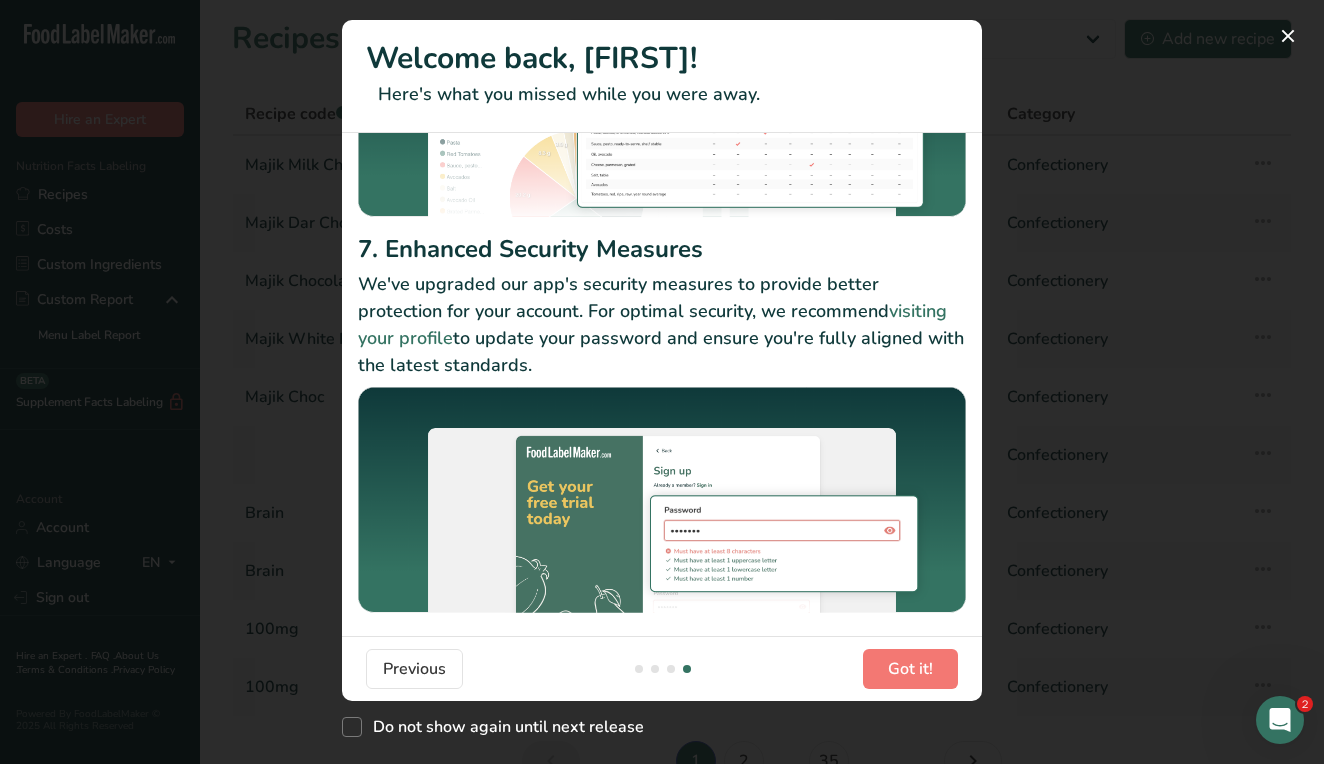 scroll, scrollTop: 262, scrollLeft: 0, axis: vertical 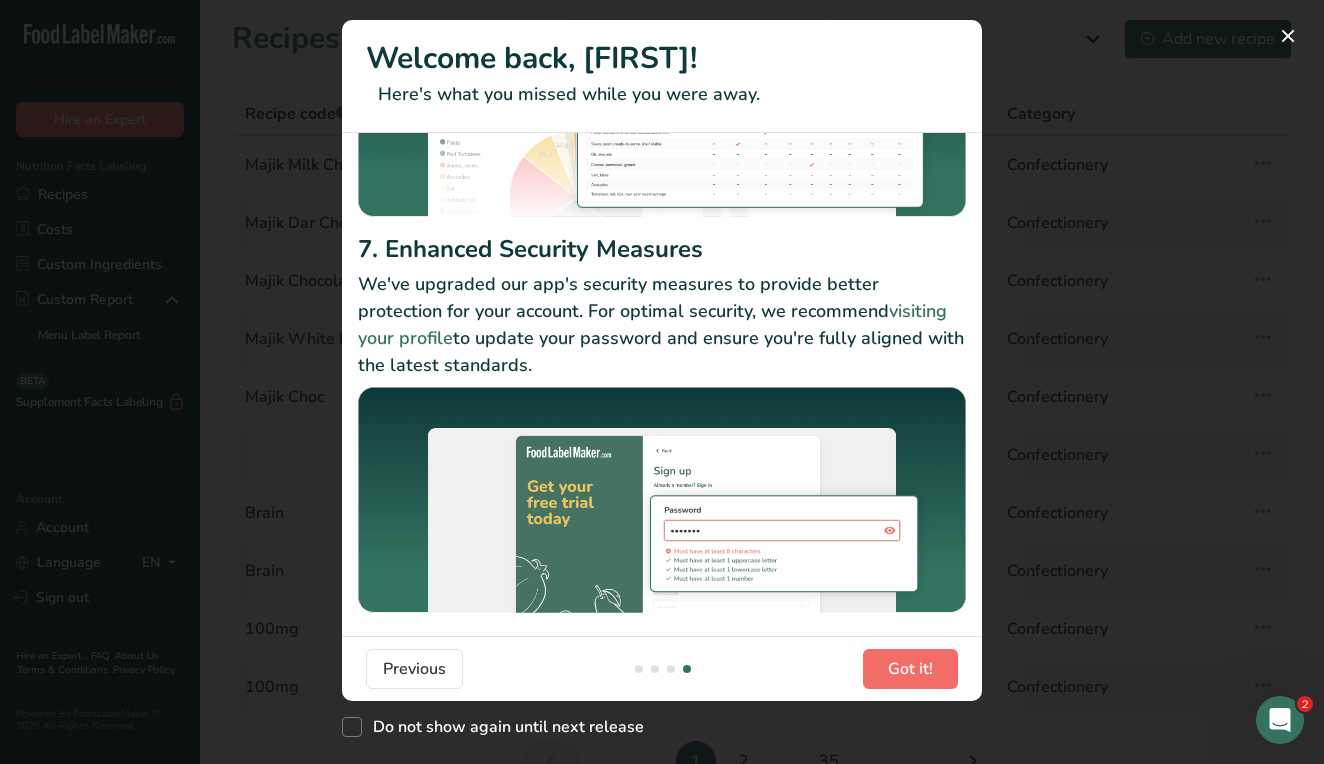 click on "Got it!" at bounding box center (910, 669) 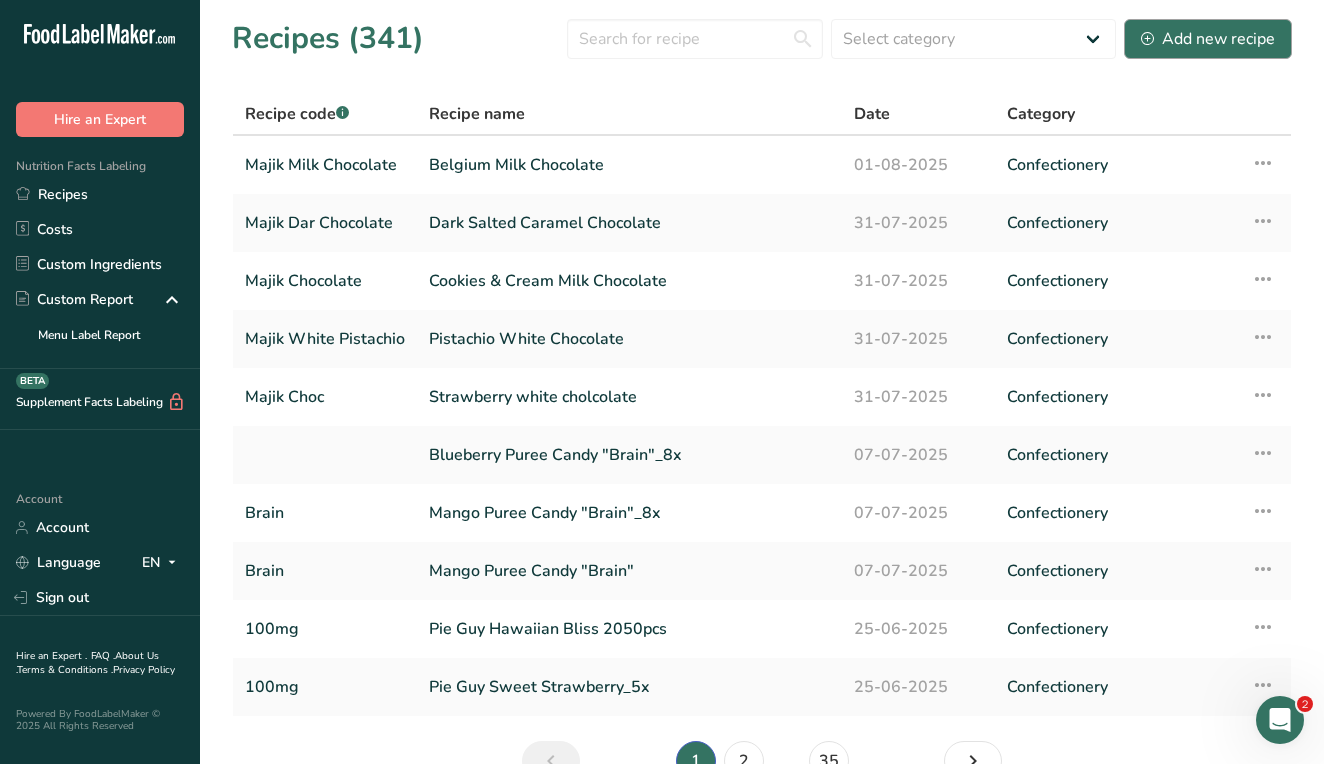 click on "Add new recipe" at bounding box center [1208, 39] 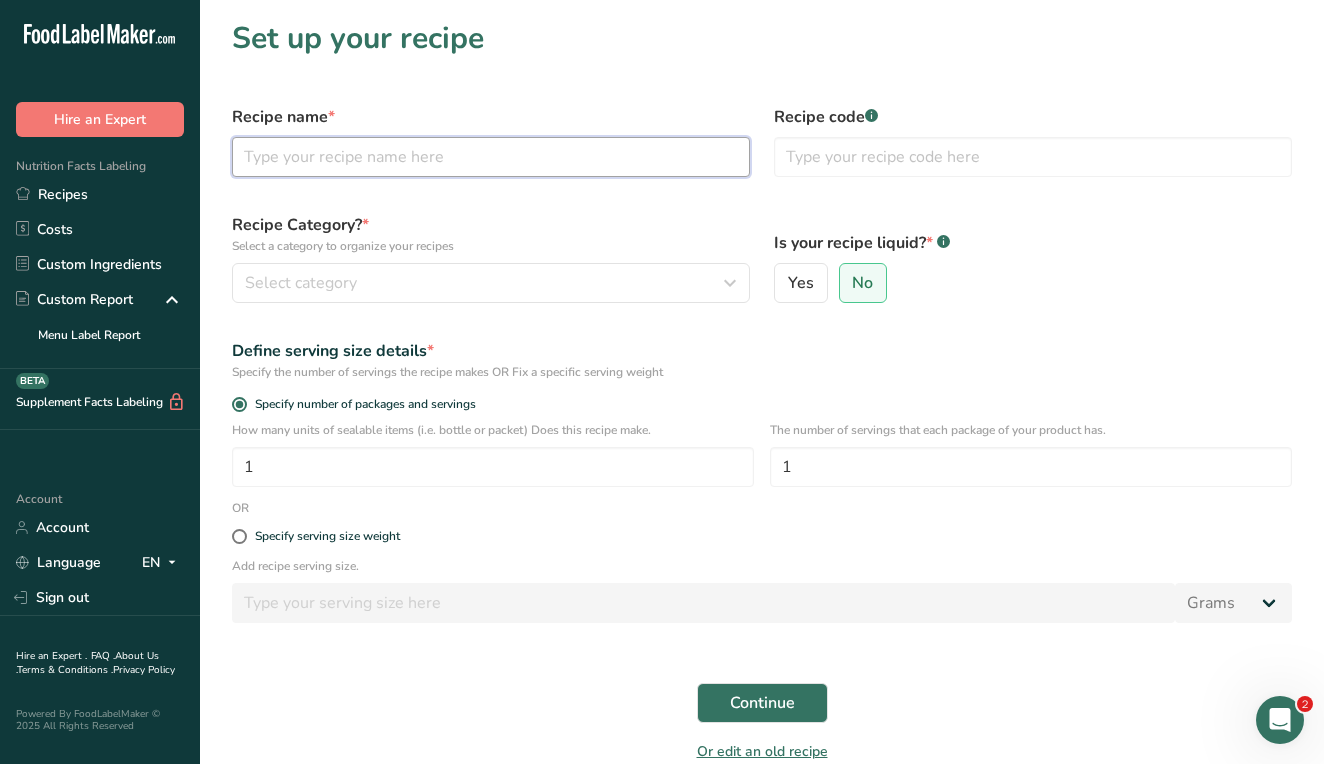 click at bounding box center [491, 157] 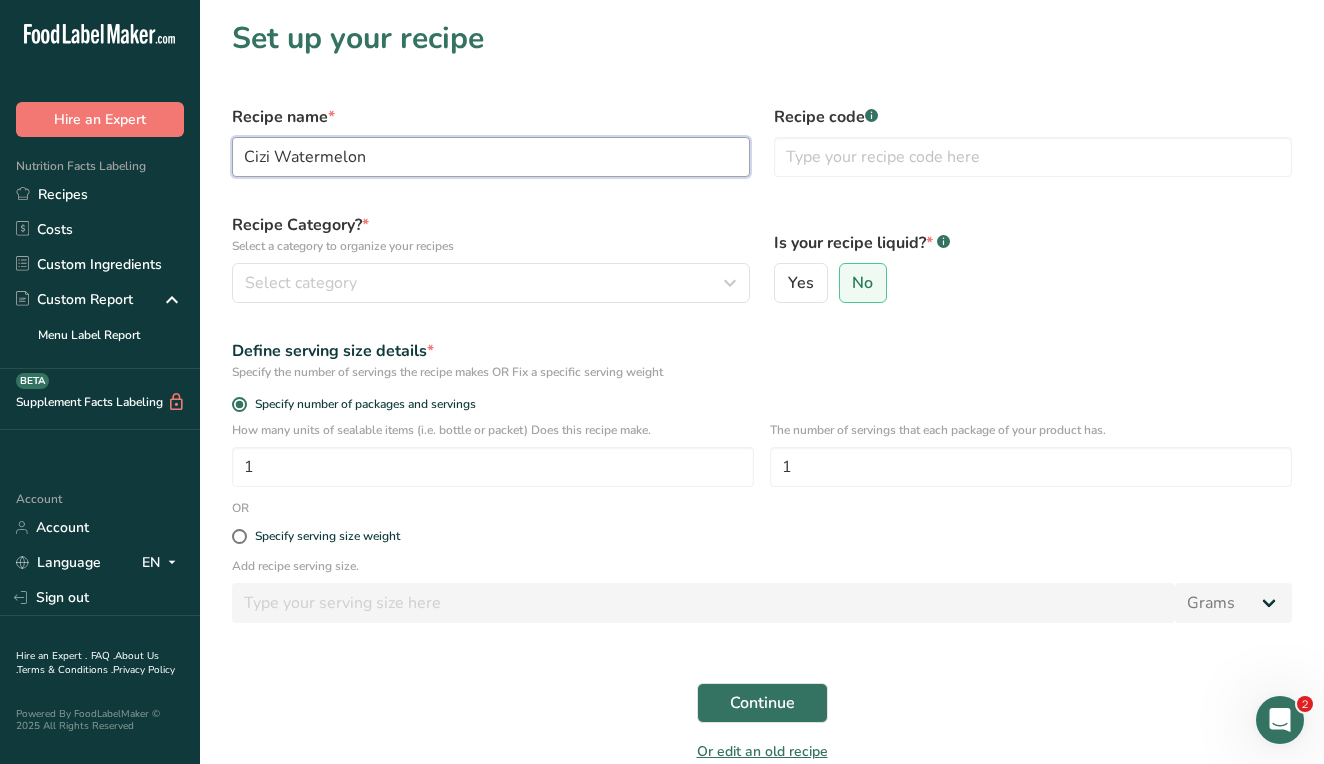 type on "Cizi Watermelon" 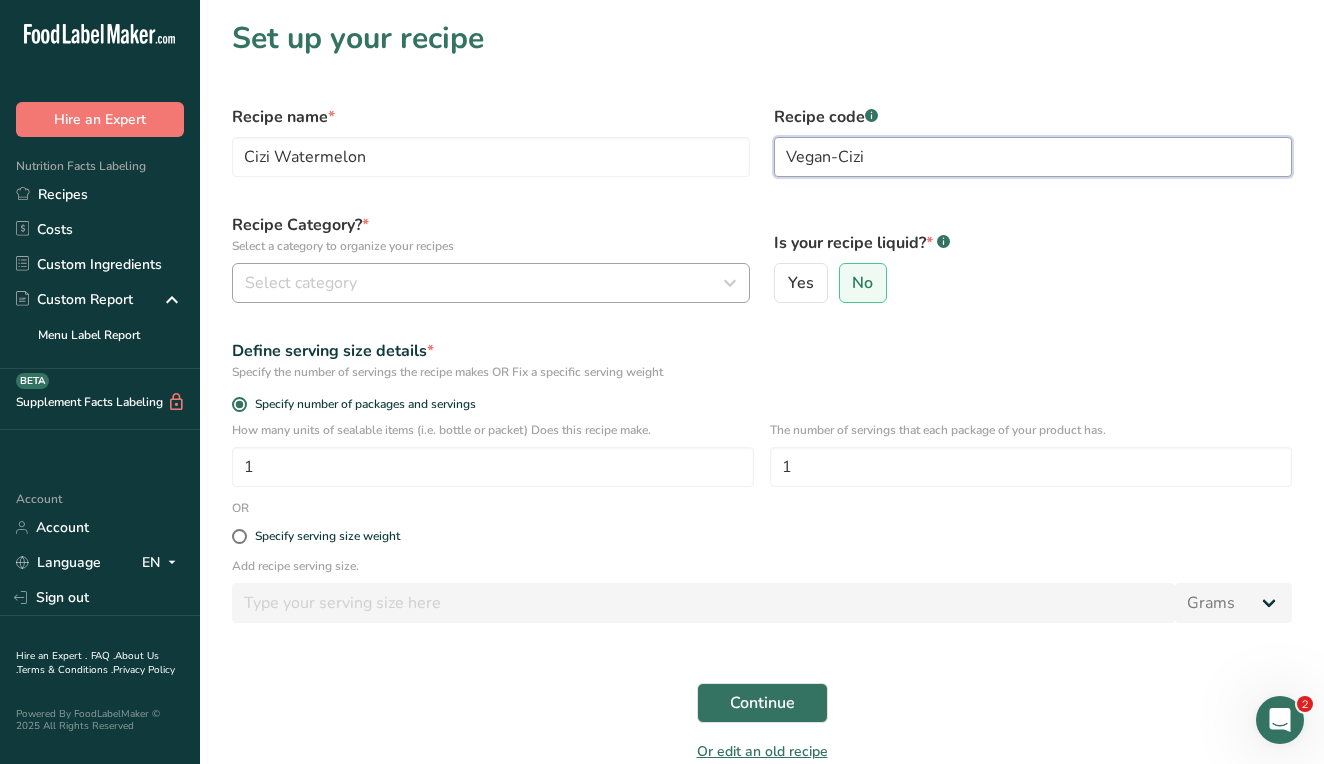 type on "Vegan-Cizi" 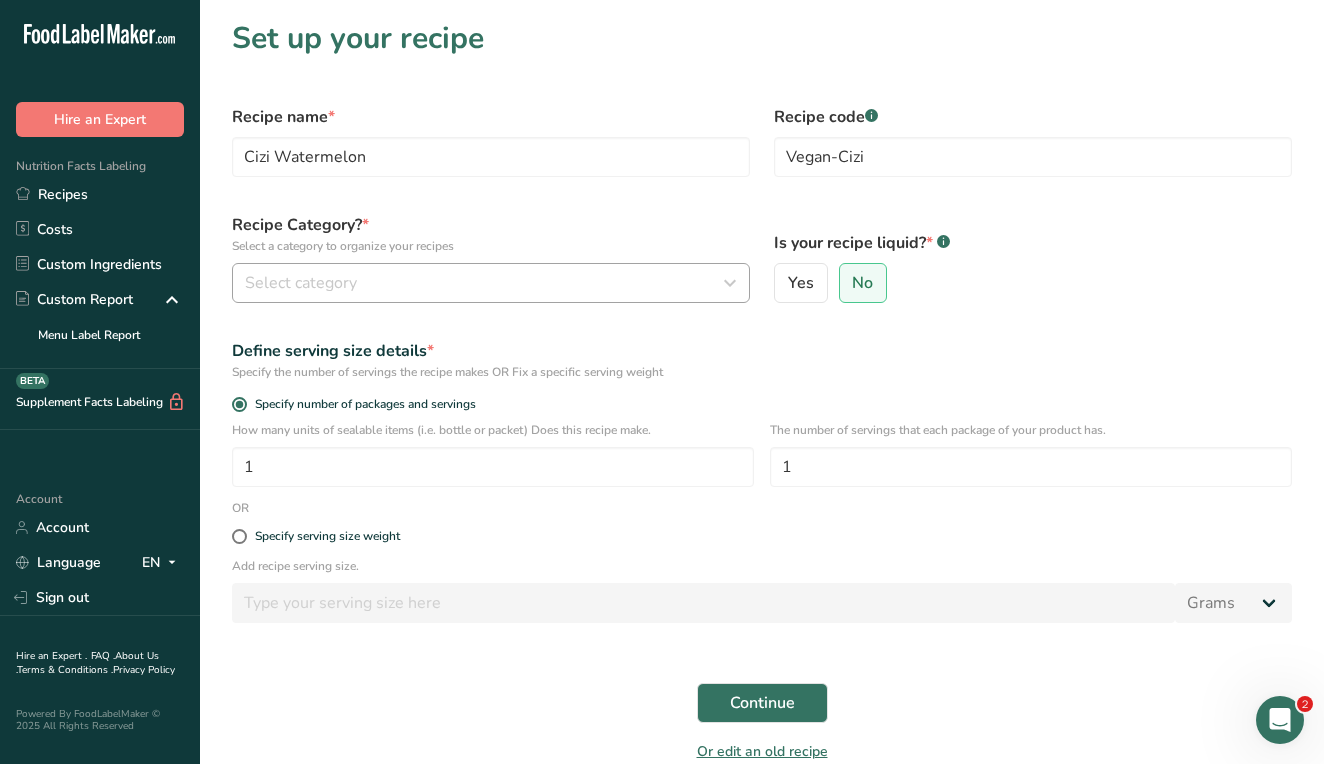 click on "Select category" at bounding box center [485, 283] 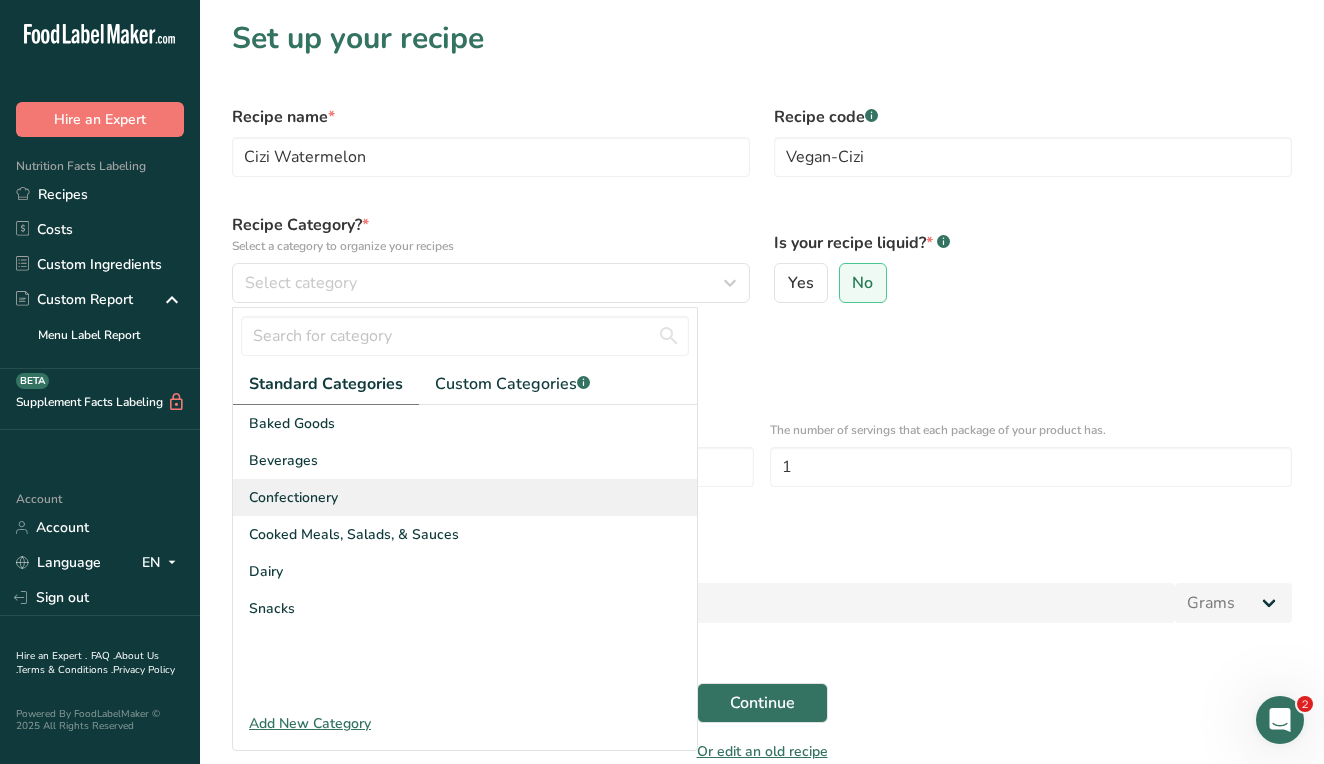 click on "Confectionery" at bounding box center [465, 497] 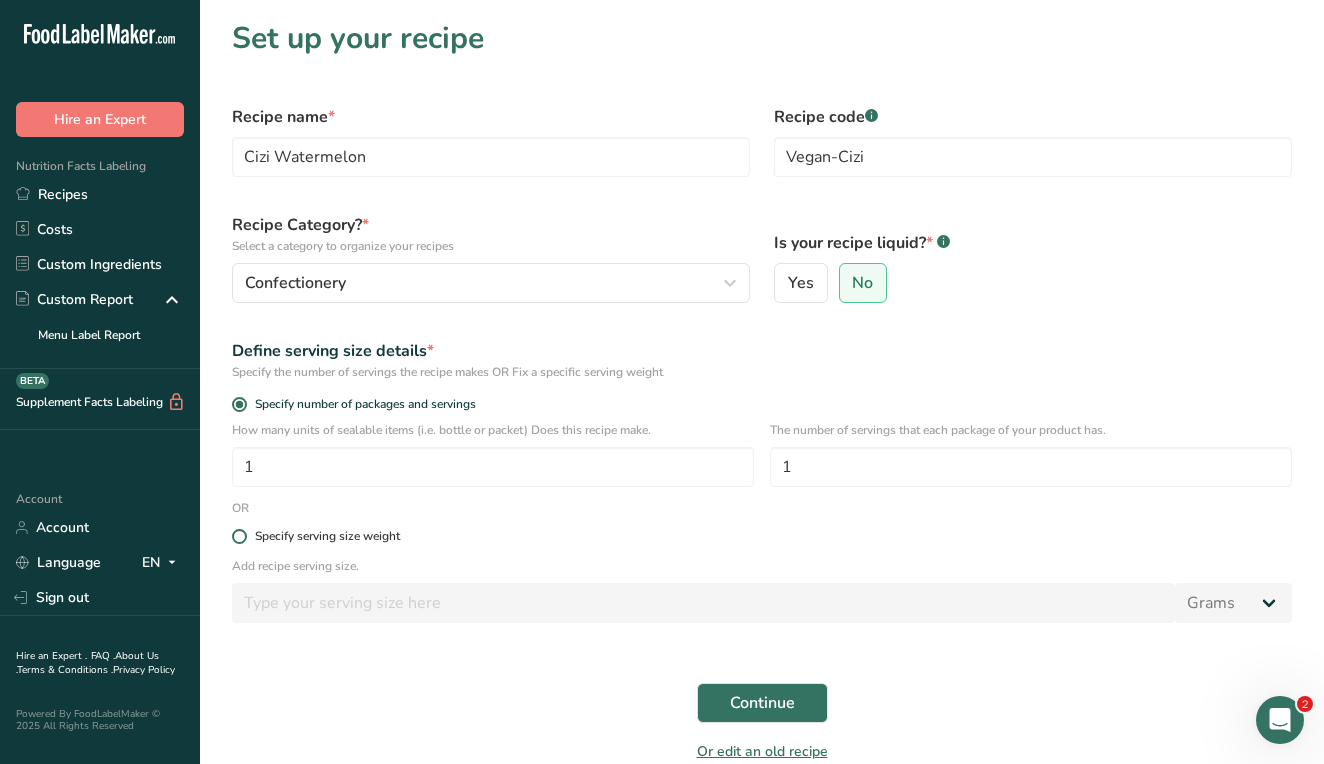 click on "Specify serving size weight" at bounding box center [327, 536] 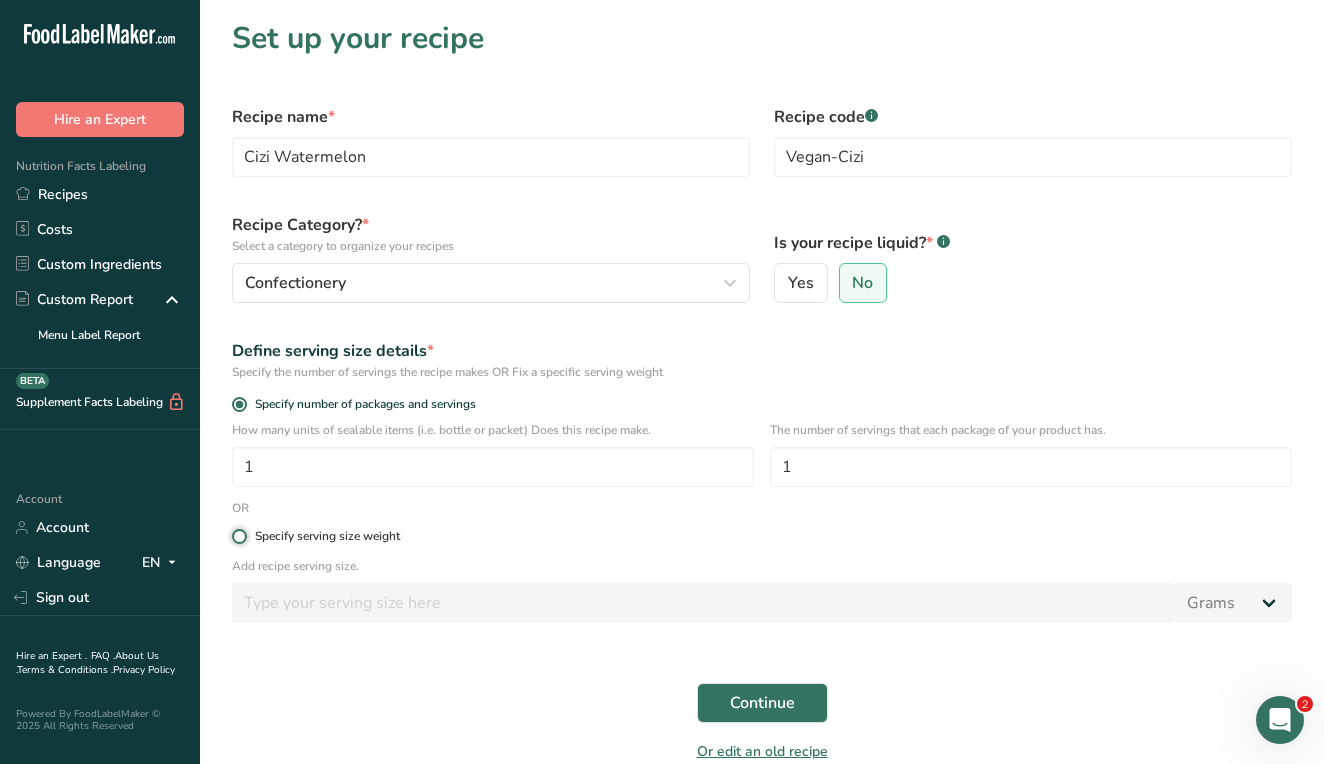 click on "Specify serving size weight" at bounding box center [238, 536] 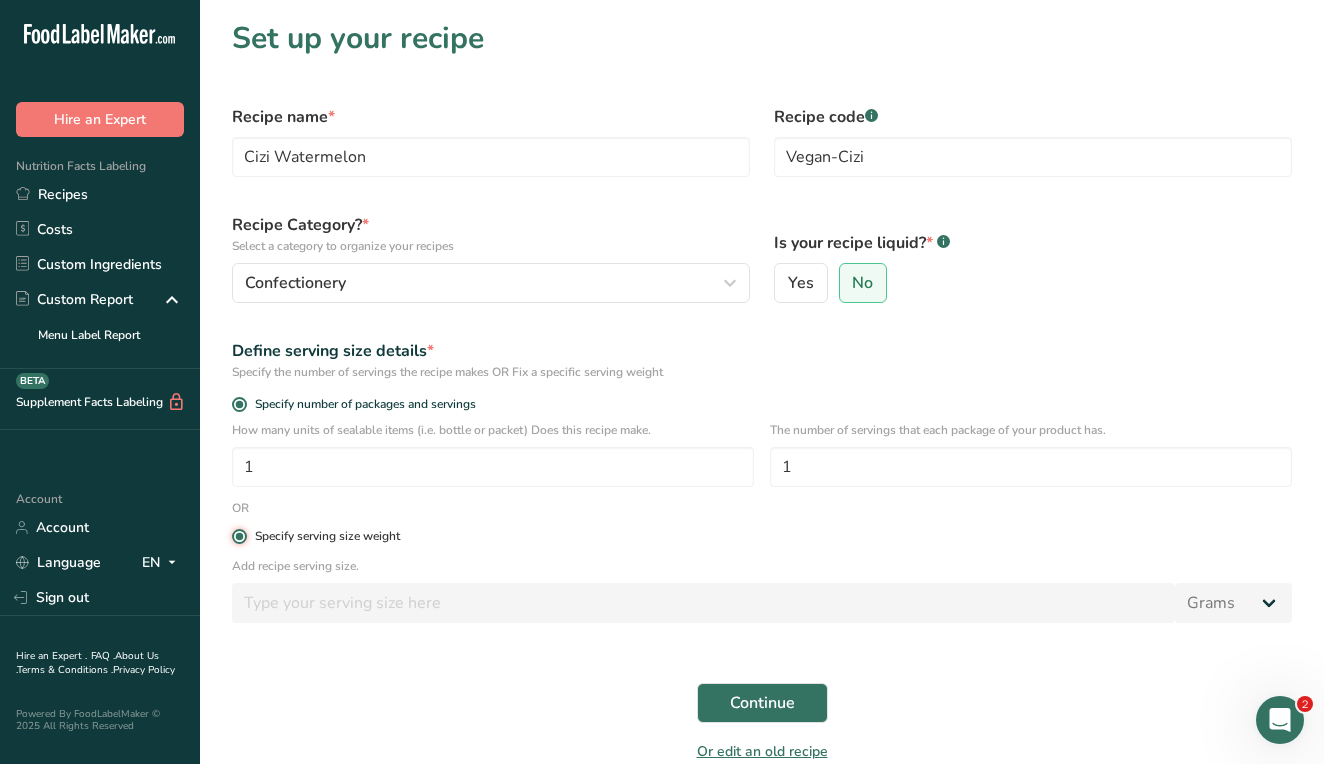 radio on "false" 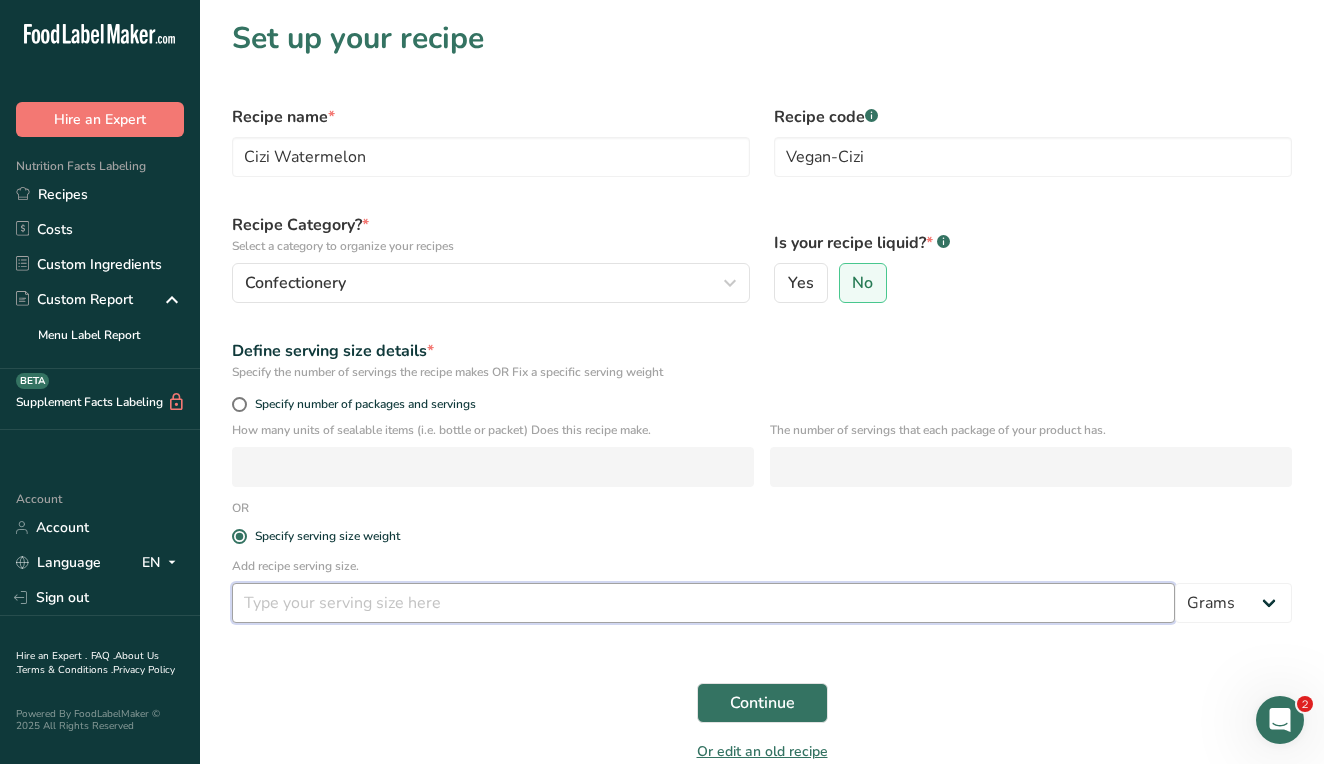 click at bounding box center [703, 603] 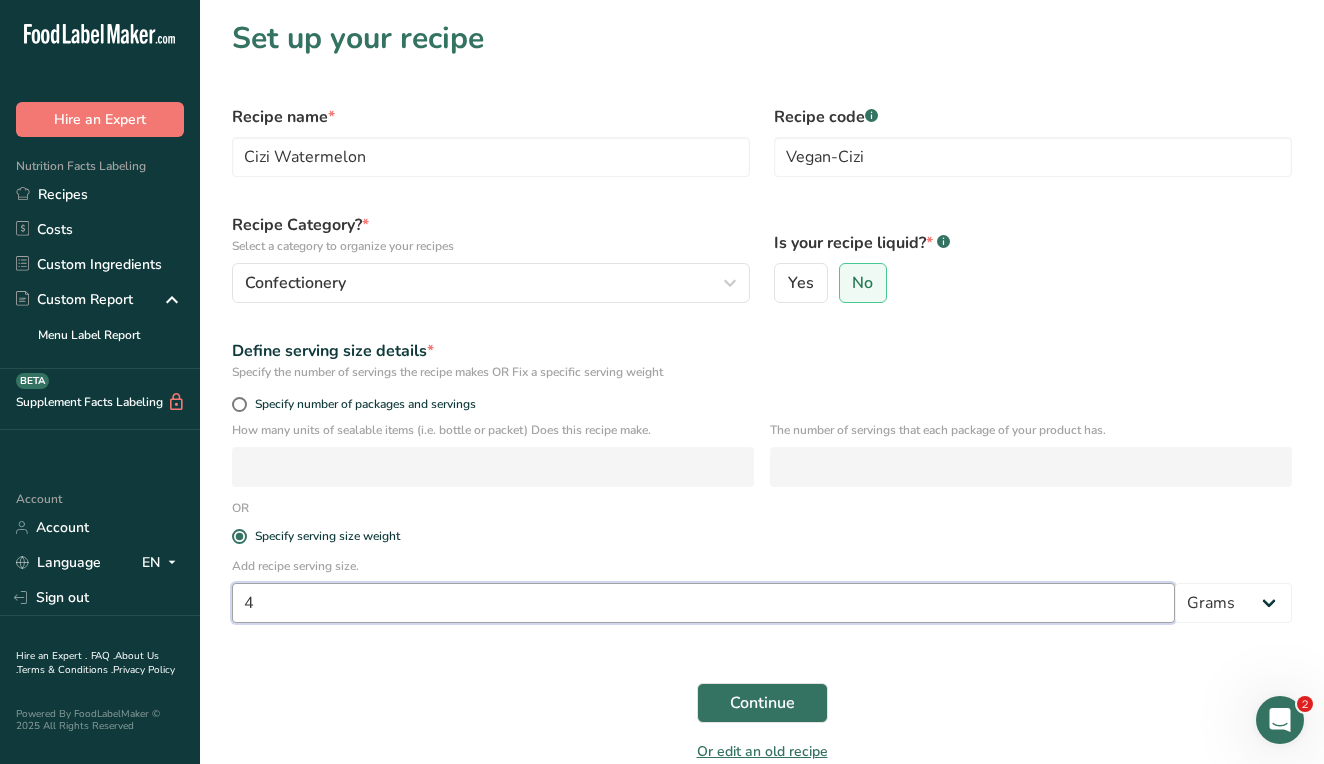 type on "4" 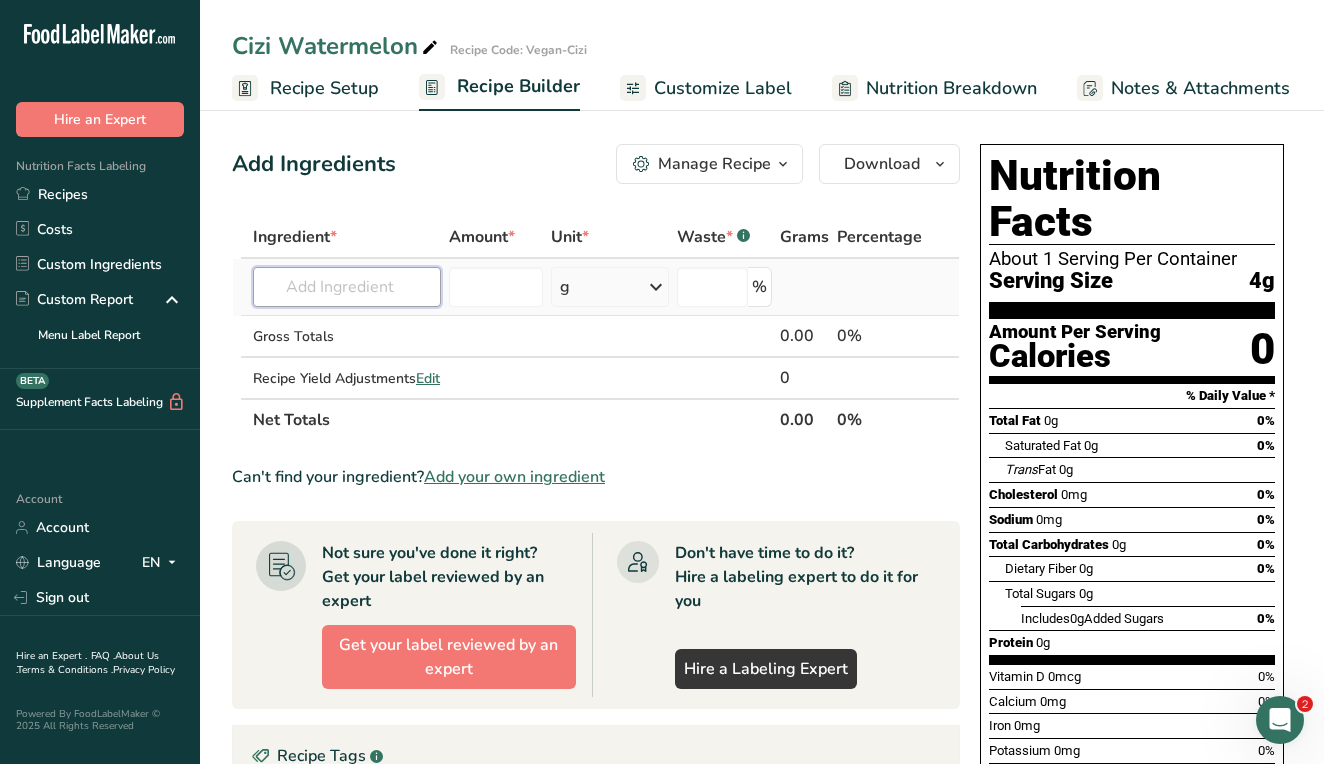 click at bounding box center (347, 287) 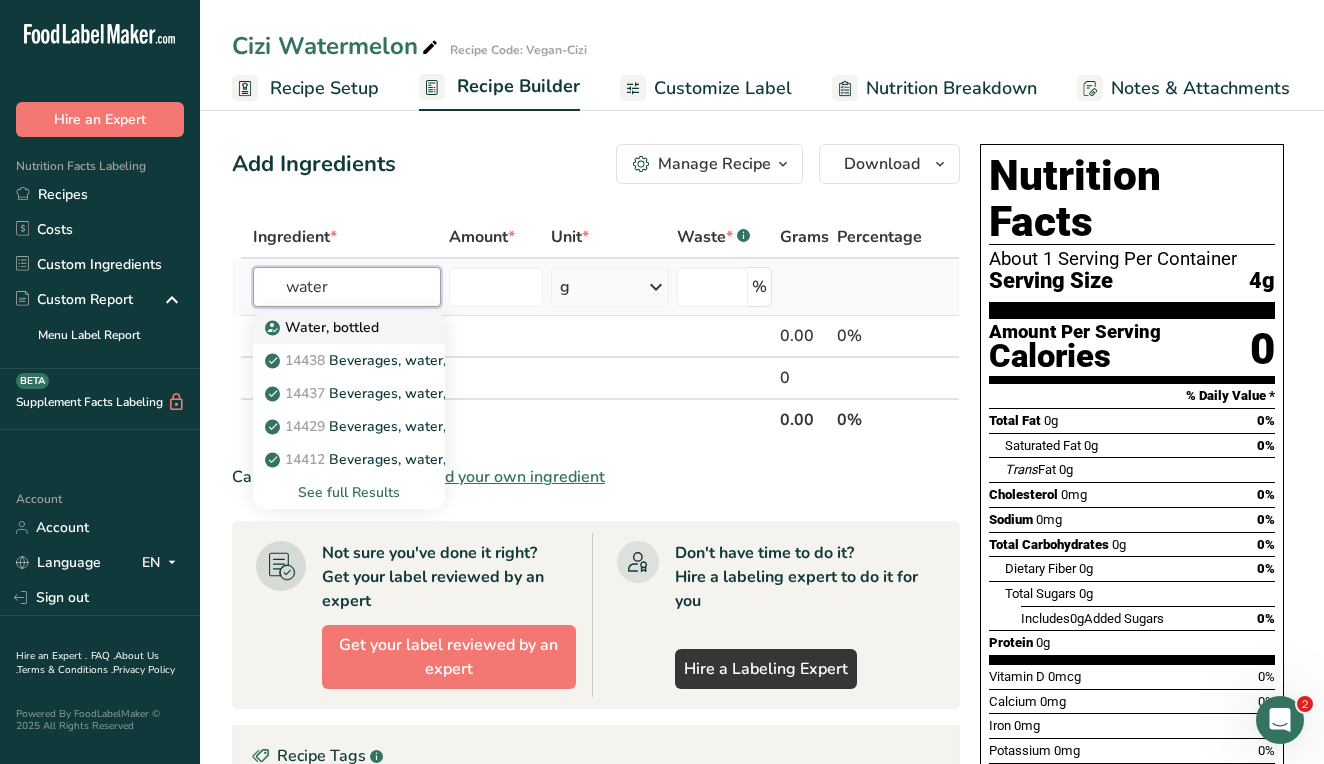 type on "water" 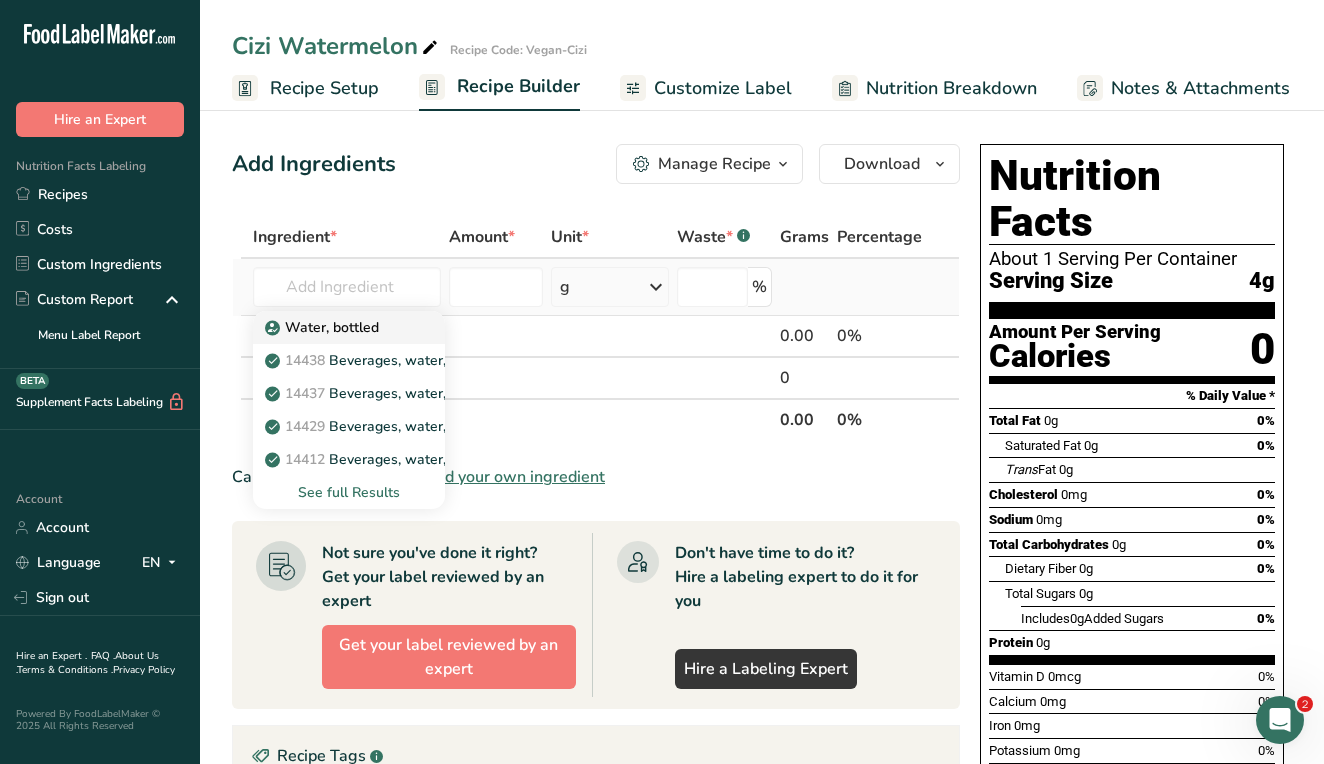 click on "Water, bottled" at bounding box center [324, 327] 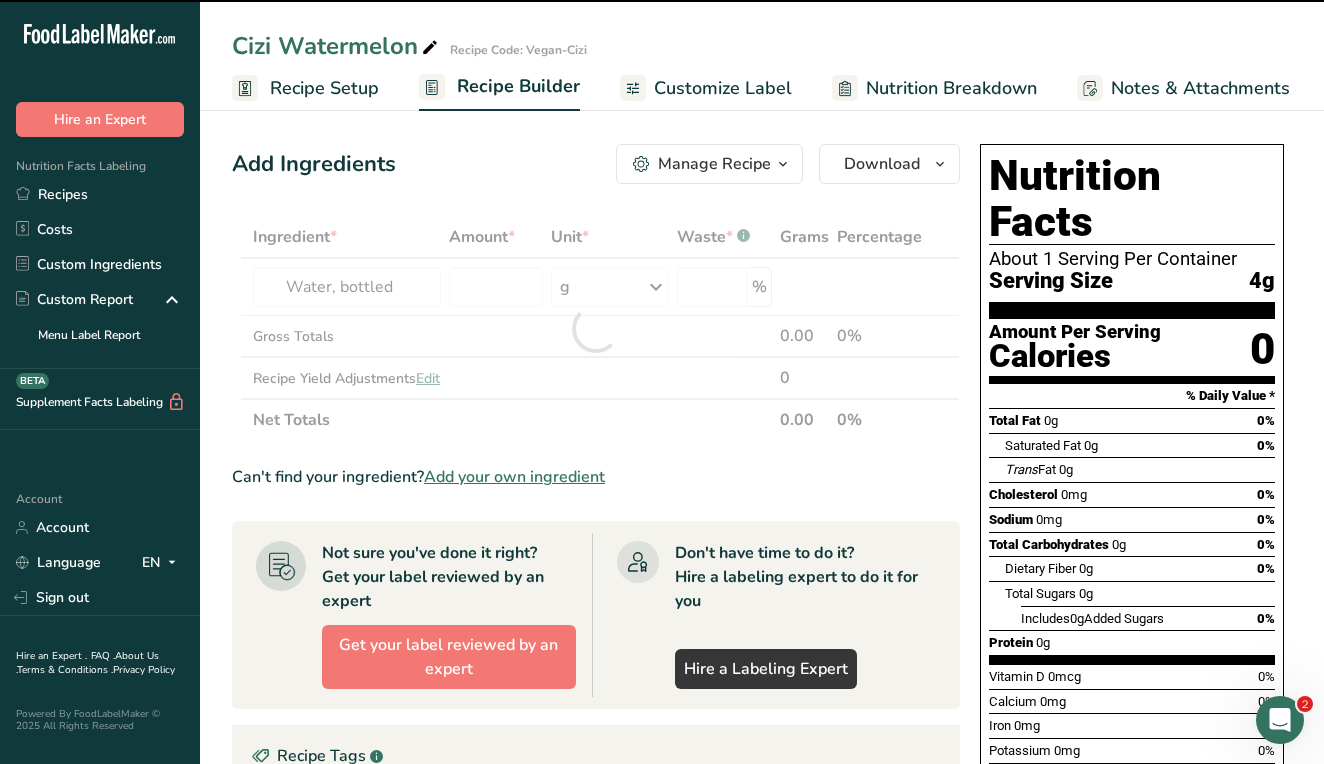type on "0" 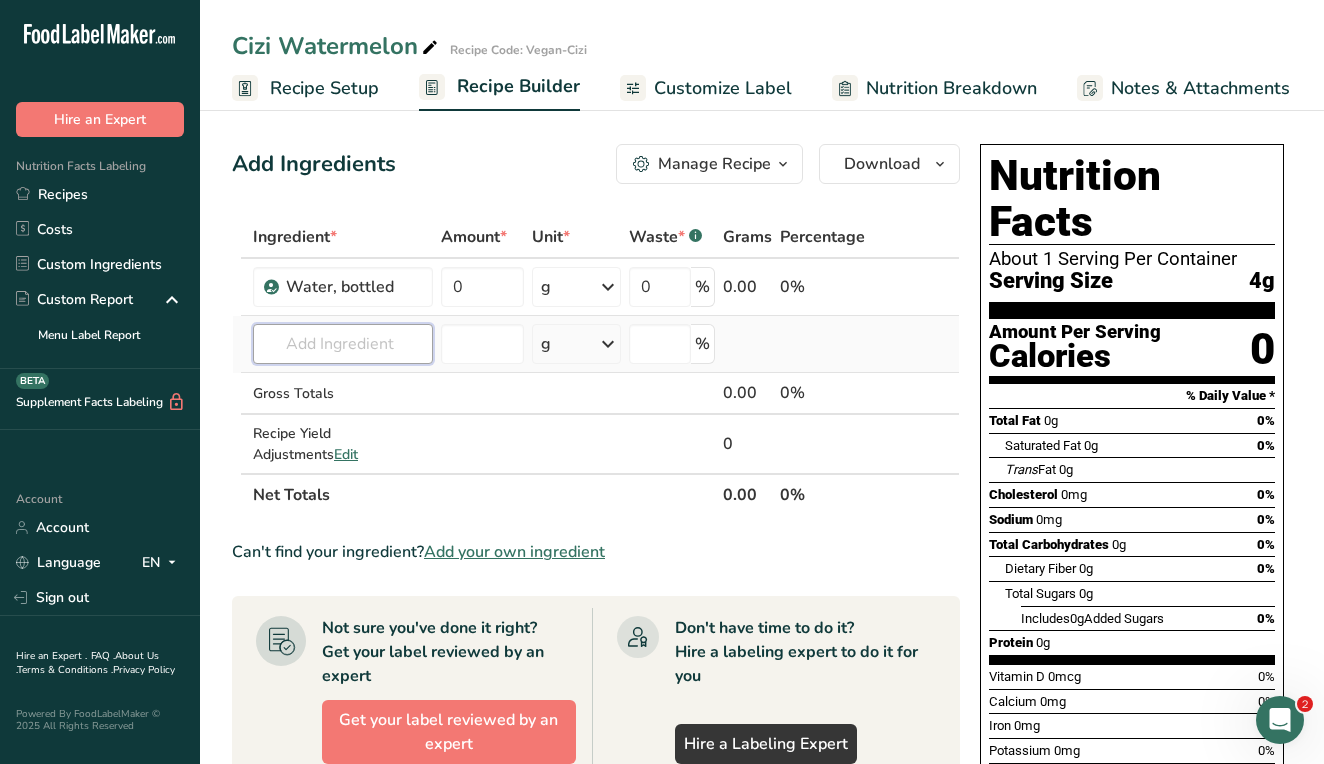 click at bounding box center [343, 344] 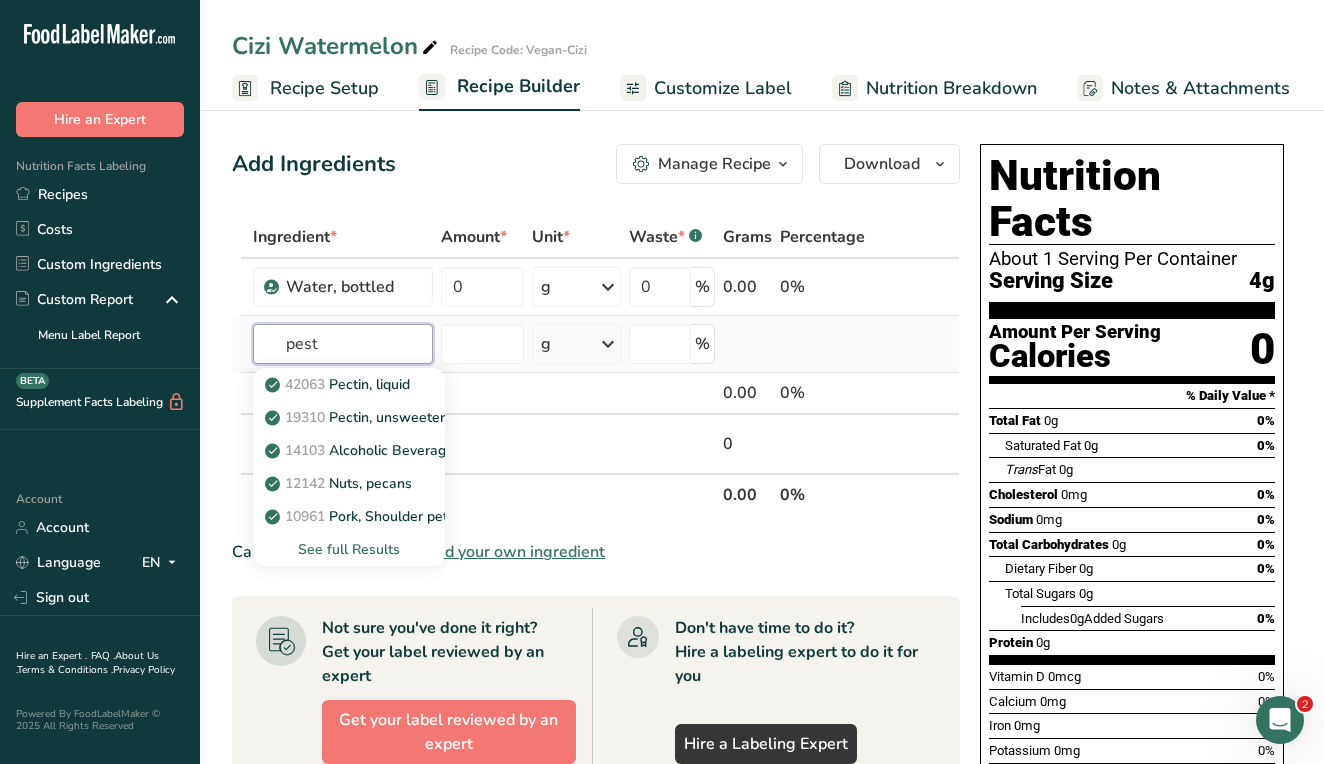 type on "pest" 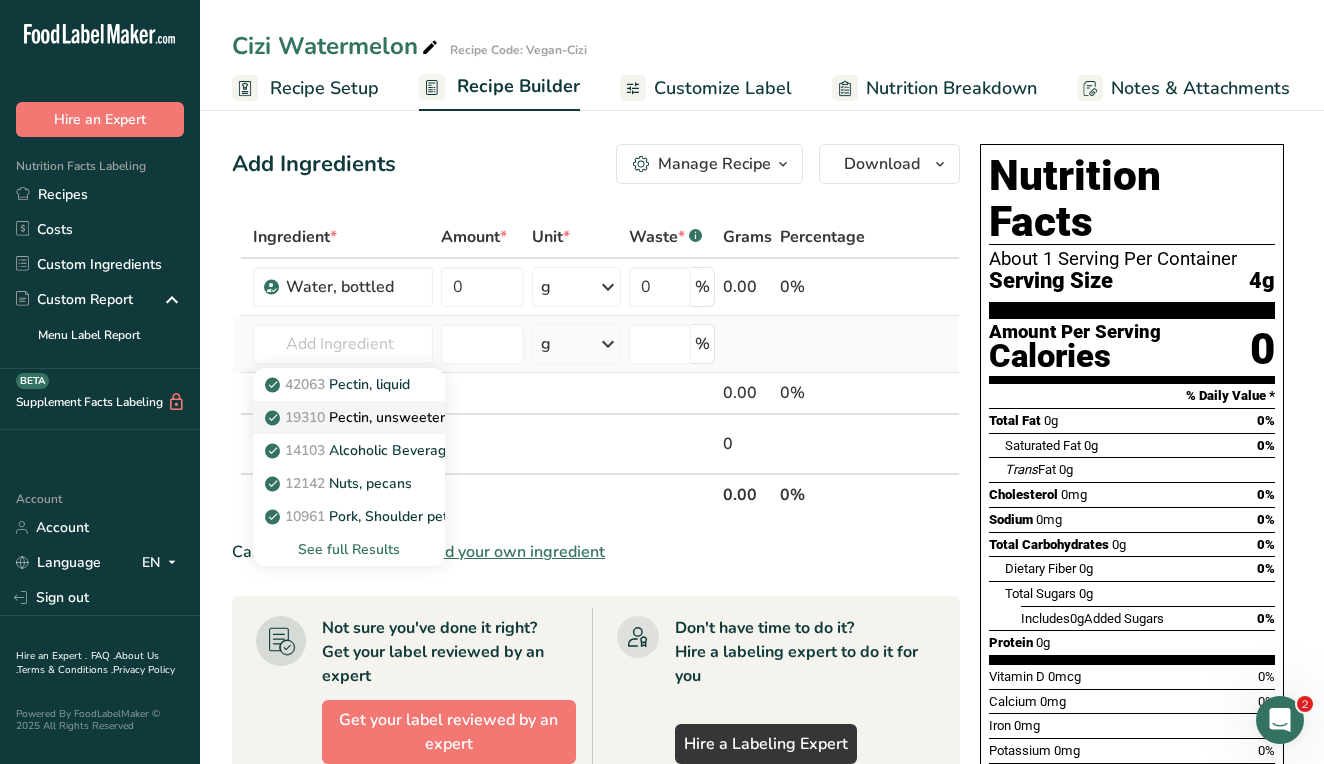 drag, startPoint x: 349, startPoint y: 359, endPoint x: 415, endPoint y: 424, distance: 92.63369 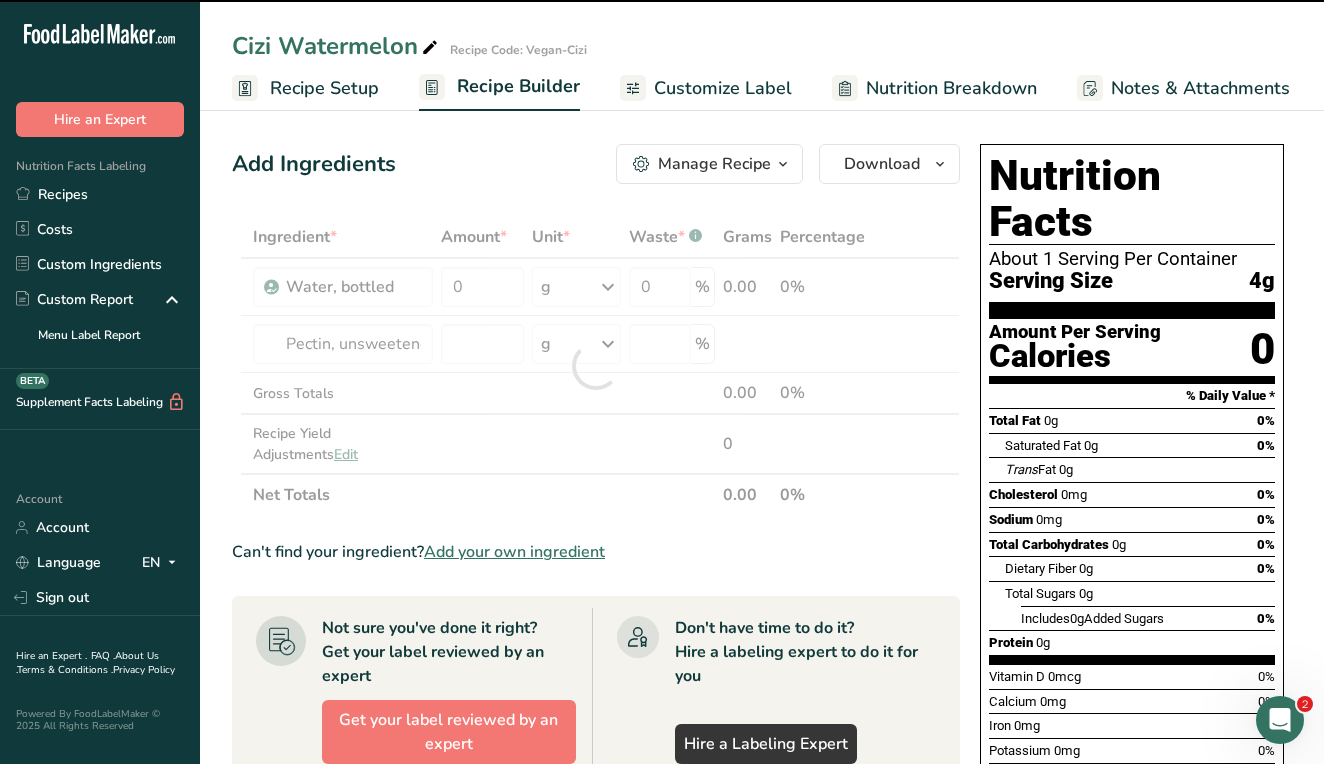 type on "0" 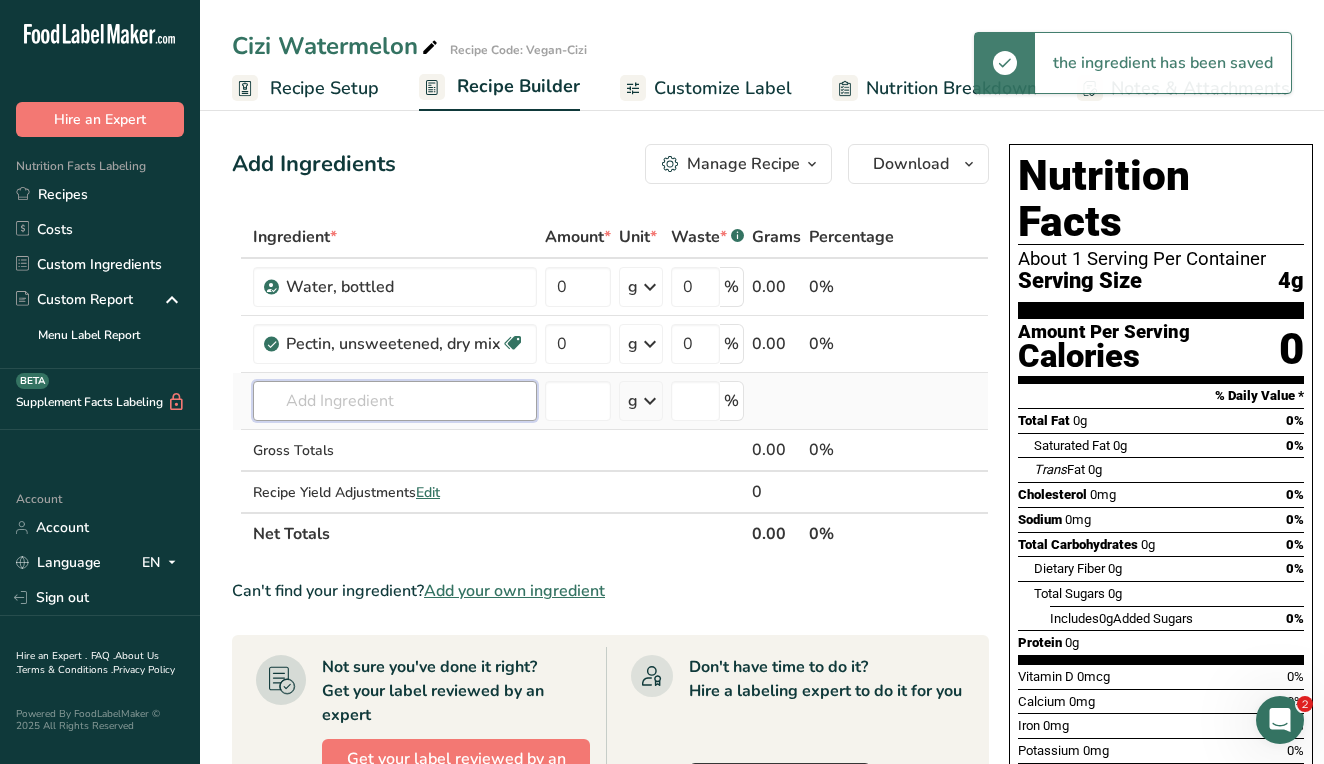 click at bounding box center [395, 401] 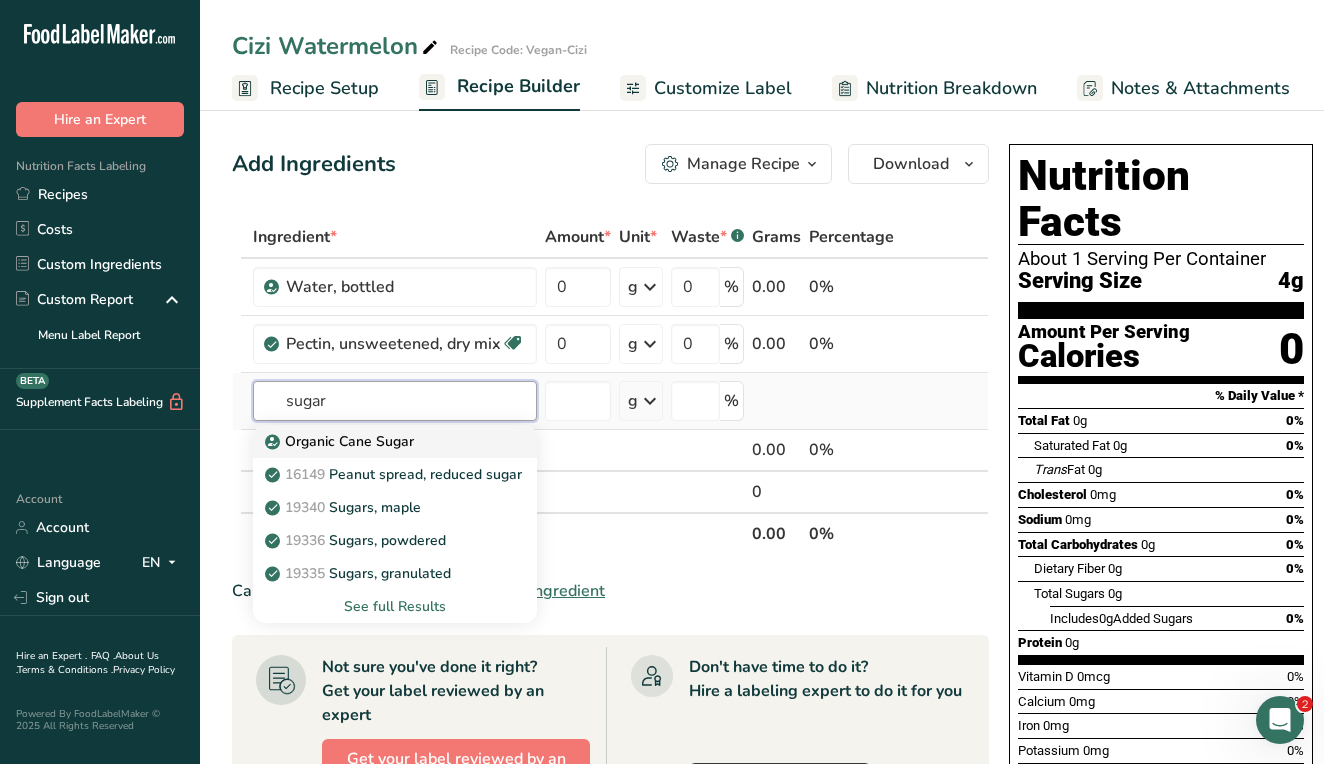 type on "sugar" 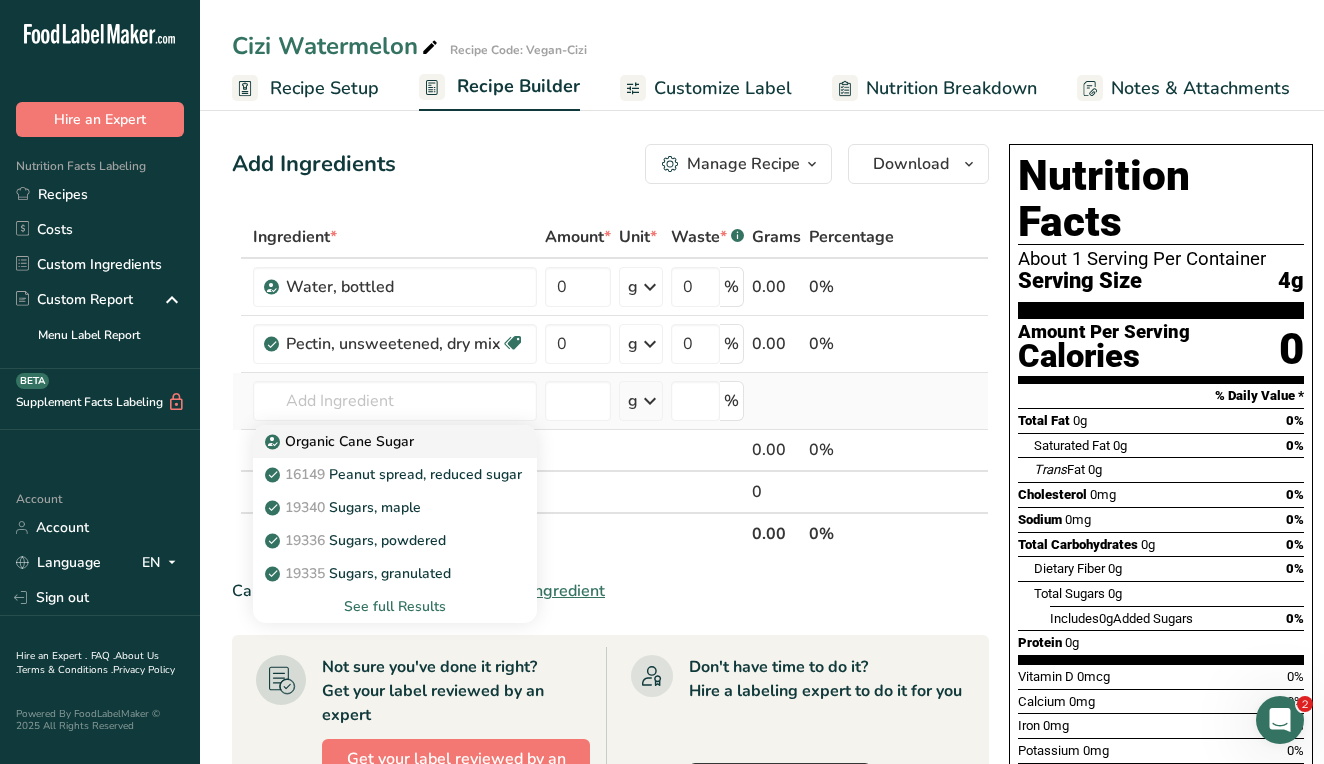 click on "Organic Cane Sugar" at bounding box center (341, 441) 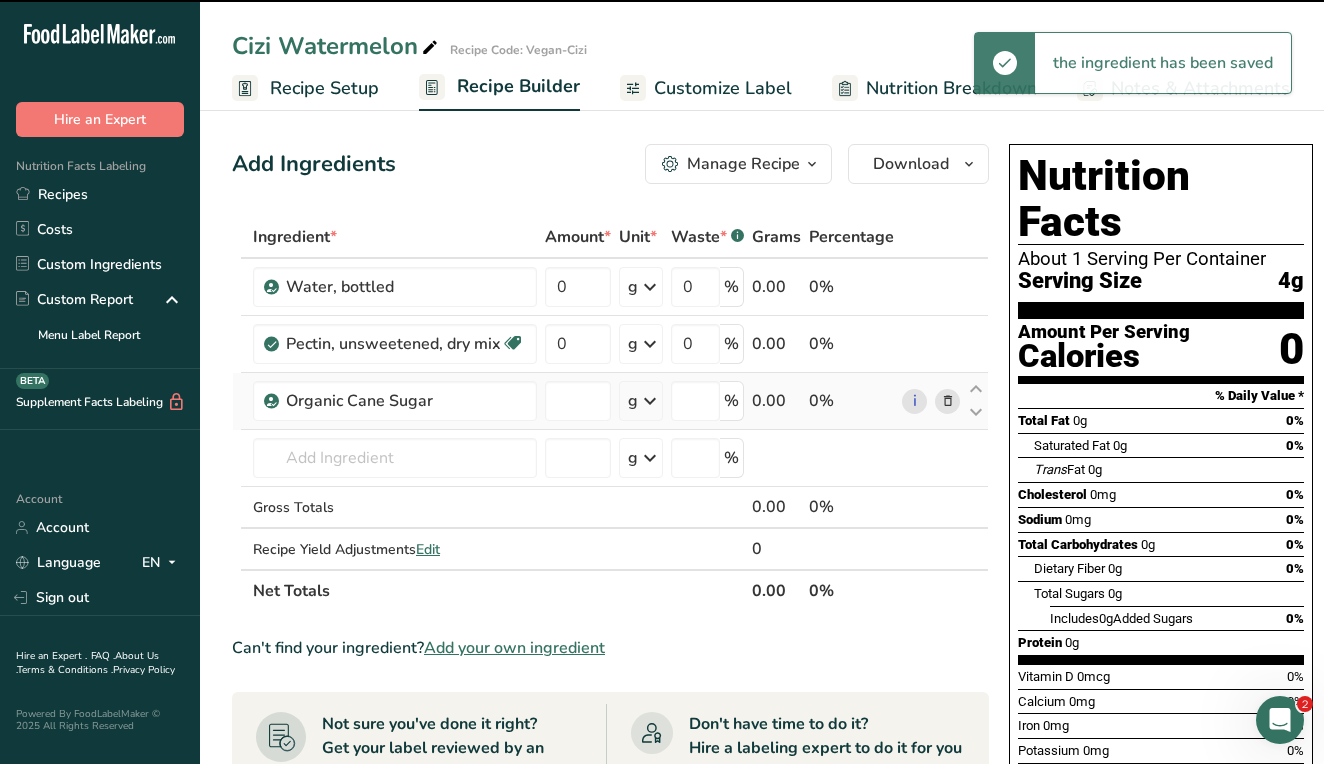 type on "0" 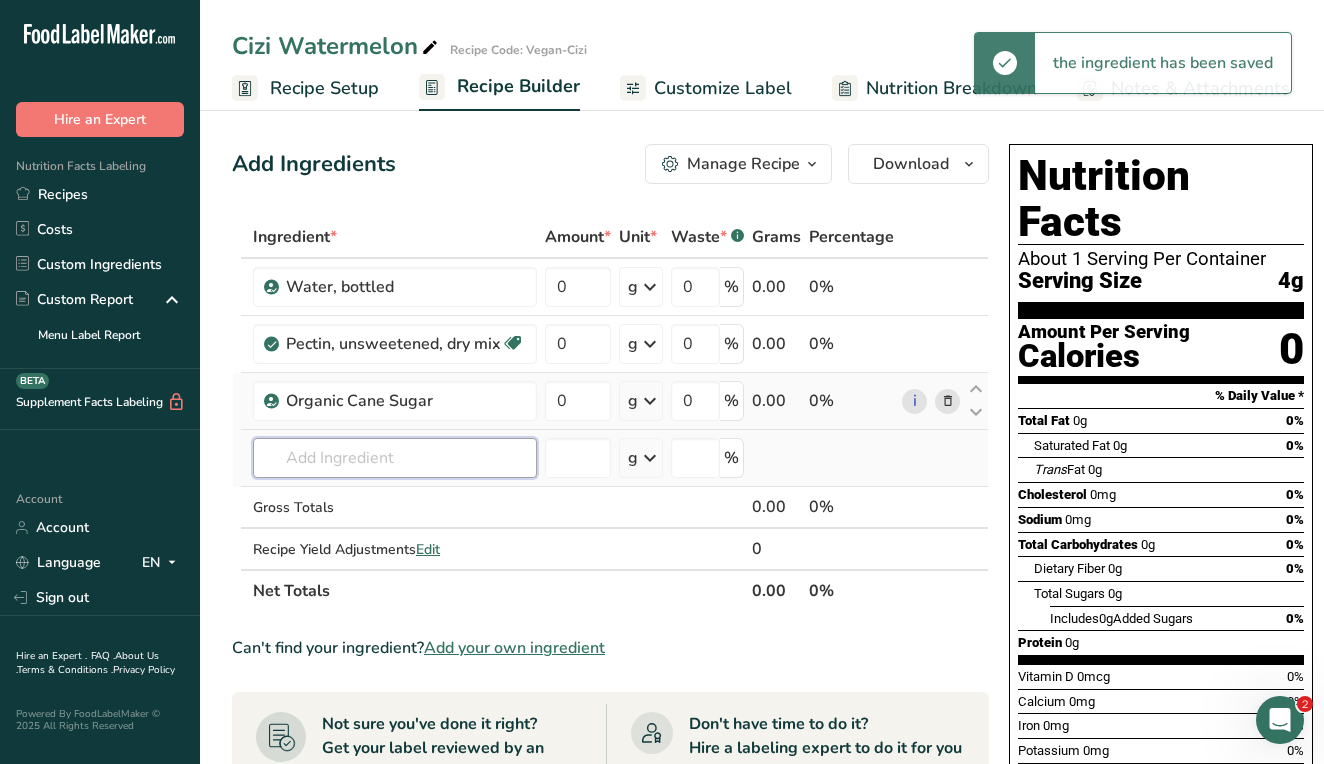 click at bounding box center (395, 458) 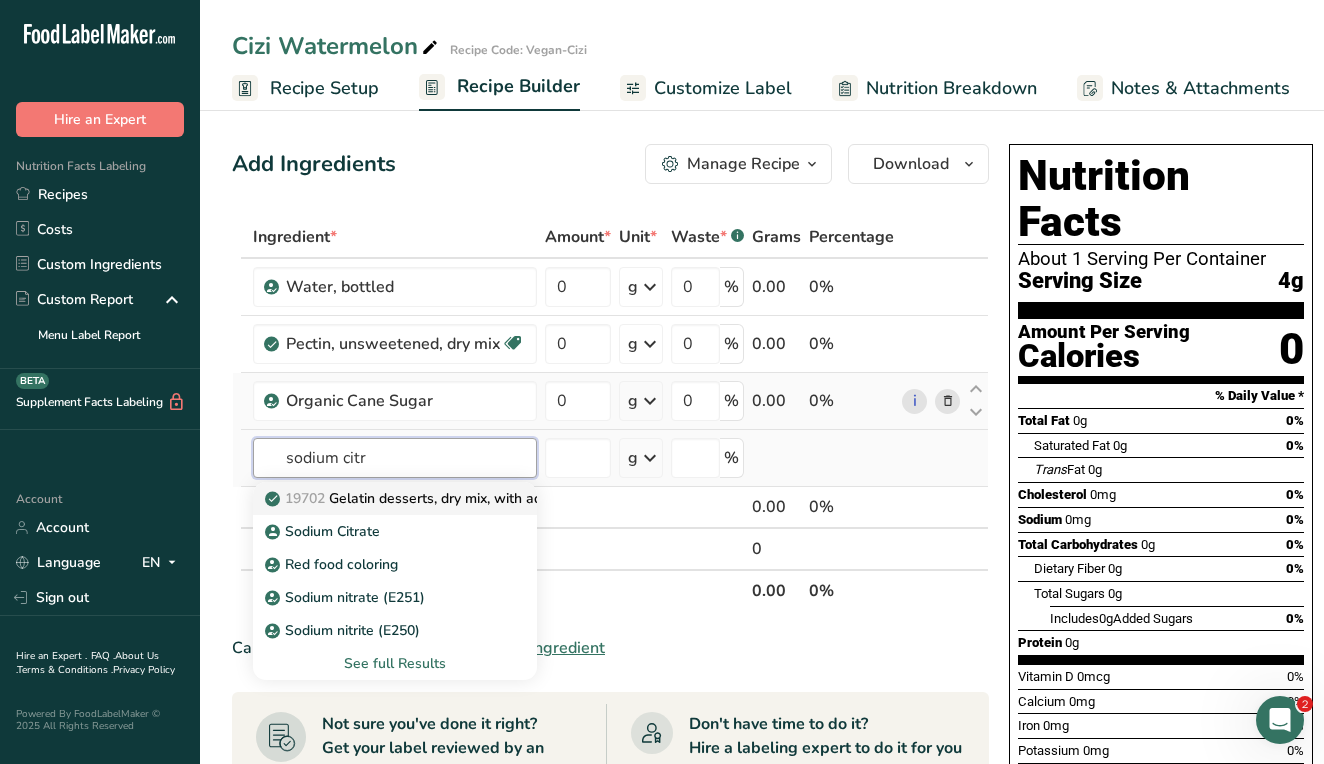 type on "sodium citrate" 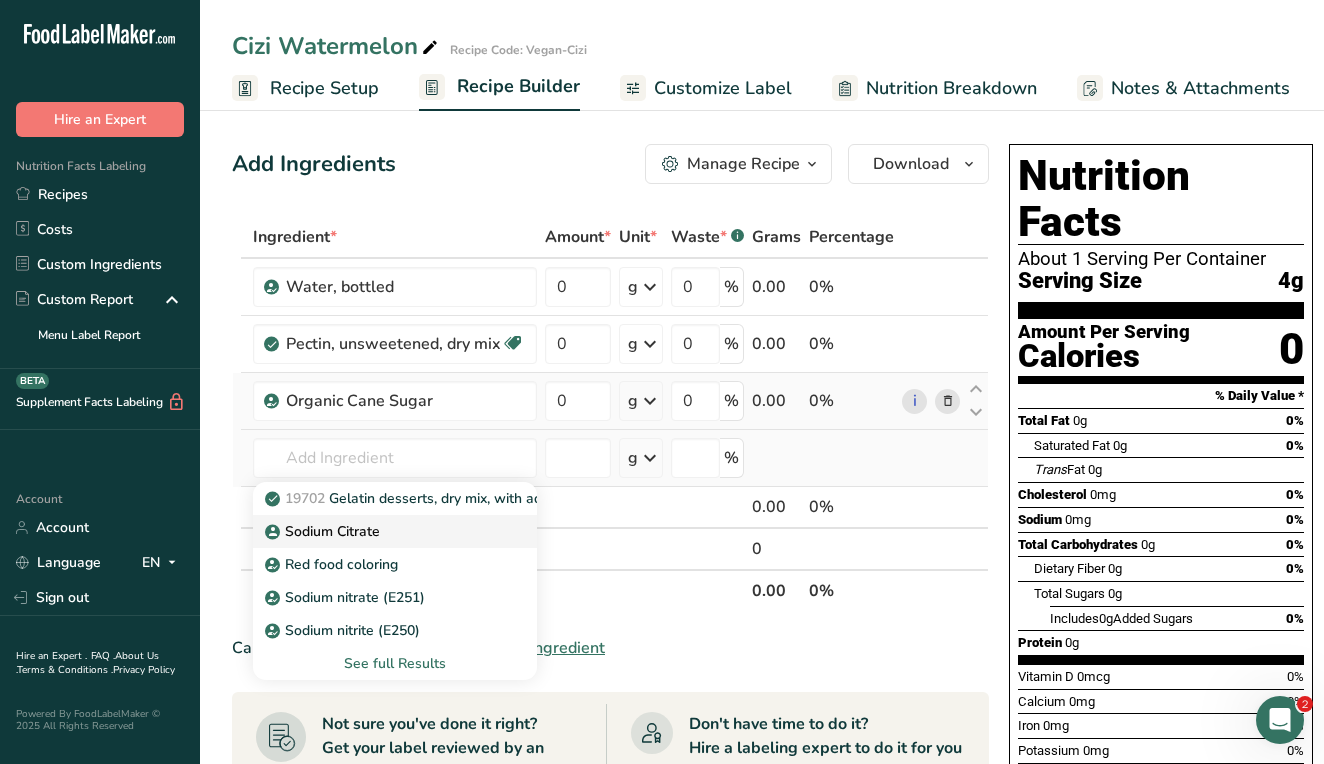 drag, startPoint x: 389, startPoint y: 493, endPoint x: 380, endPoint y: 533, distance: 41 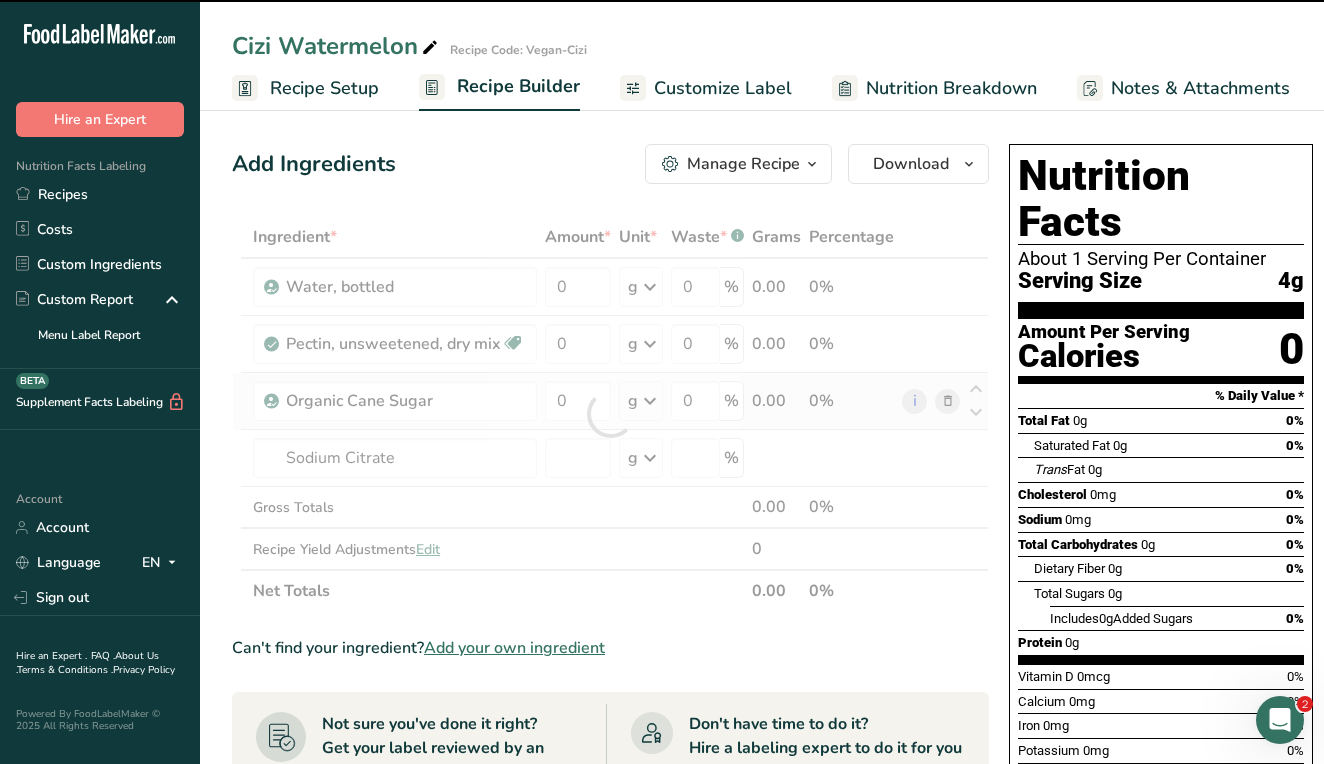 type on "0" 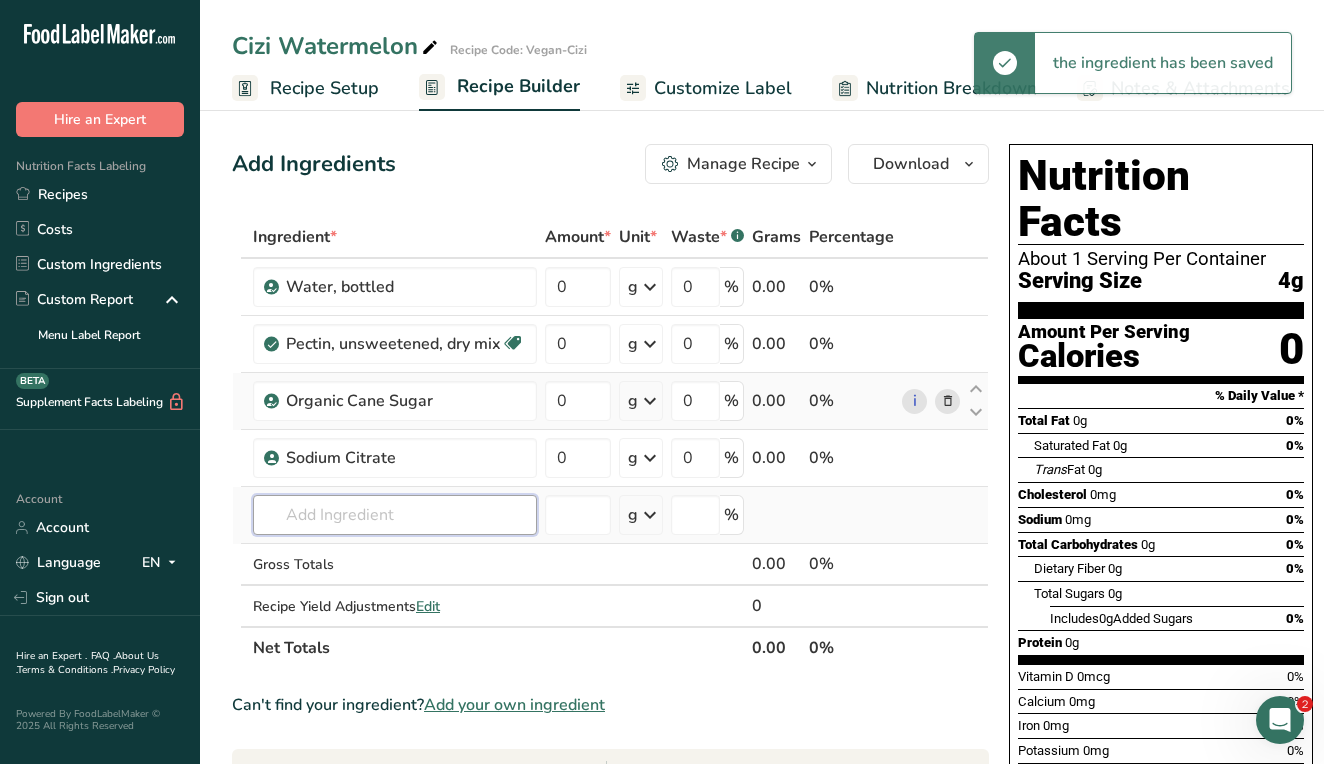 click at bounding box center (395, 515) 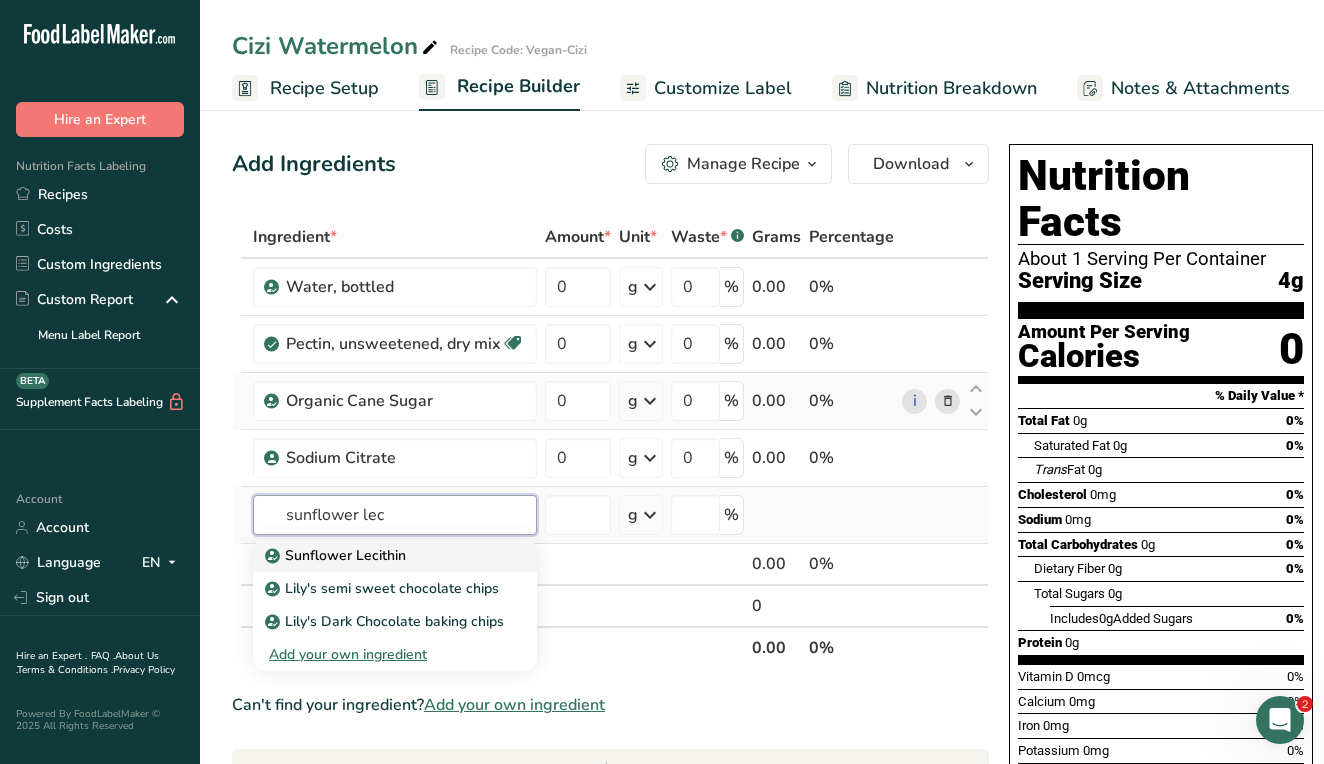 type on "sunflower let" 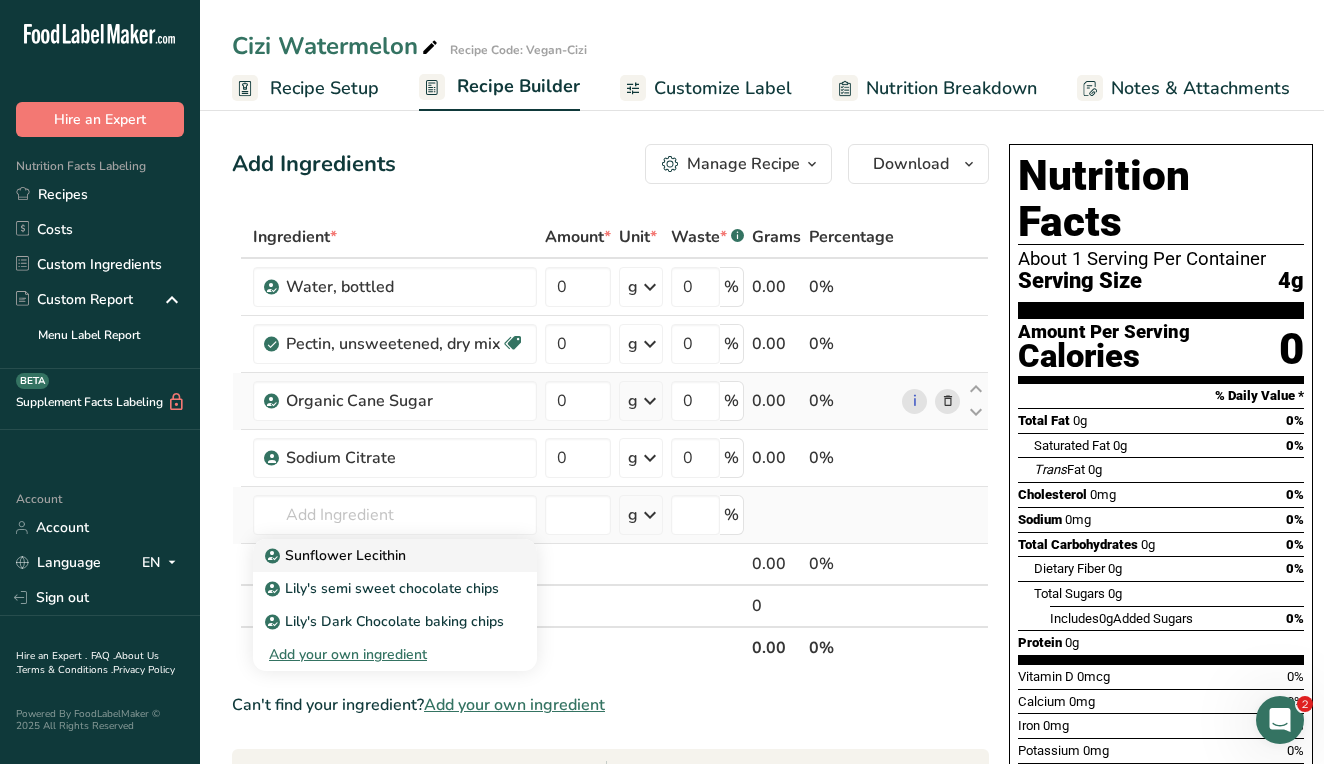click on "Sunflower Lecithin" at bounding box center [337, 555] 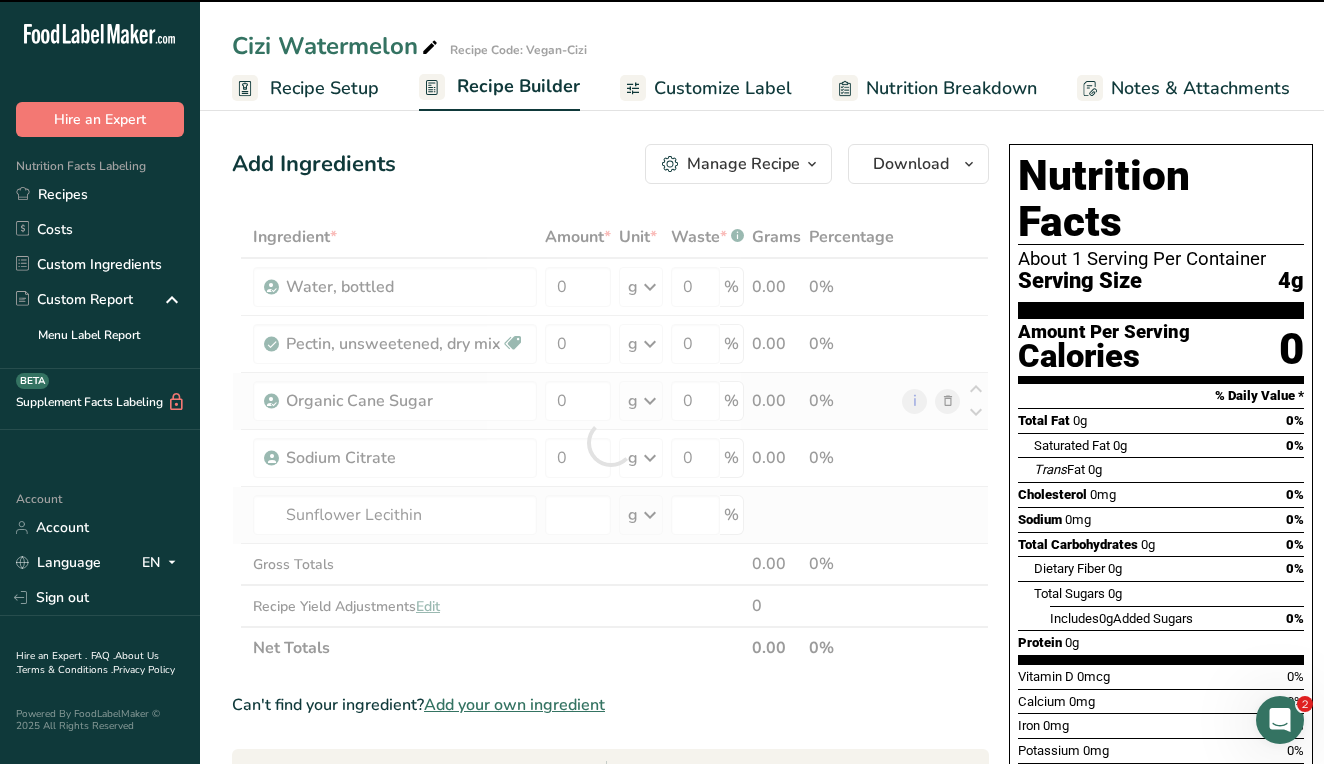 type on "0" 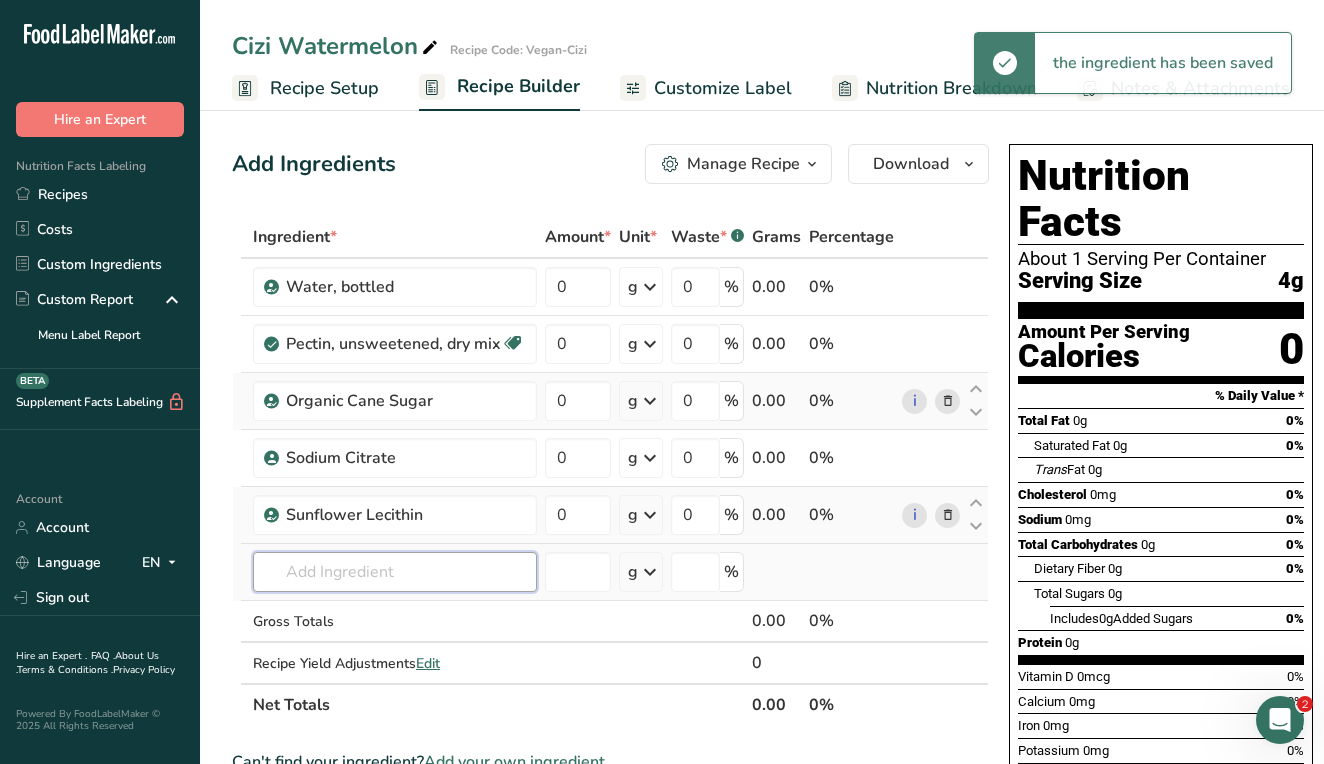 click at bounding box center (395, 572) 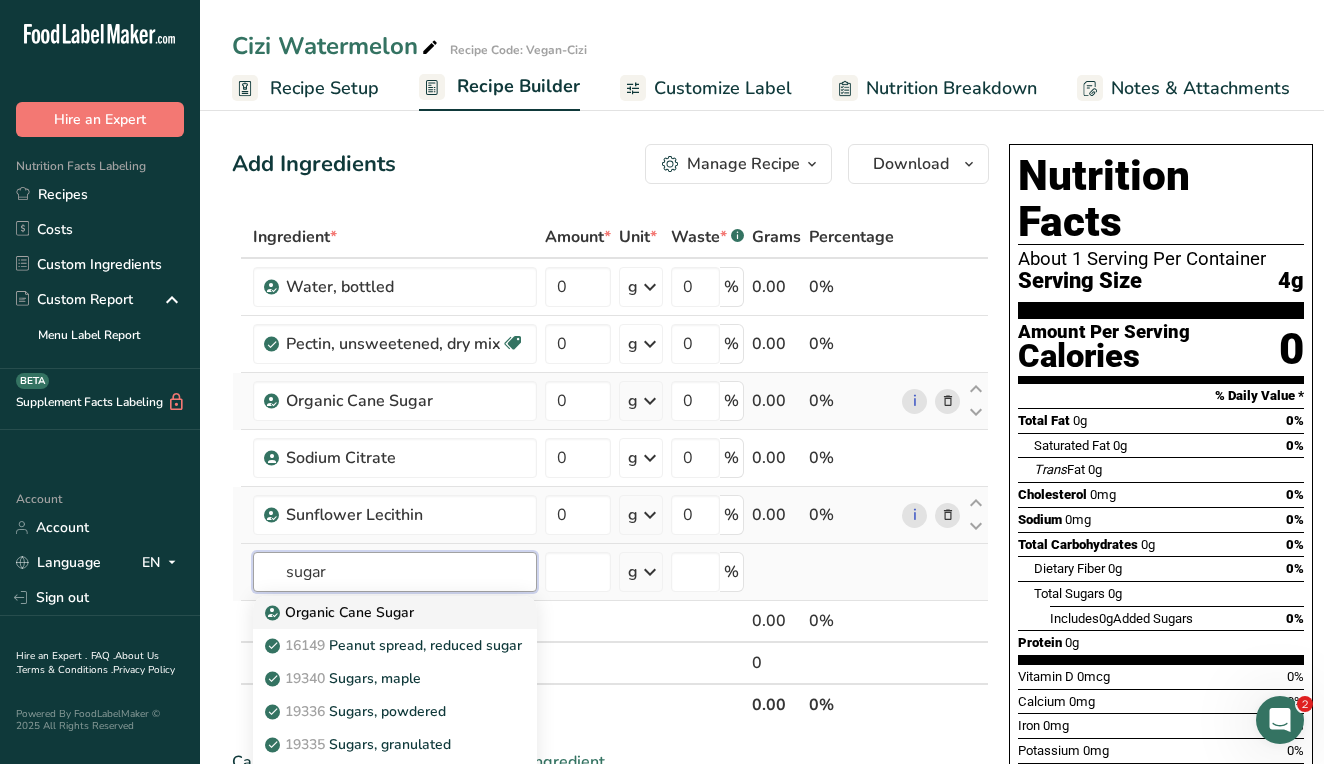 type on "sugar" 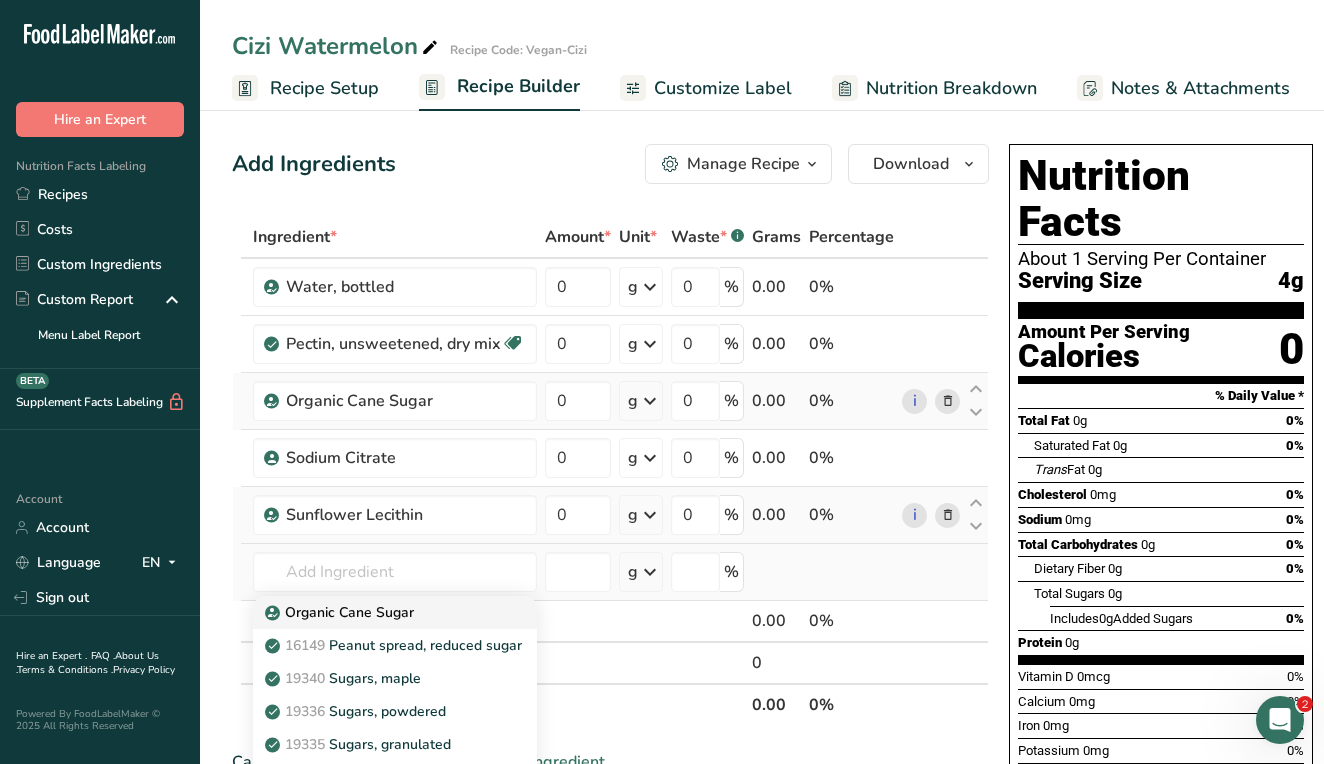 click on "Organic Cane Sugar" at bounding box center (341, 612) 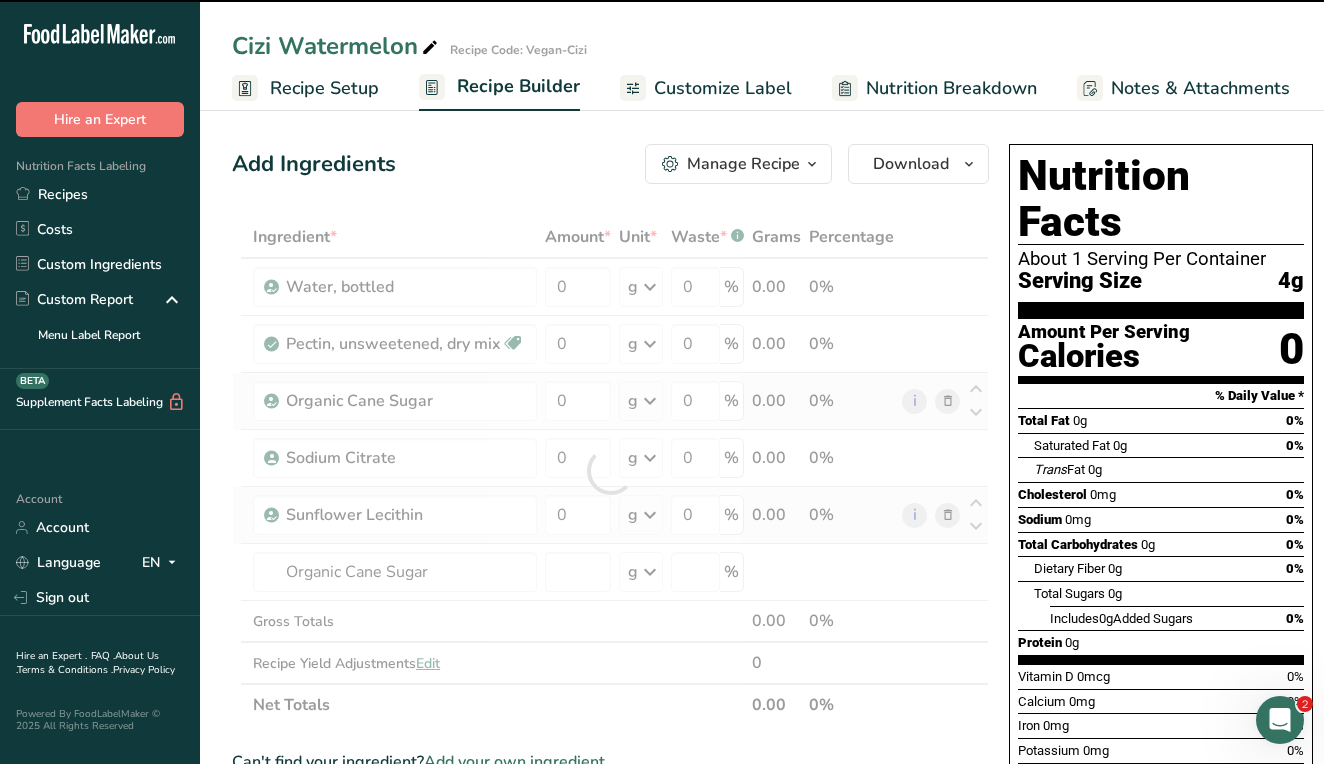 type on "0" 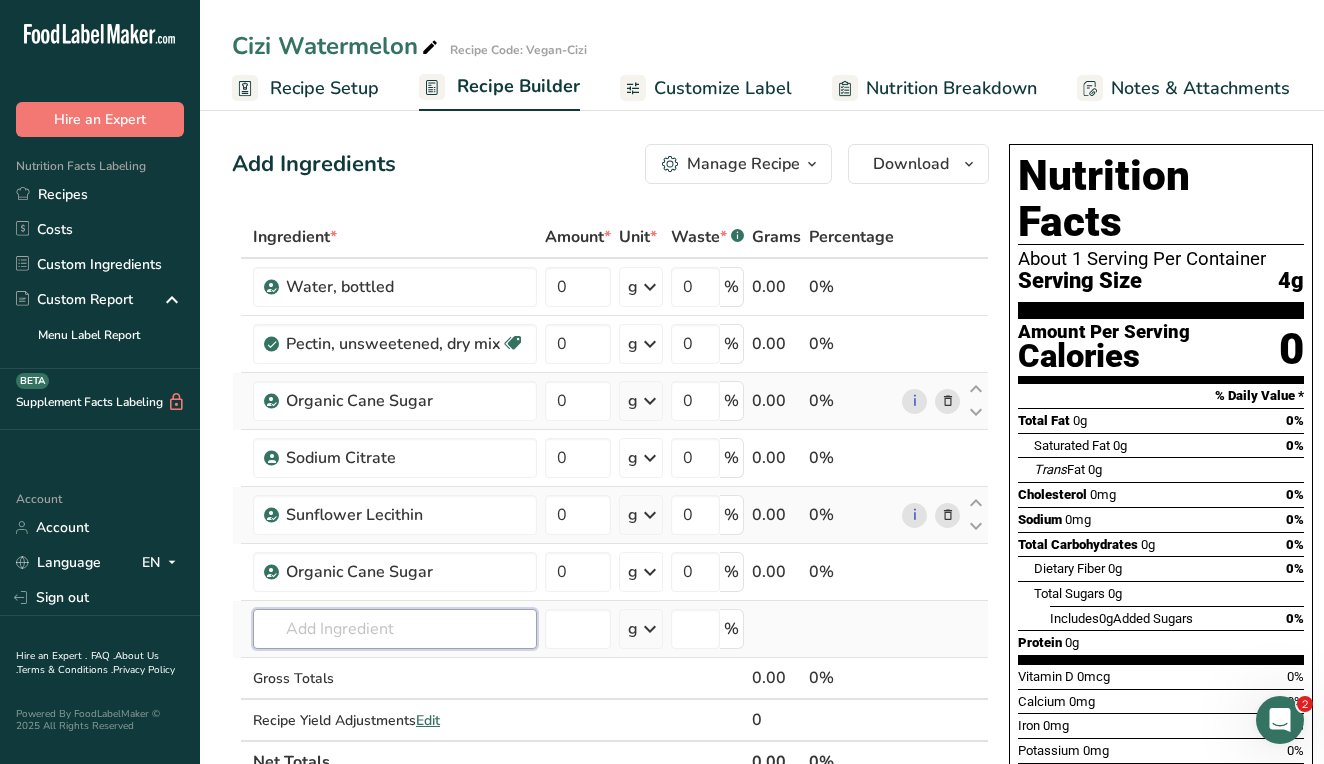 click at bounding box center (395, 629) 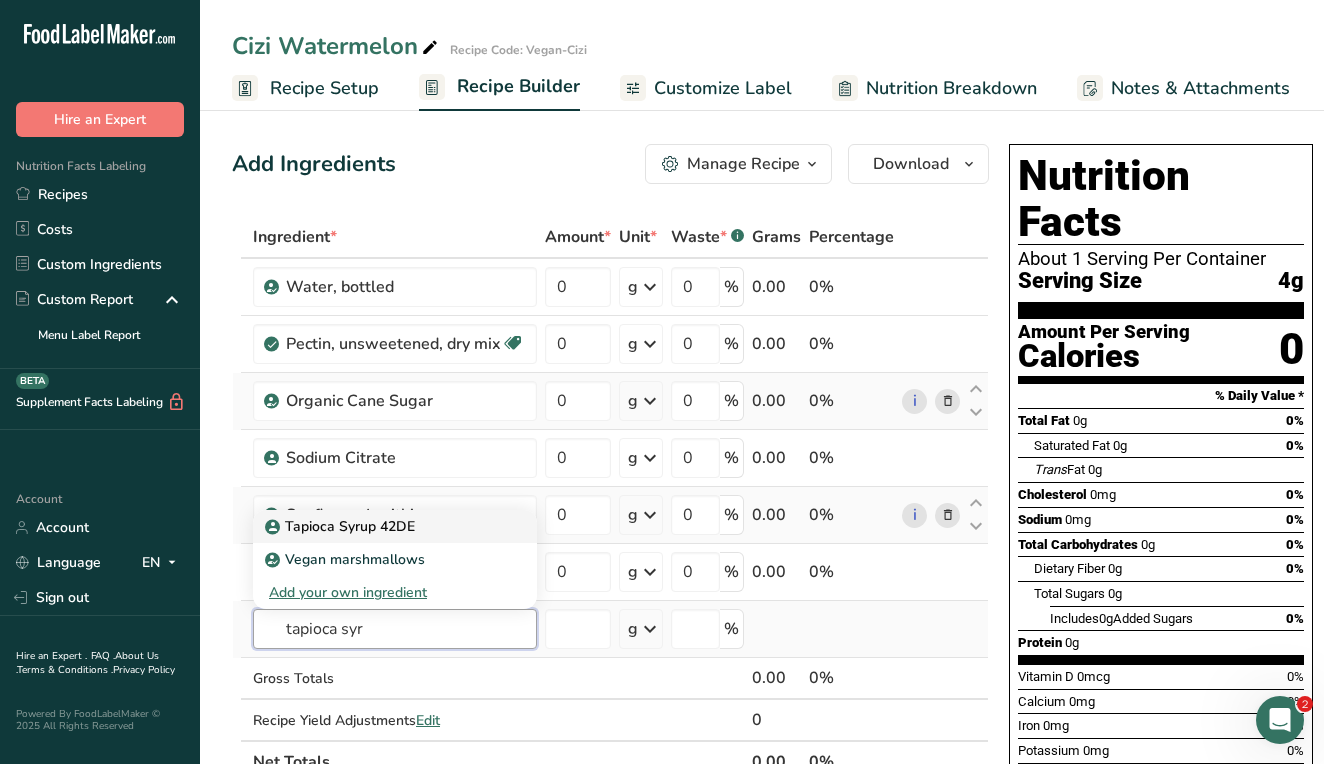 type on "tapioca syr" 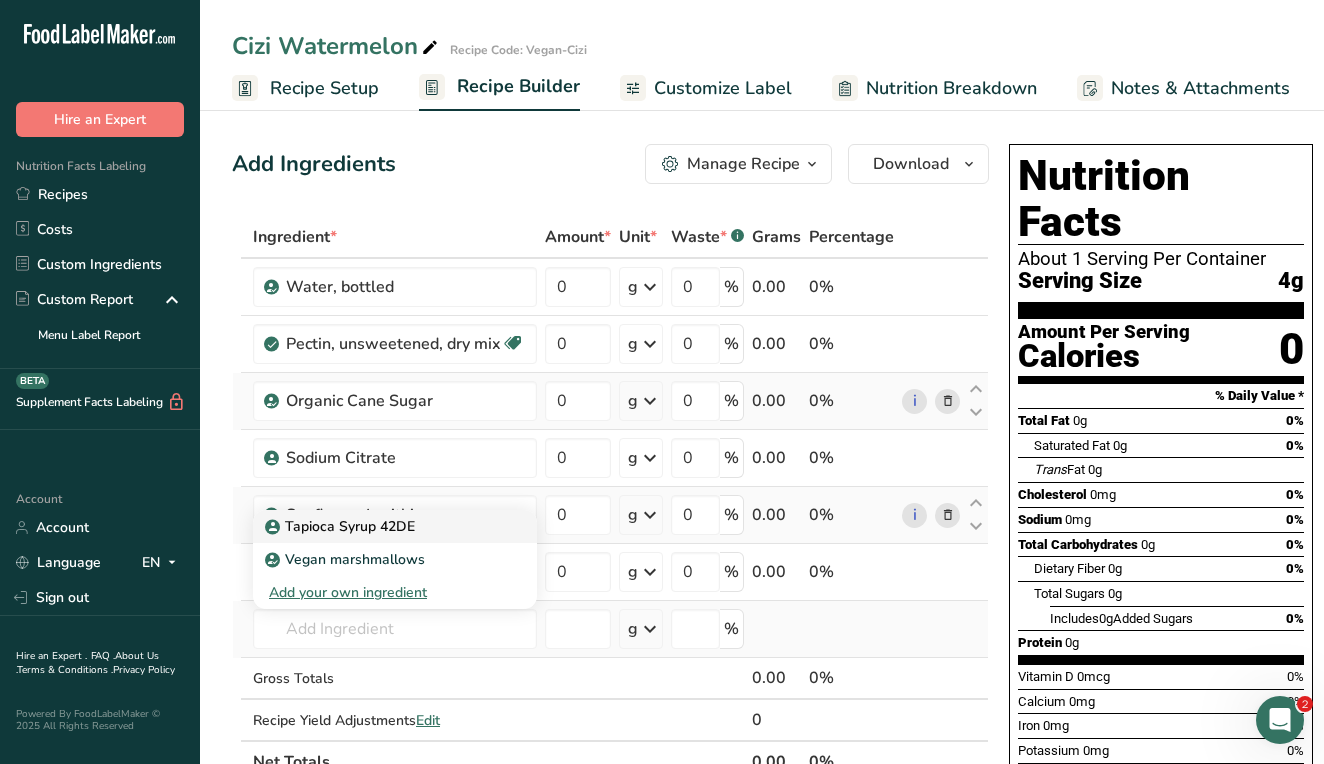 click on "Tapioca Syrup 42DE" at bounding box center [342, 526] 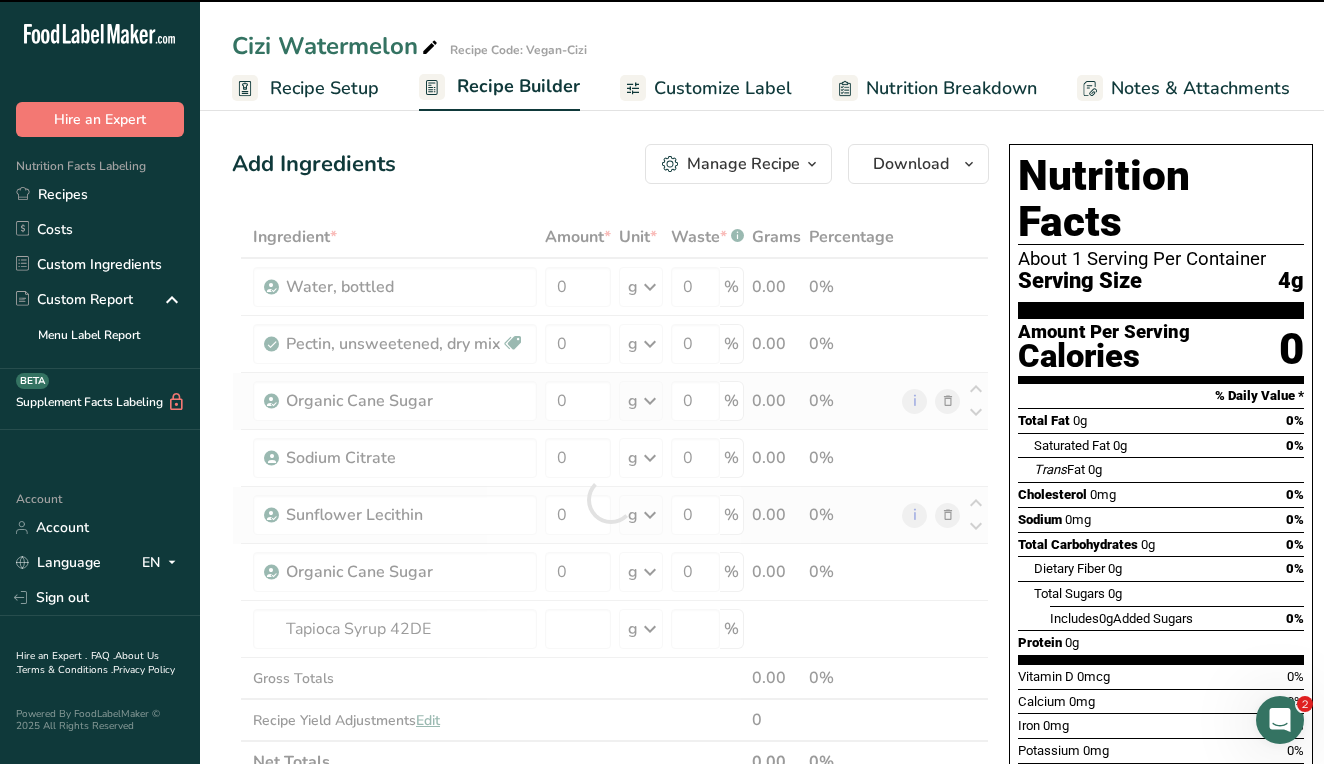 type on "0" 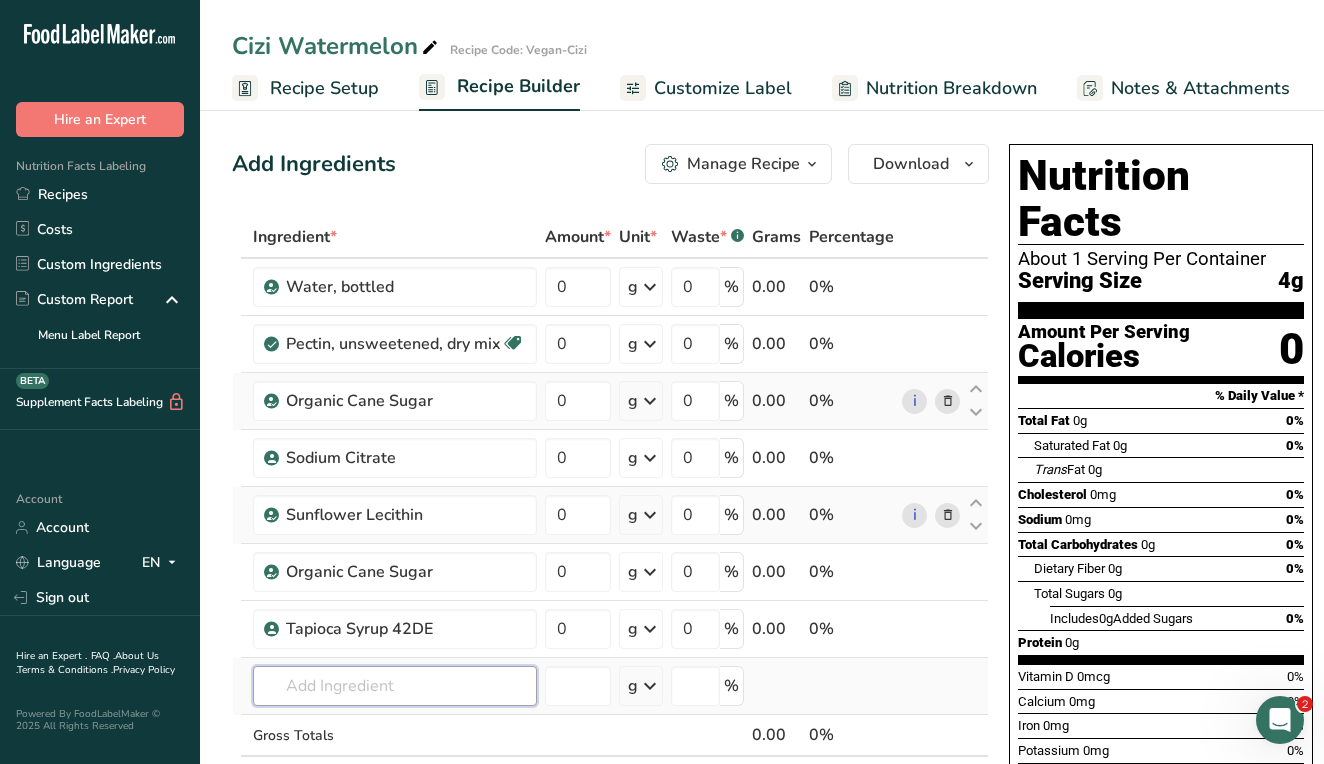 click at bounding box center [395, 686] 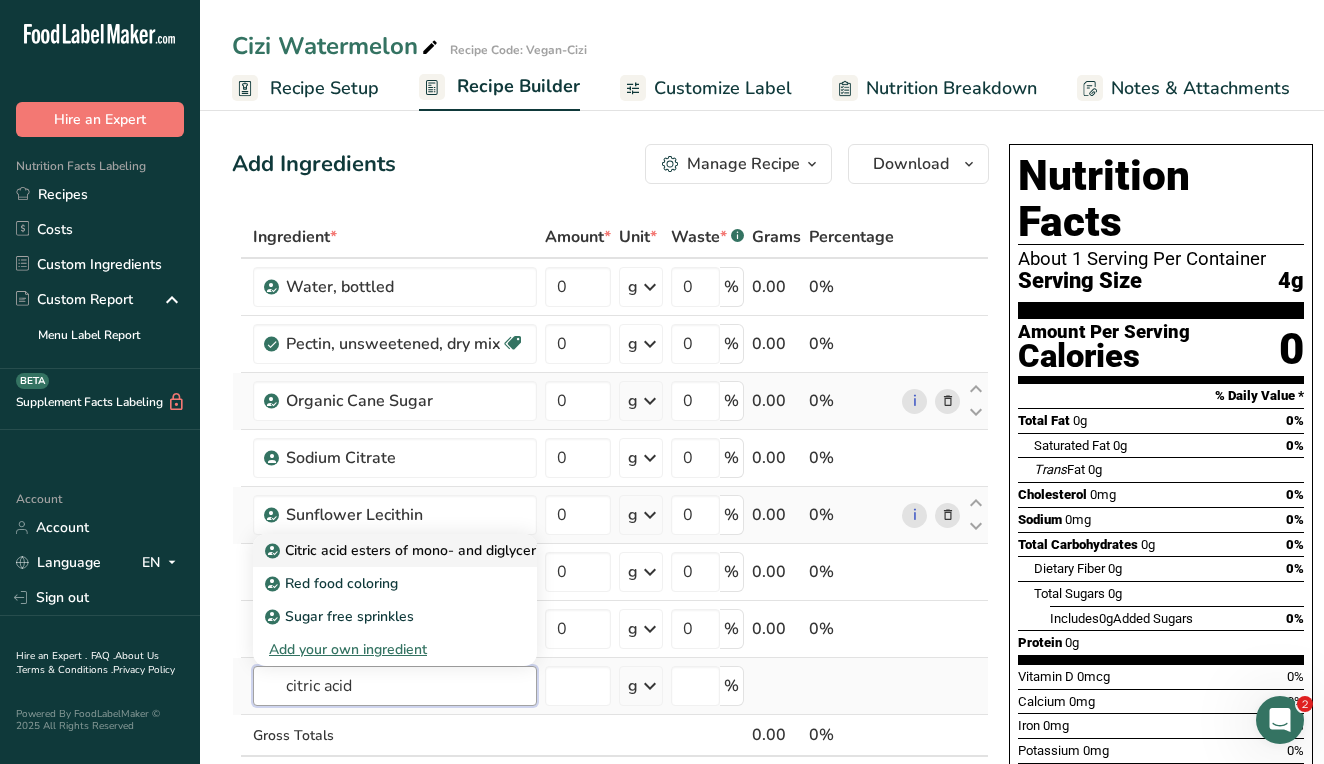 type on "citric acid" 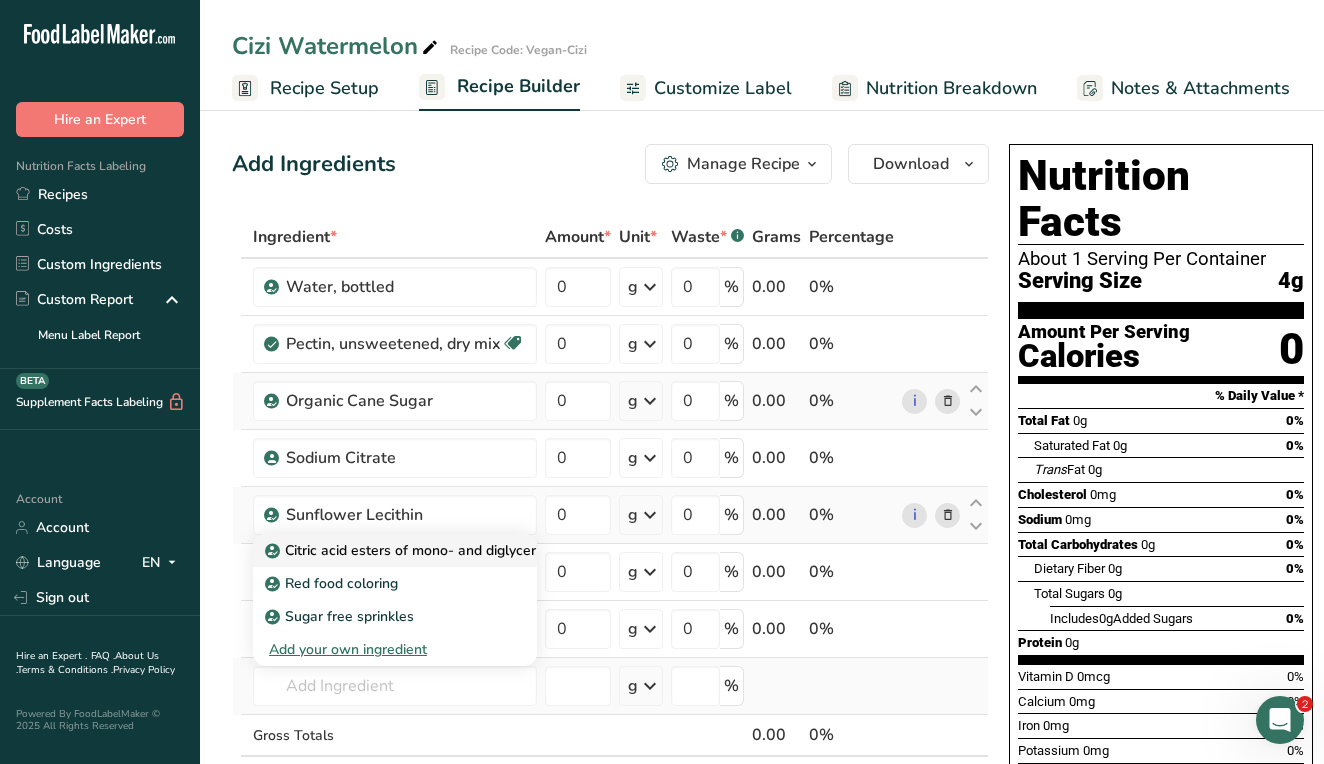 click on "Citric acid esters of mono- and diglycerides of fatty acids (E472c)" at bounding box center [486, 550] 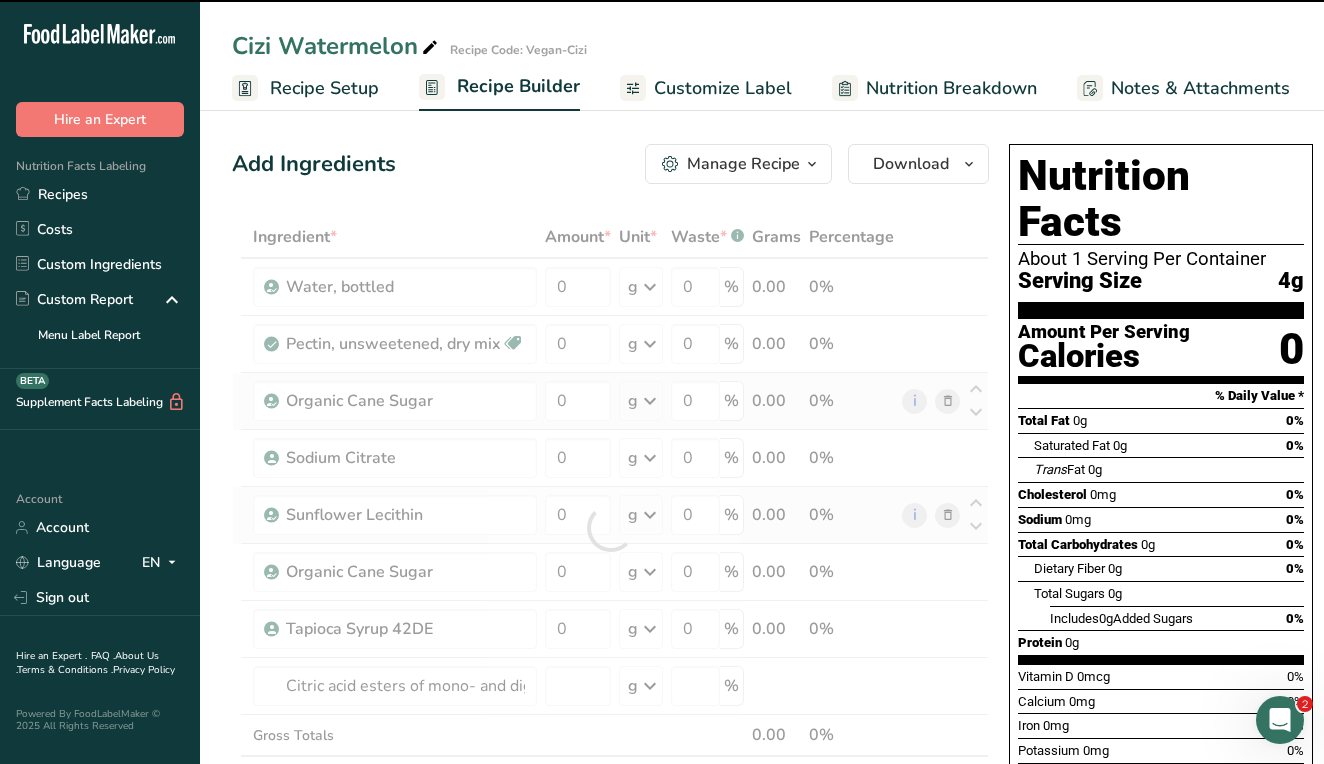 type on "0" 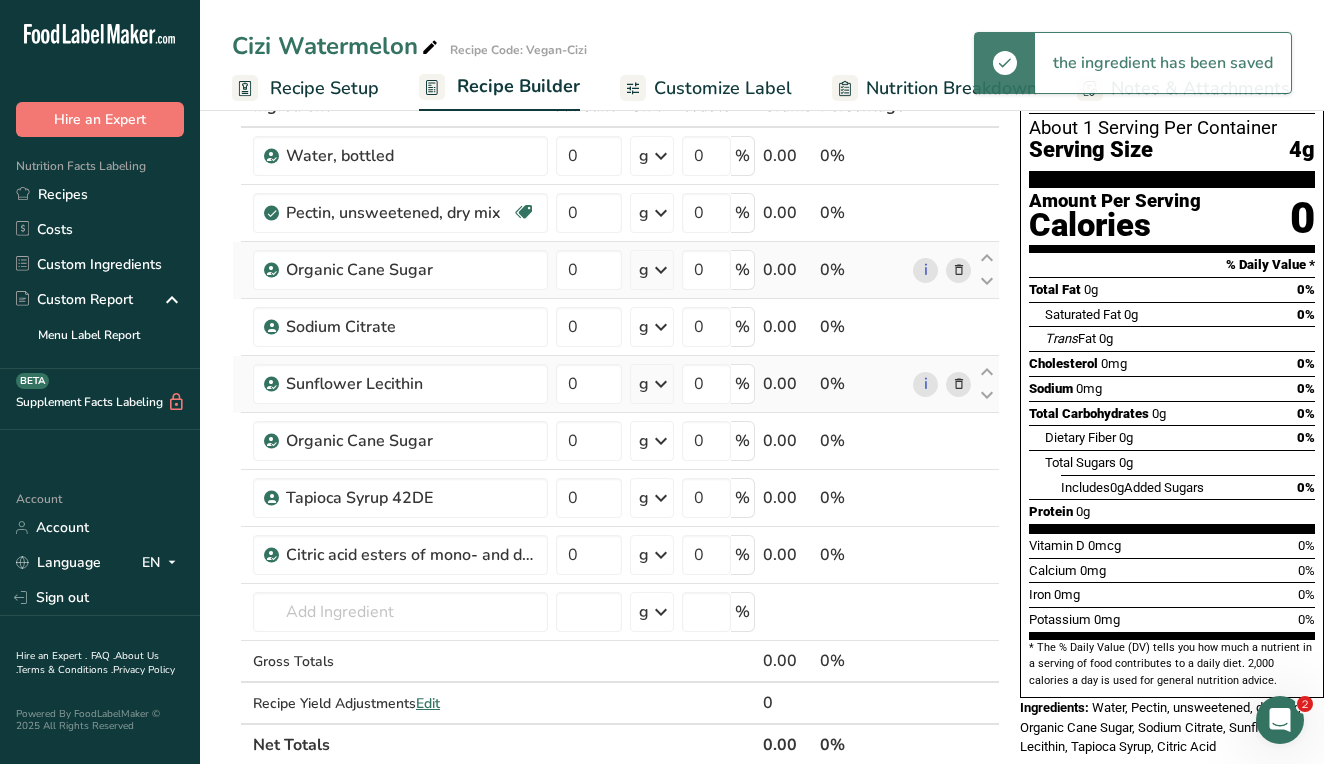 scroll, scrollTop: 153, scrollLeft: 0, axis: vertical 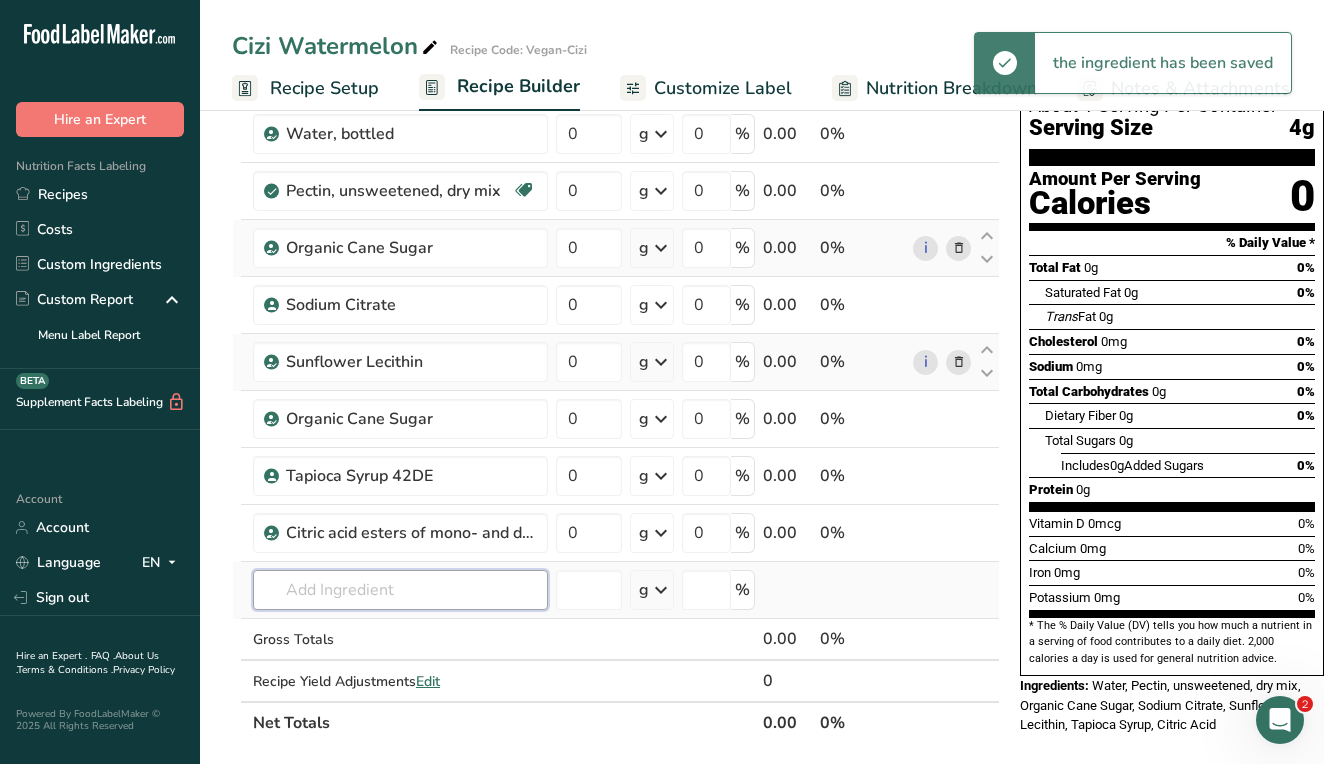 click at bounding box center [400, 590] 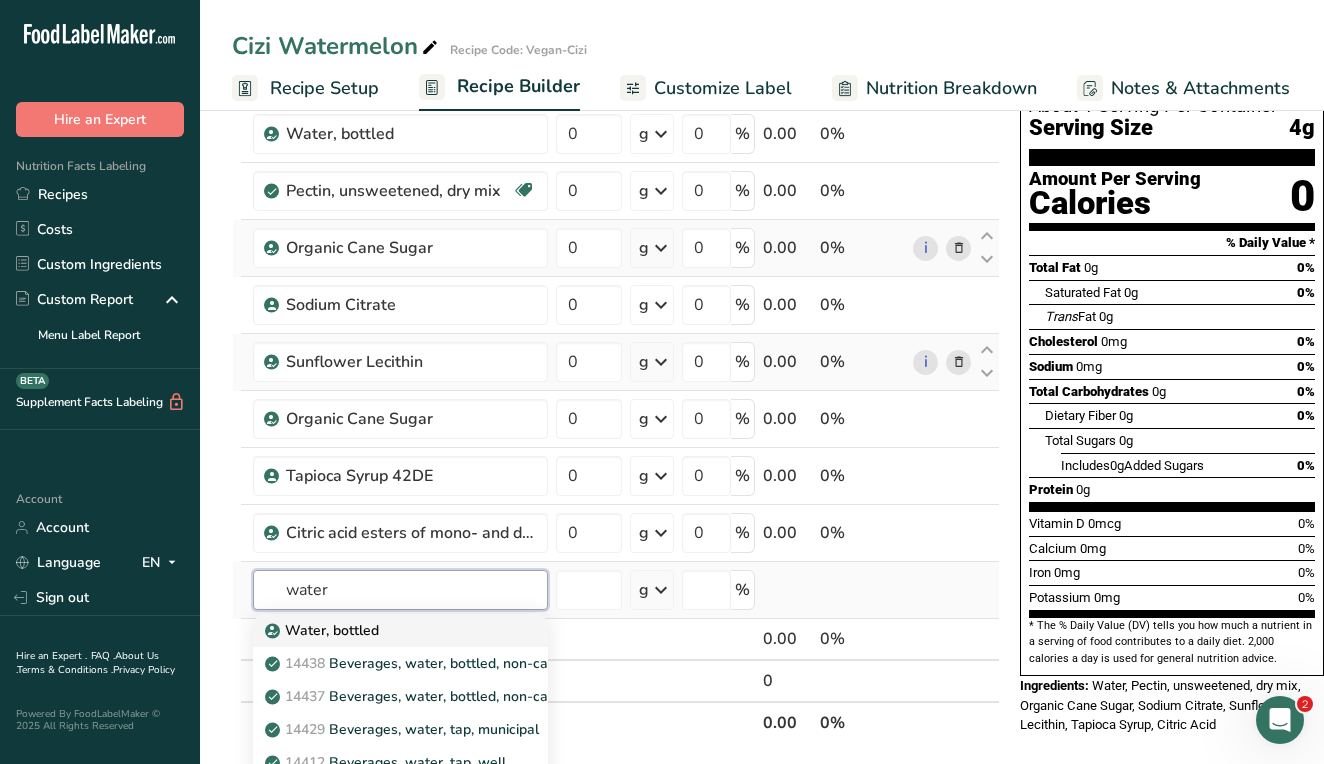 type on "water" 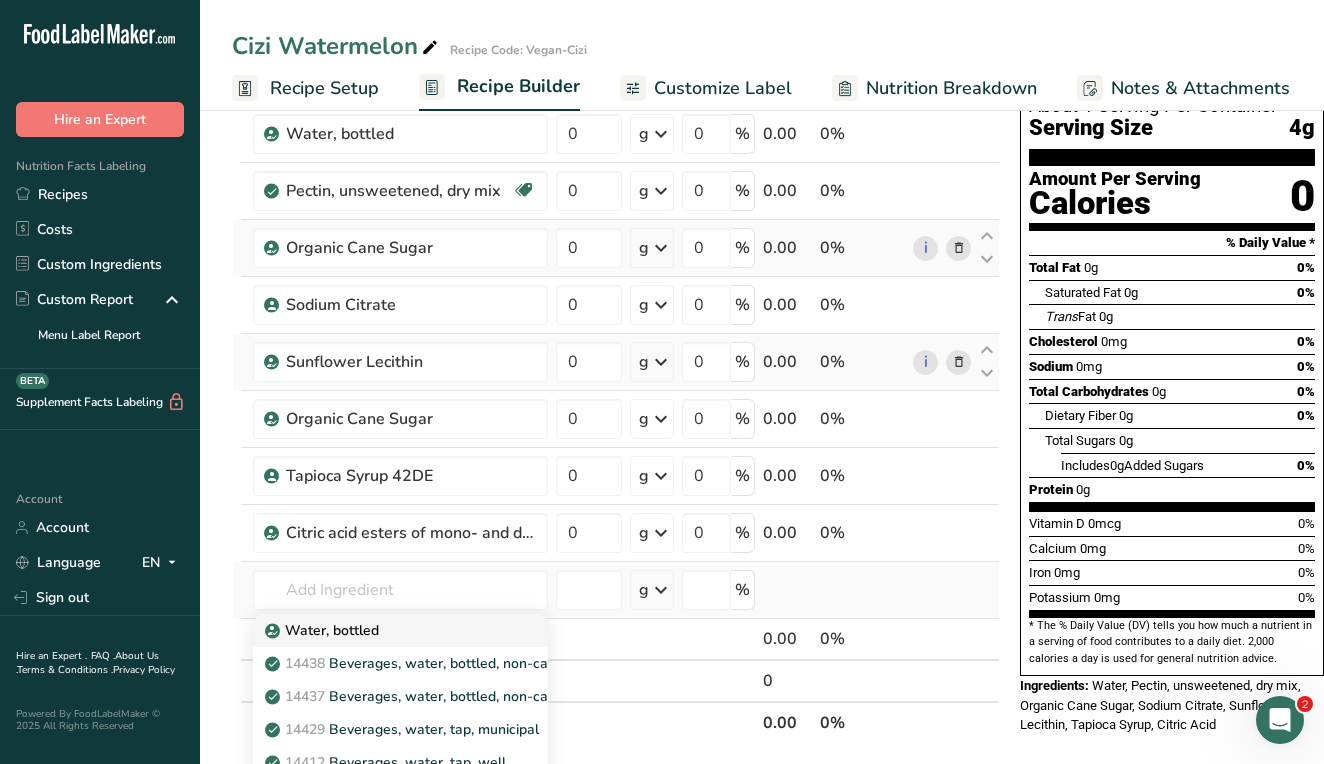 click on "Water, bottled" at bounding box center [384, 630] 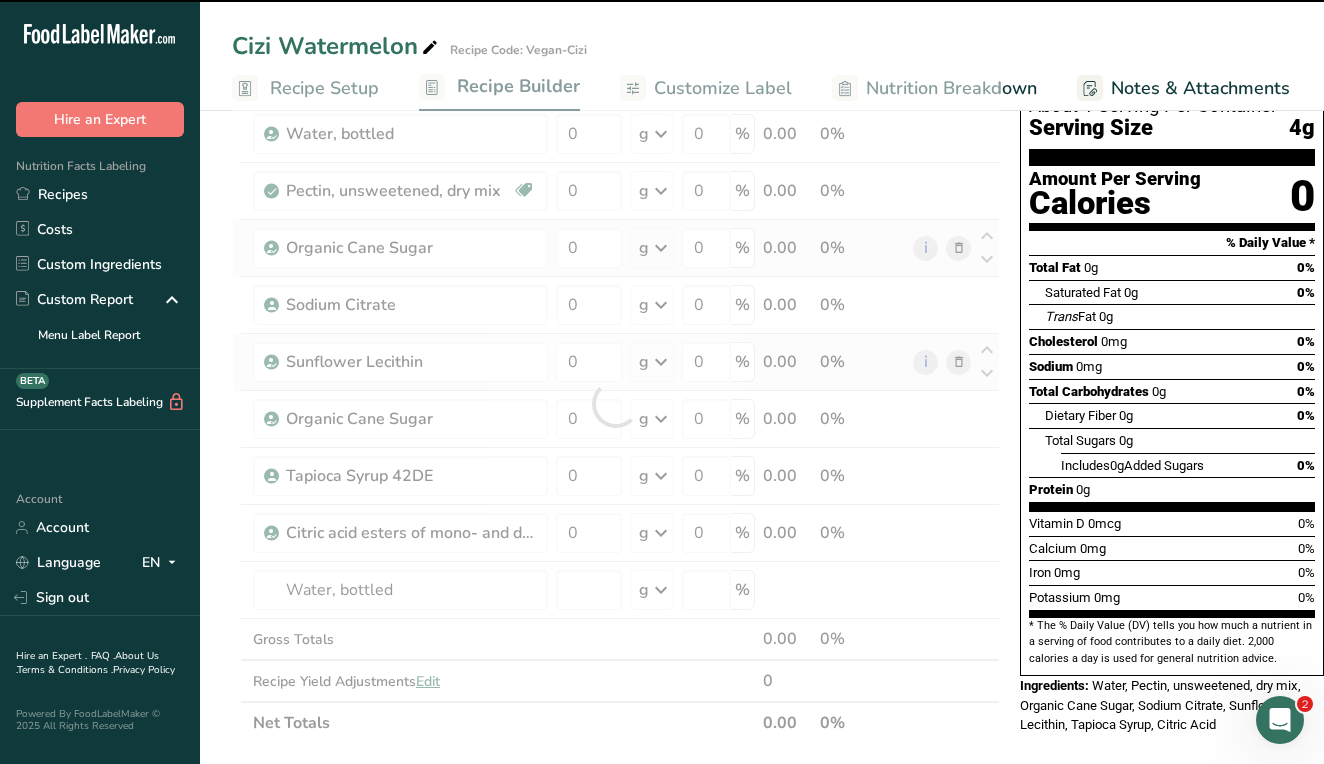 type on "0" 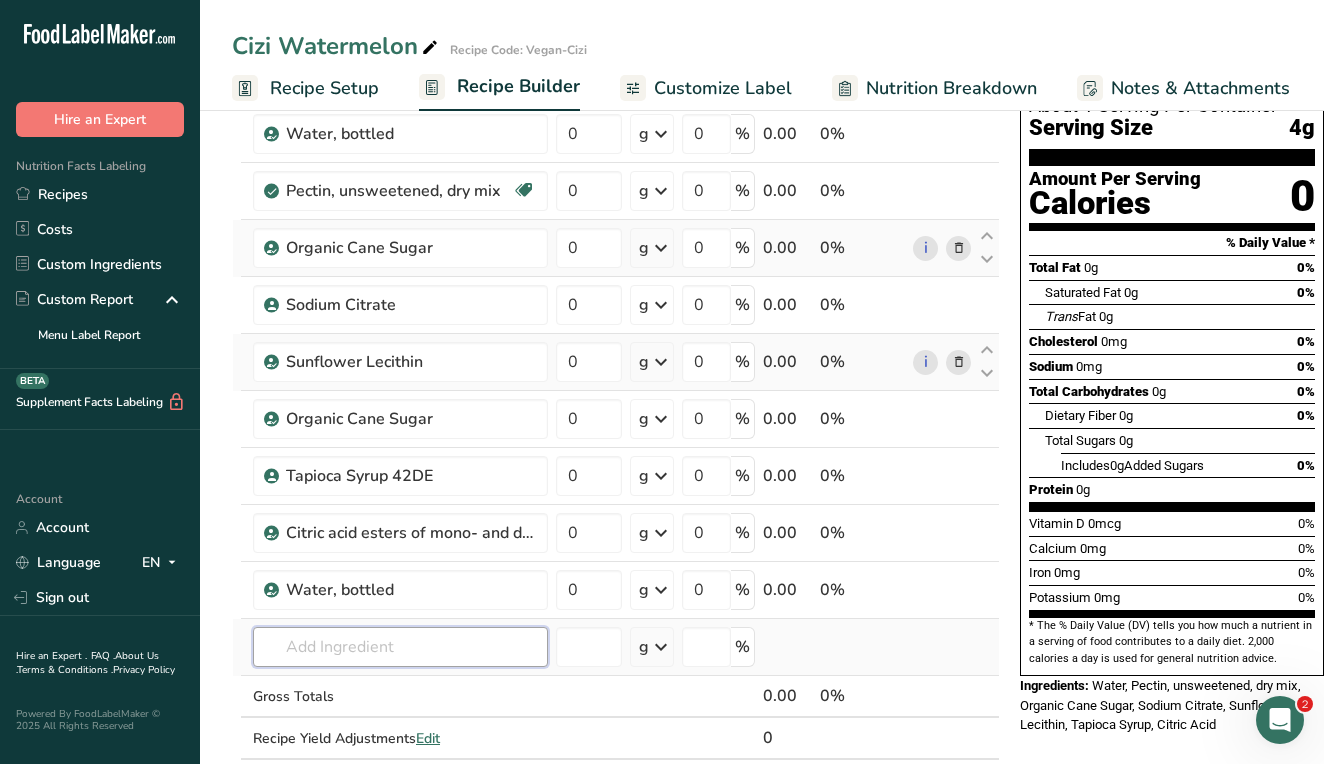 click at bounding box center (400, 647) 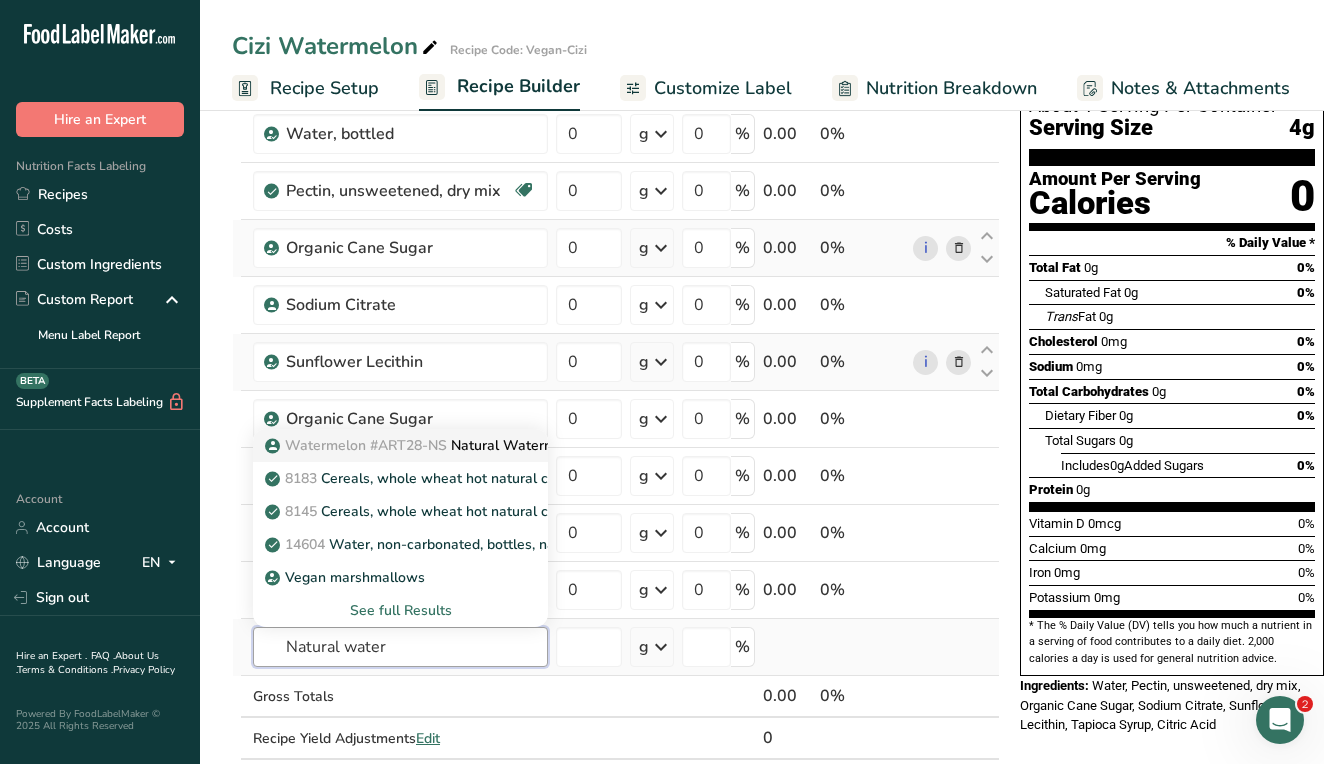 type on "Natural water" 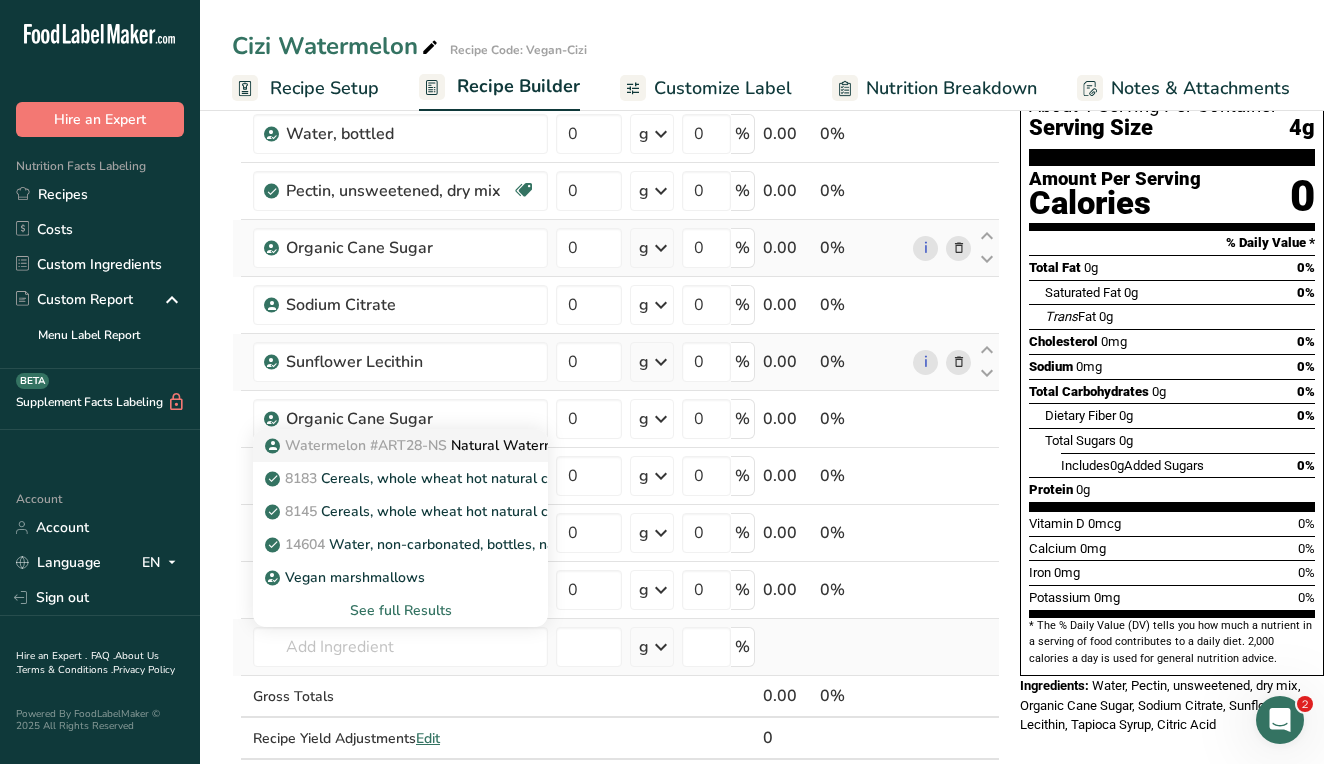 click on "Watermelon #ART28-NS
Natural Watermelon Artisan Flavor #ART28-NS" at bounding box center (514, 445) 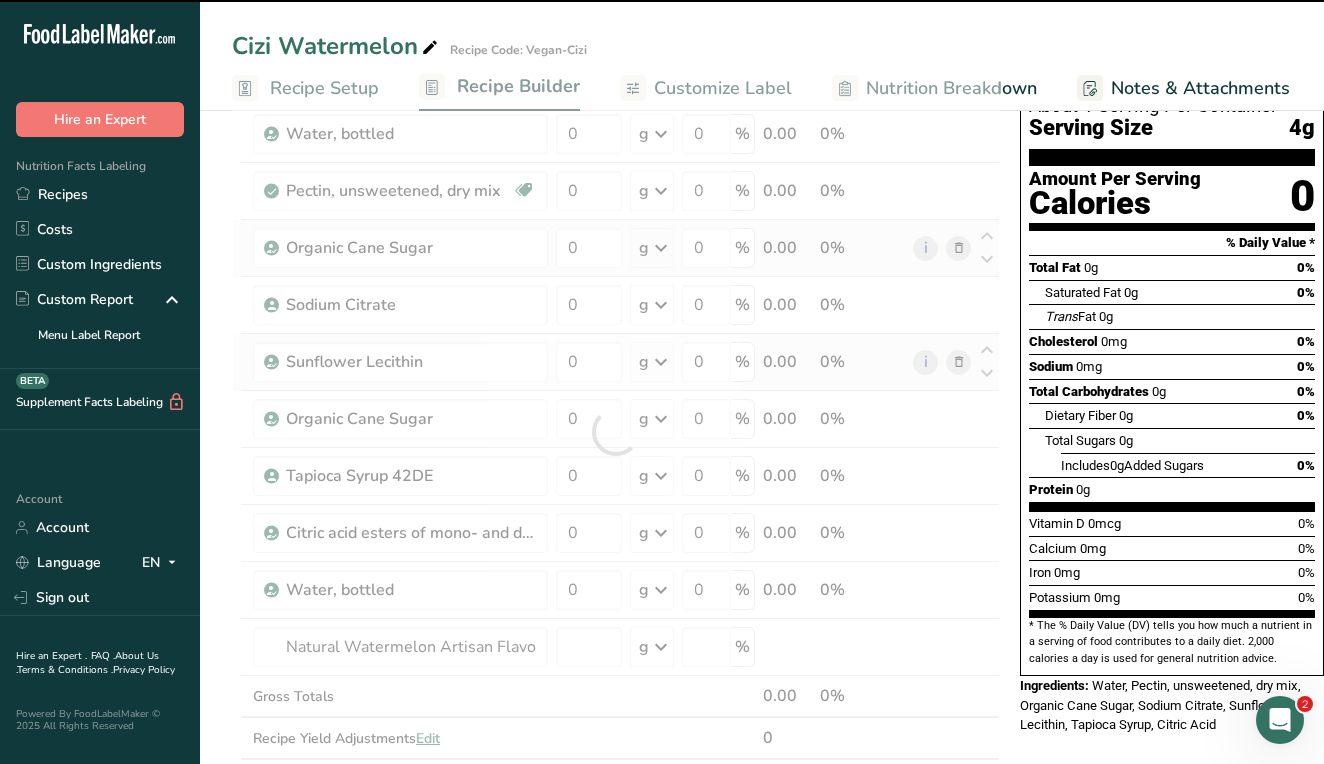 type on "0" 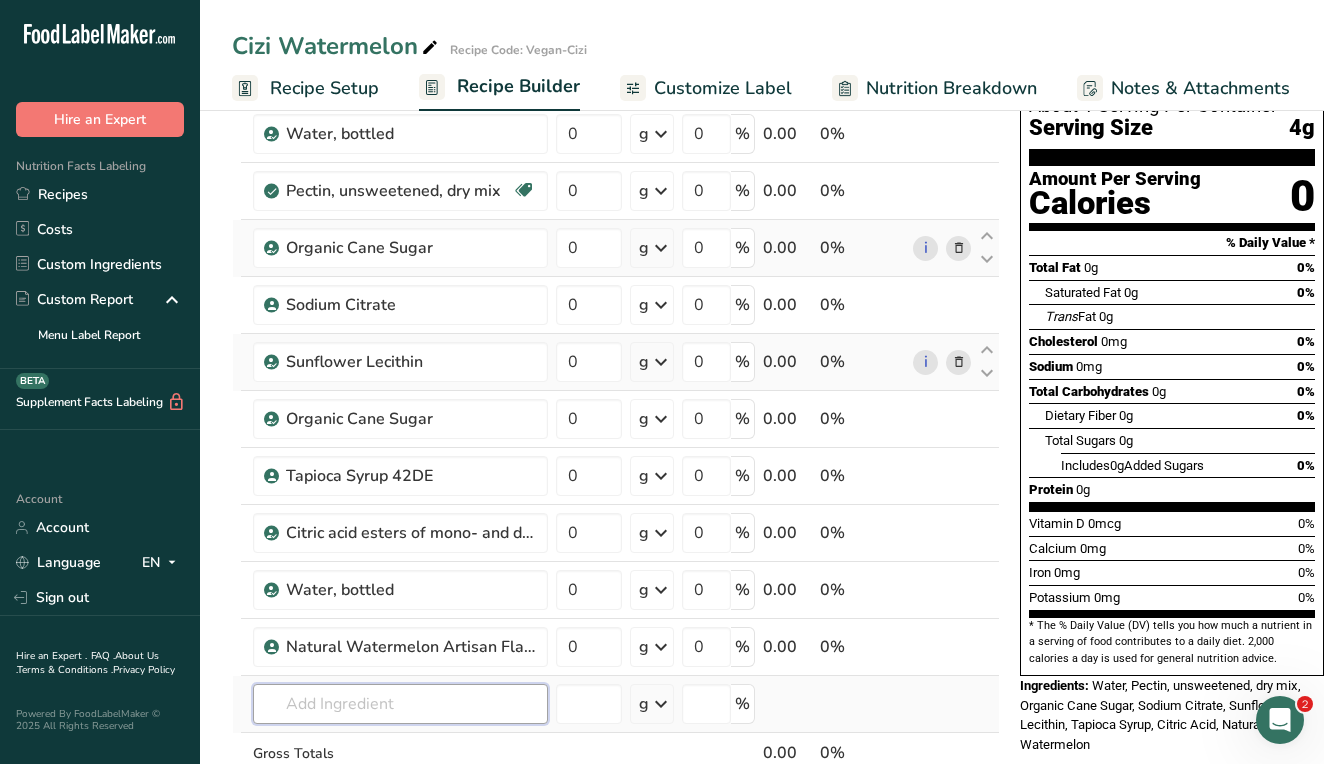 click at bounding box center [400, 704] 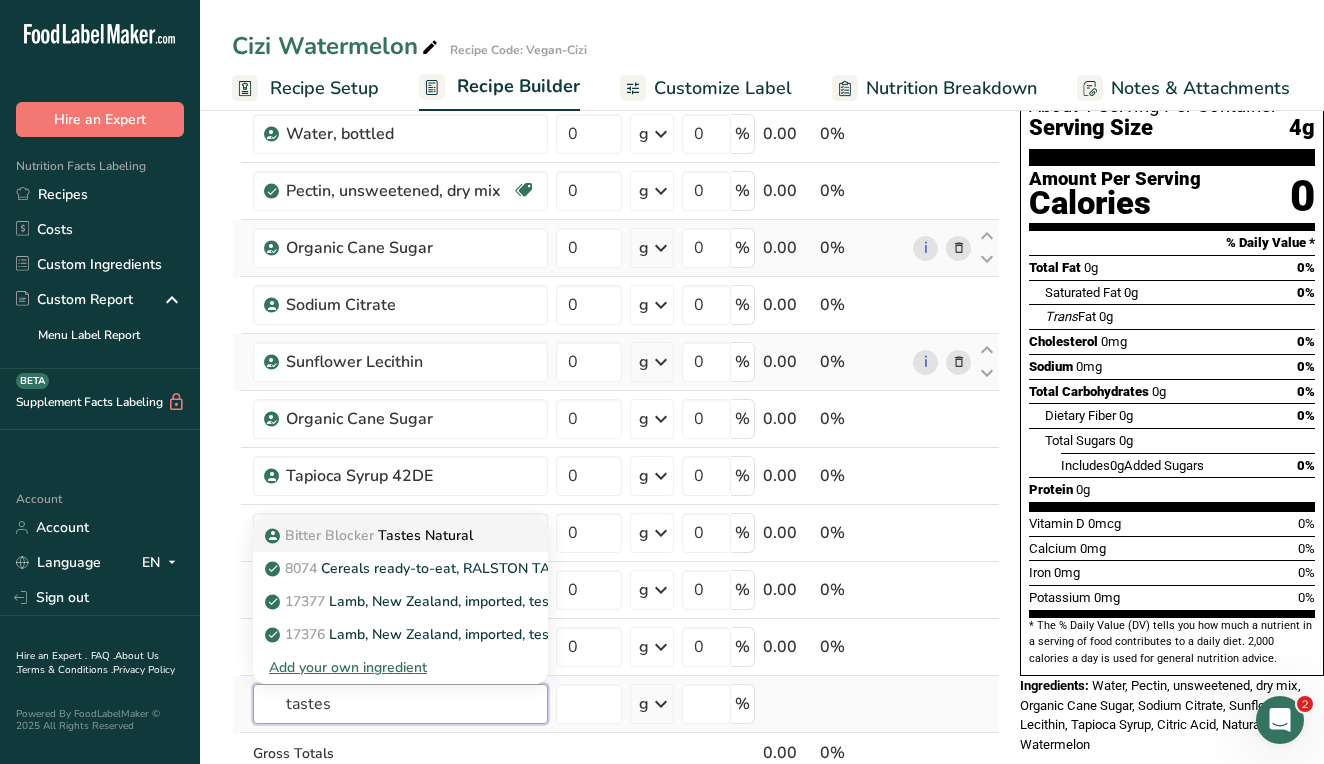 type on "tastes" 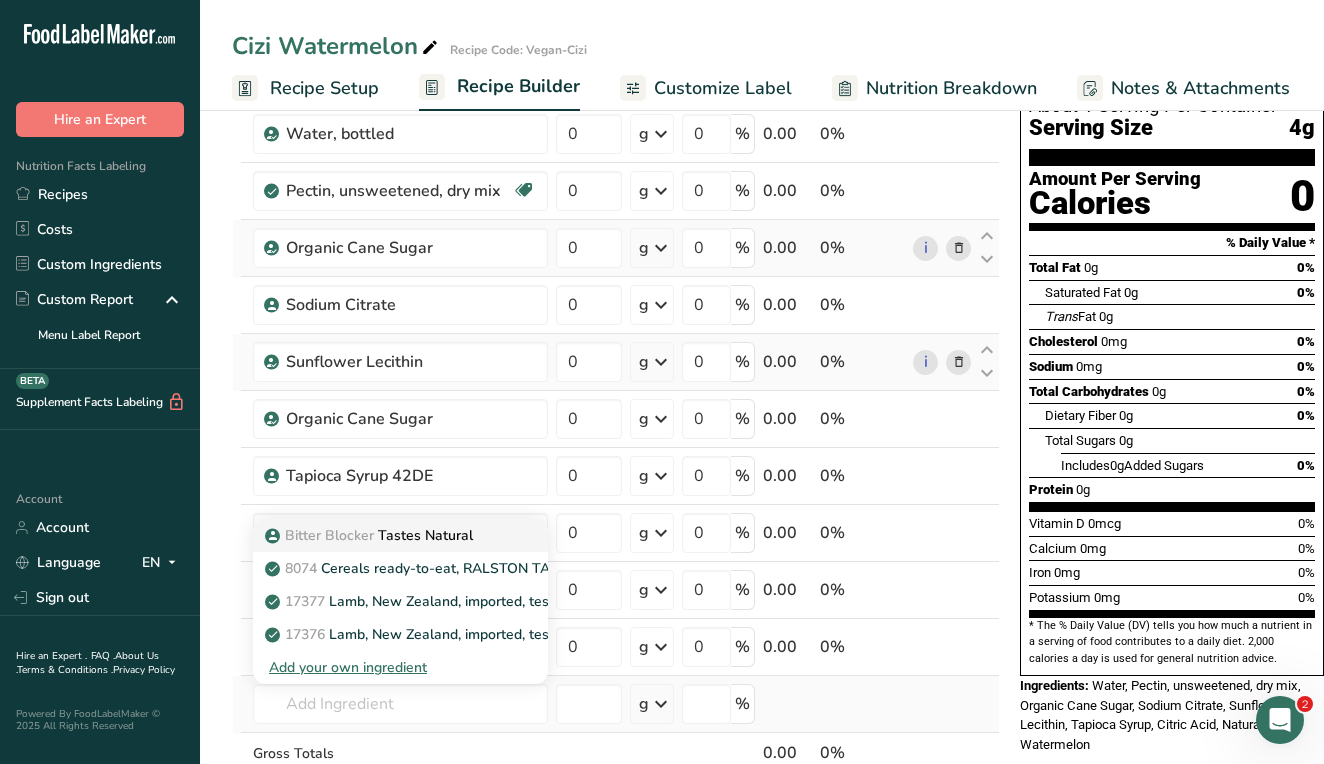 click on "Bitter Blocker
Tastes Natural" at bounding box center [371, 535] 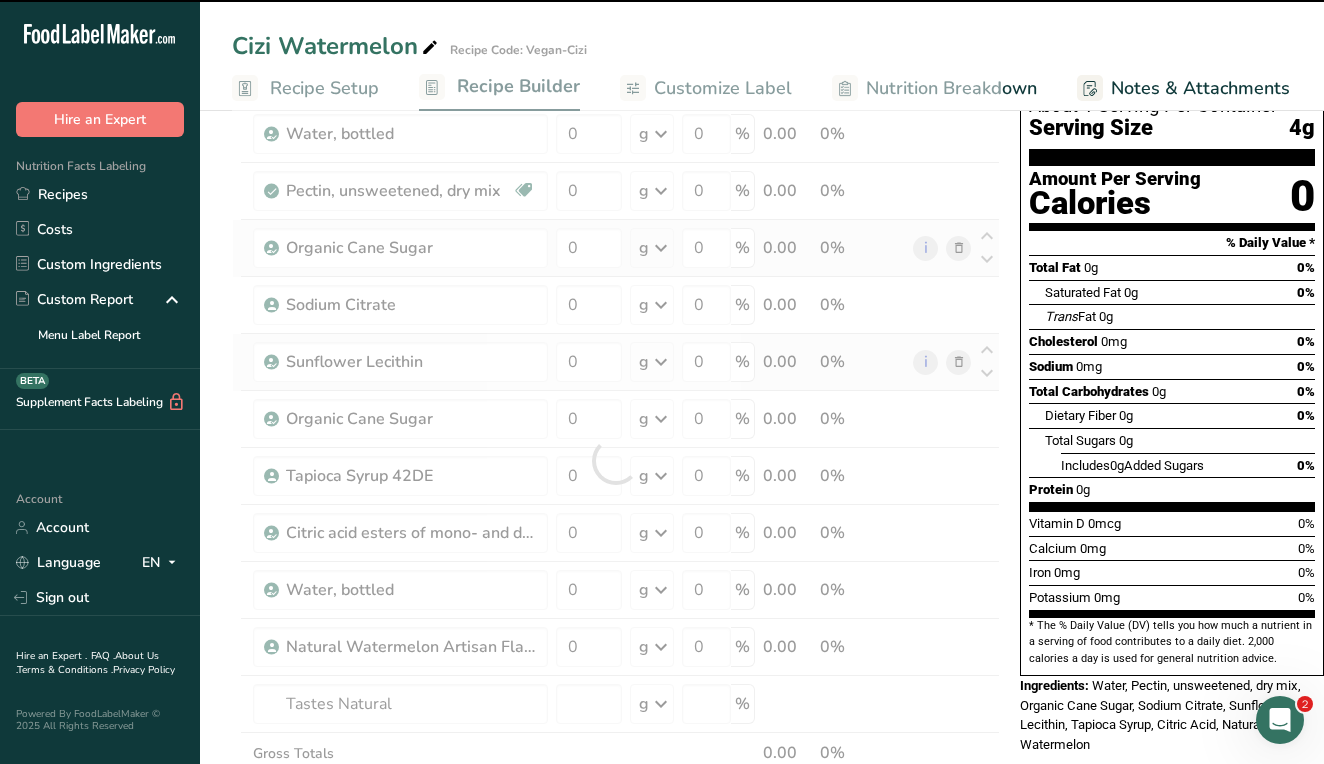 type on "0" 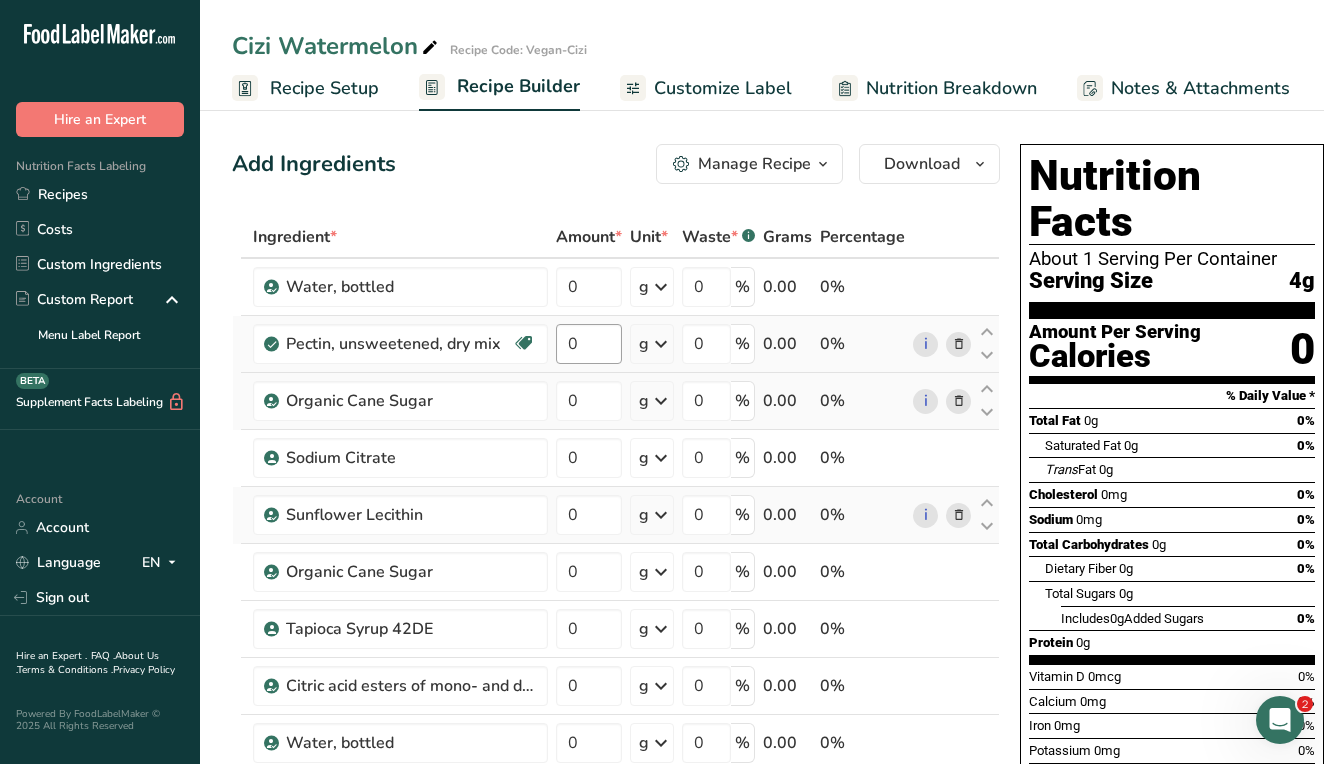 scroll, scrollTop: 0, scrollLeft: 0, axis: both 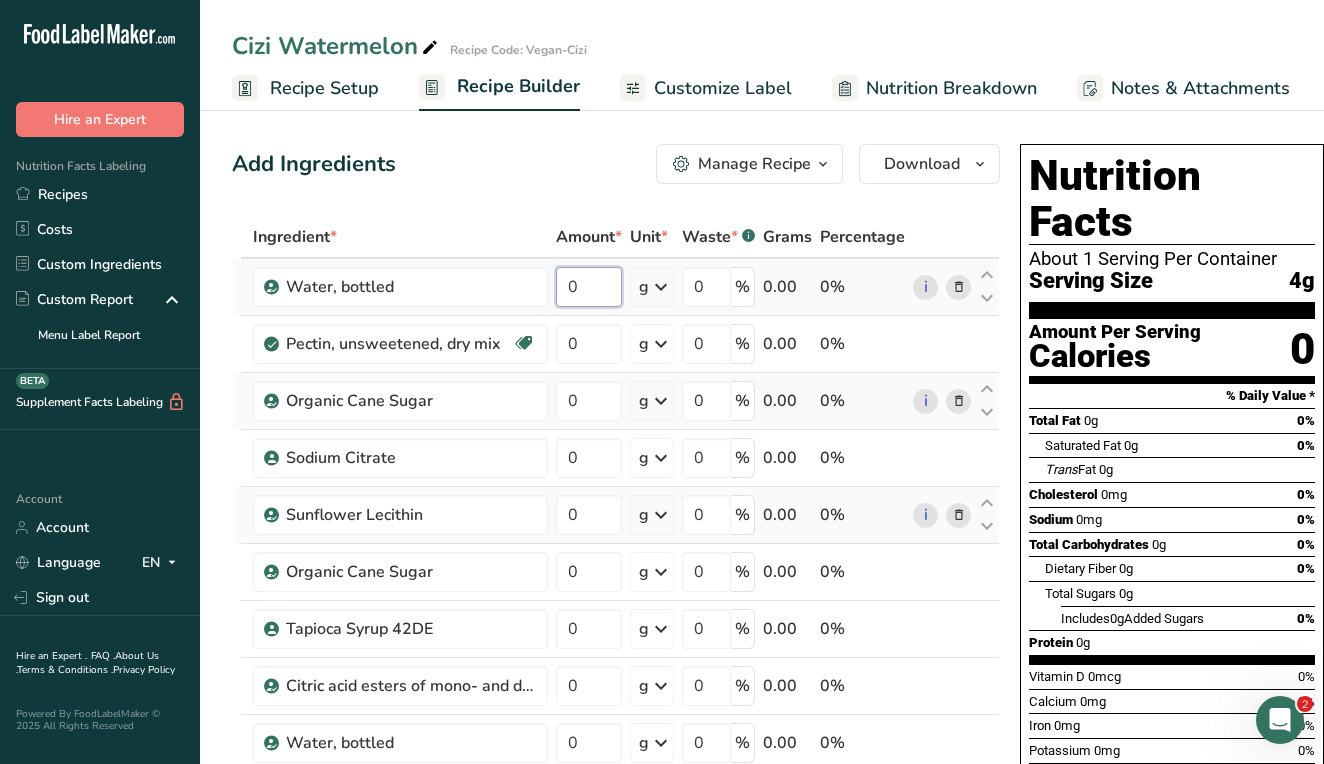 click on "0" at bounding box center [589, 287] 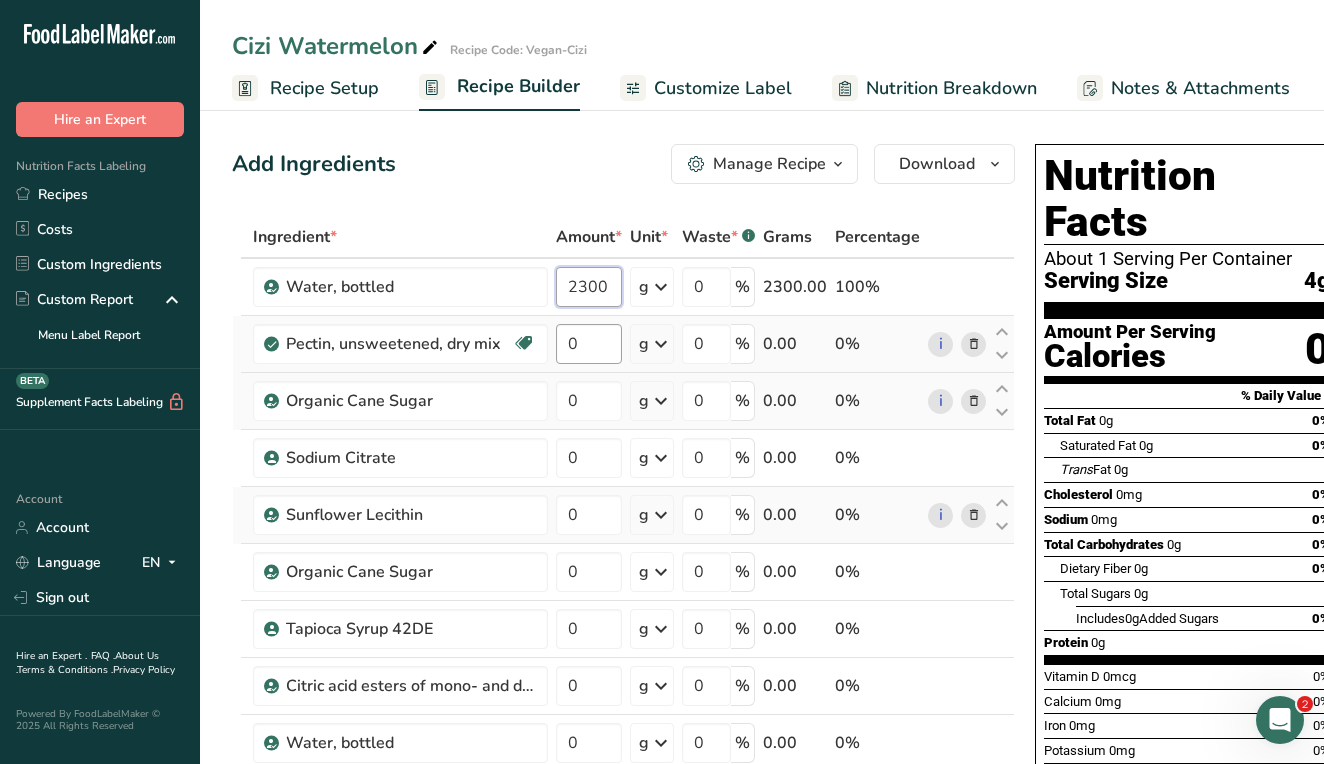 type on "2300" 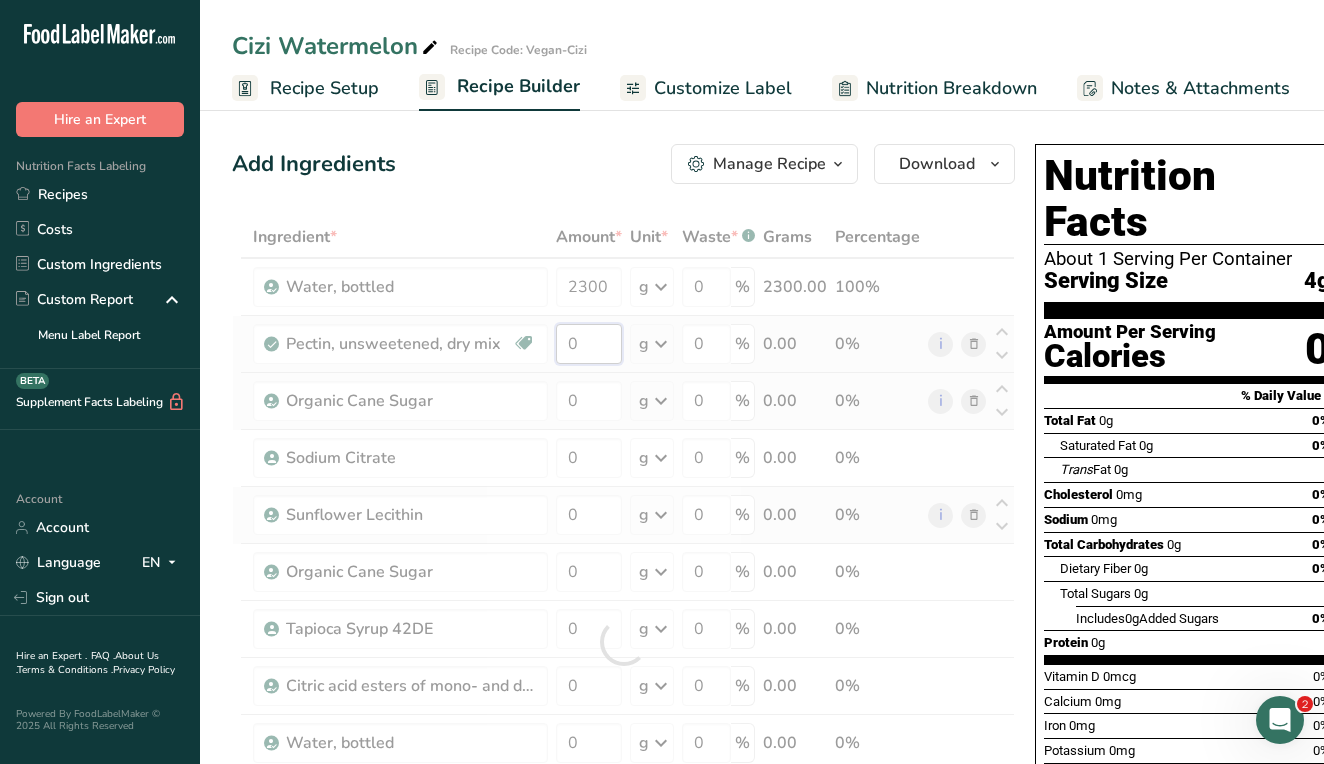 click on "Ingredient *
Amount *
Unit *
Waste *   .a-a{fill:#347362;}.b-a{fill:#fff;}          Grams
Percentage
Water, bottled
2300
g
Weight Units
g
kg
mg
See more
Volume Units
l
Volume units require a density conversion. If you know your ingredient's density enter it below. Otherwise, click on "RIA" our AI Regulatory bot - she will be able to help you
lb/ft3
g/cm3
Confirm
mL
Volume units require a density conversion. If you know your ingredient's density enter it below. Otherwise, click on "RIA" our AI Regulatory bot - she will be able to help you
lb/ft3" at bounding box center (623, 642) 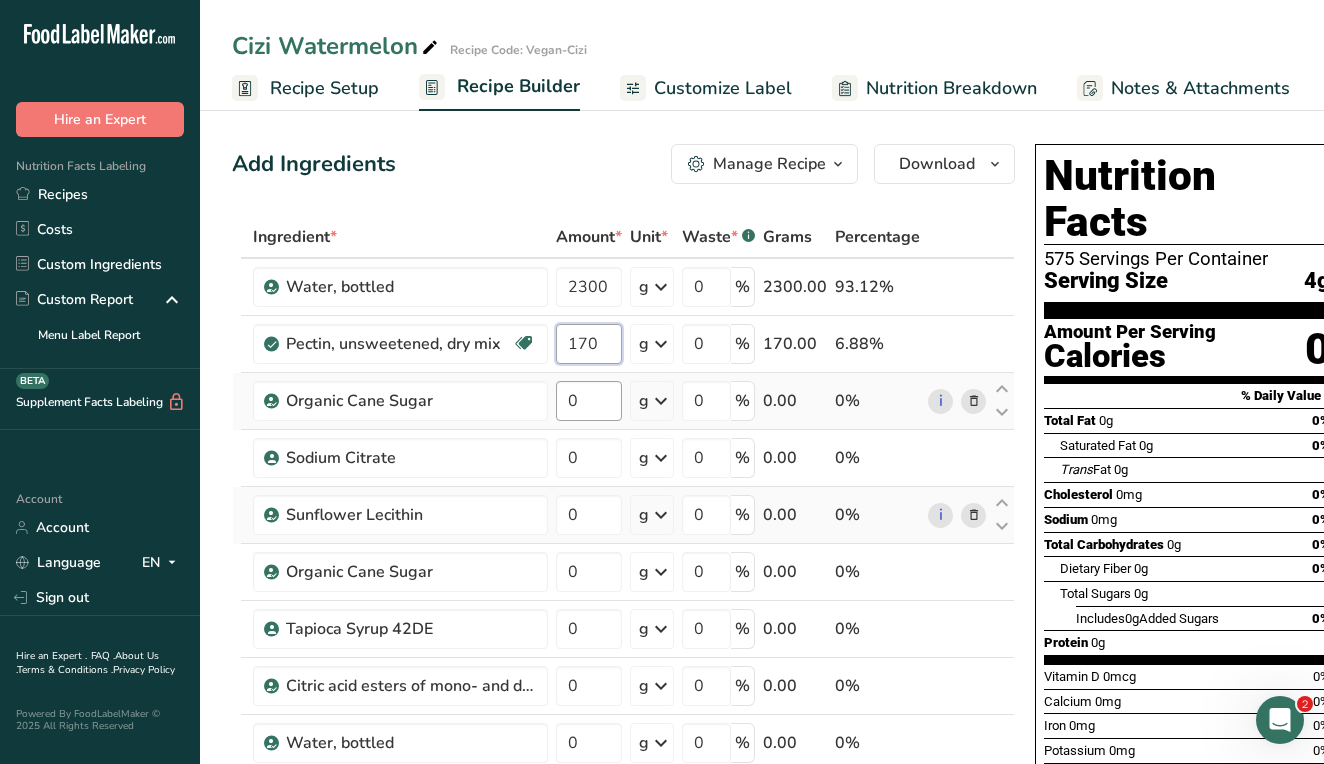 type on "170" 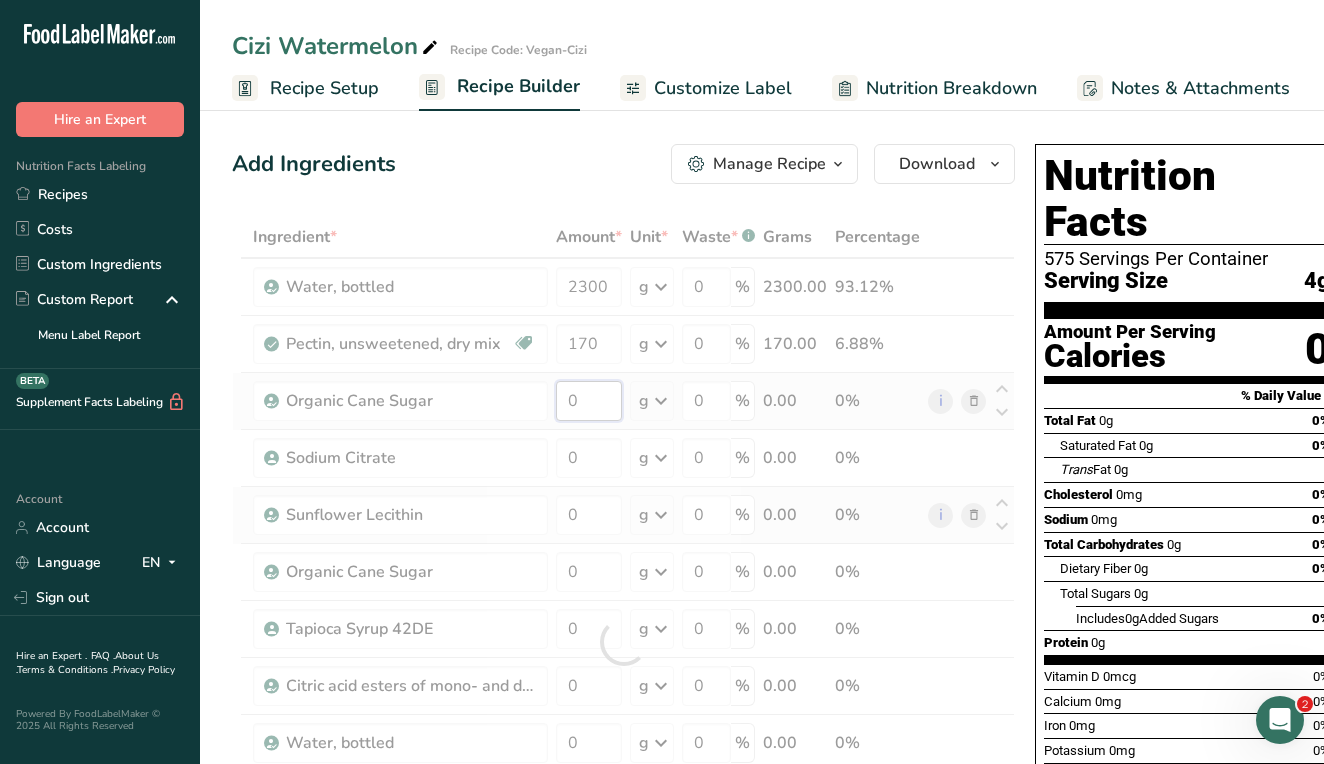click on "Ingredient *
Amount *
Unit *
Waste *   .a-a{fill:#347362;}.b-a{fill:#fff;}          Grams
Percentage
Water, bottled
2300
g
Weight Units
g
kg
mg
See more
Volume Units
l
Volume units require a density conversion. If you know your ingredient's density enter it below. Otherwise, click on "RIA" our AI Regulatory bot - she will be able to help you
lb/ft3
g/cm3
Confirm
mL
Volume units require a density conversion. If you know your ingredient's density enter it below. Otherwise, click on "RIA" our AI Regulatory bot - she will be able to help you
lb/ft3" at bounding box center (623, 642) 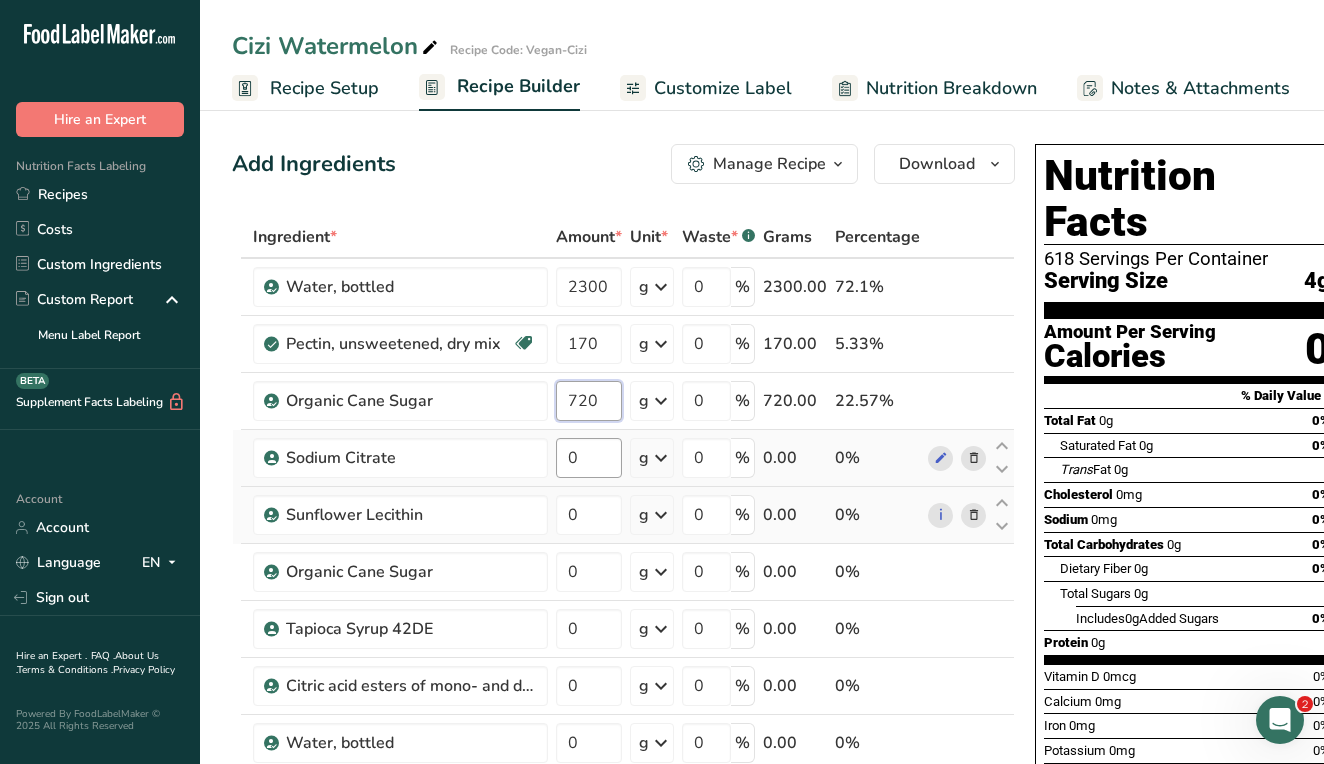 type on "720" 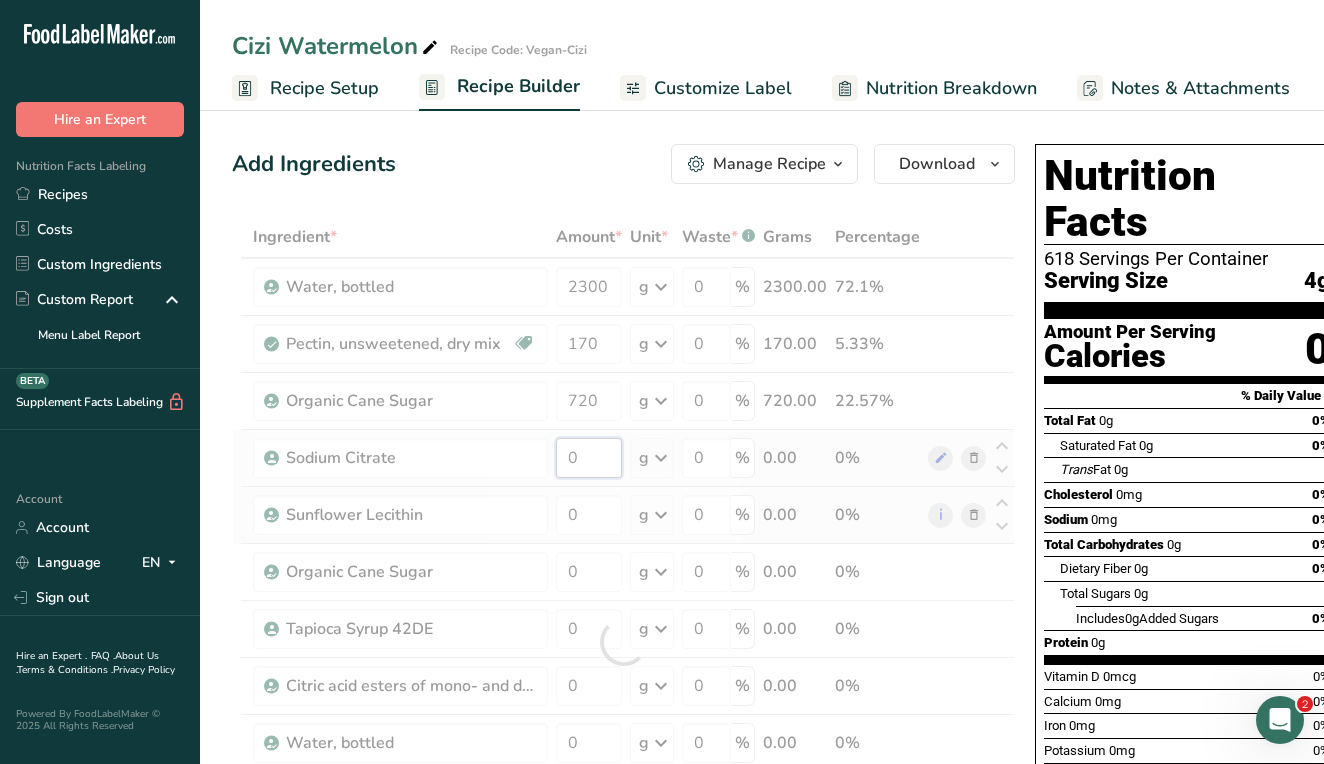 click on "Ingredient *
Amount *
Unit *
Waste *   .a-a{fill:#347362;}.b-a{fill:#fff;}          Grams
Percentage
Water, bottled
2300
g
Weight Units
g
kg
mg
See more
Volume Units
l
Volume units require a density conversion. If you know your ingredient's density enter it below. Otherwise, click on "RIA" our AI Regulatory bot - she will be able to help you
lb/ft3
g/cm3
Confirm
mL
Volume units require a density conversion. If you know your ingredient's density enter it below. Otherwise, click on "RIA" our AI Regulatory bot - she will be able to help you
lb/ft3" at bounding box center (623, 642) 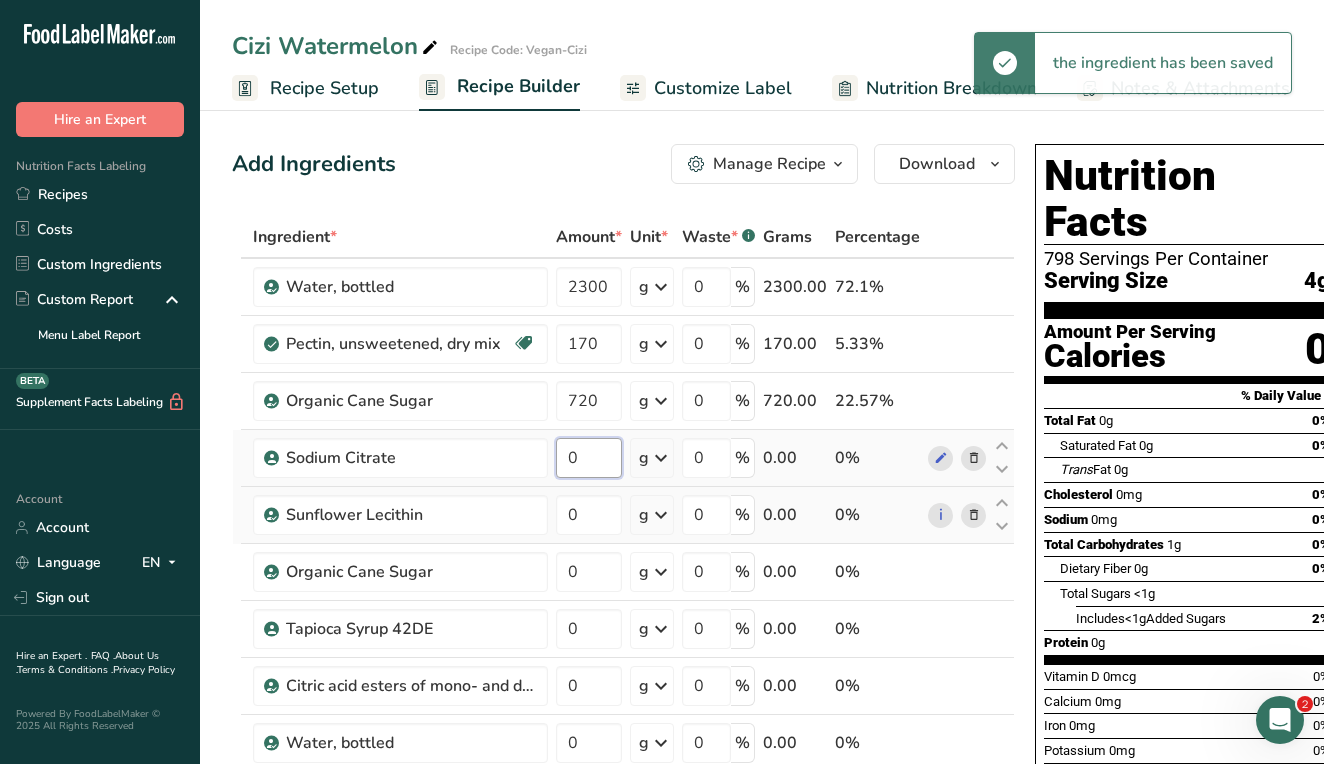 type on "3" 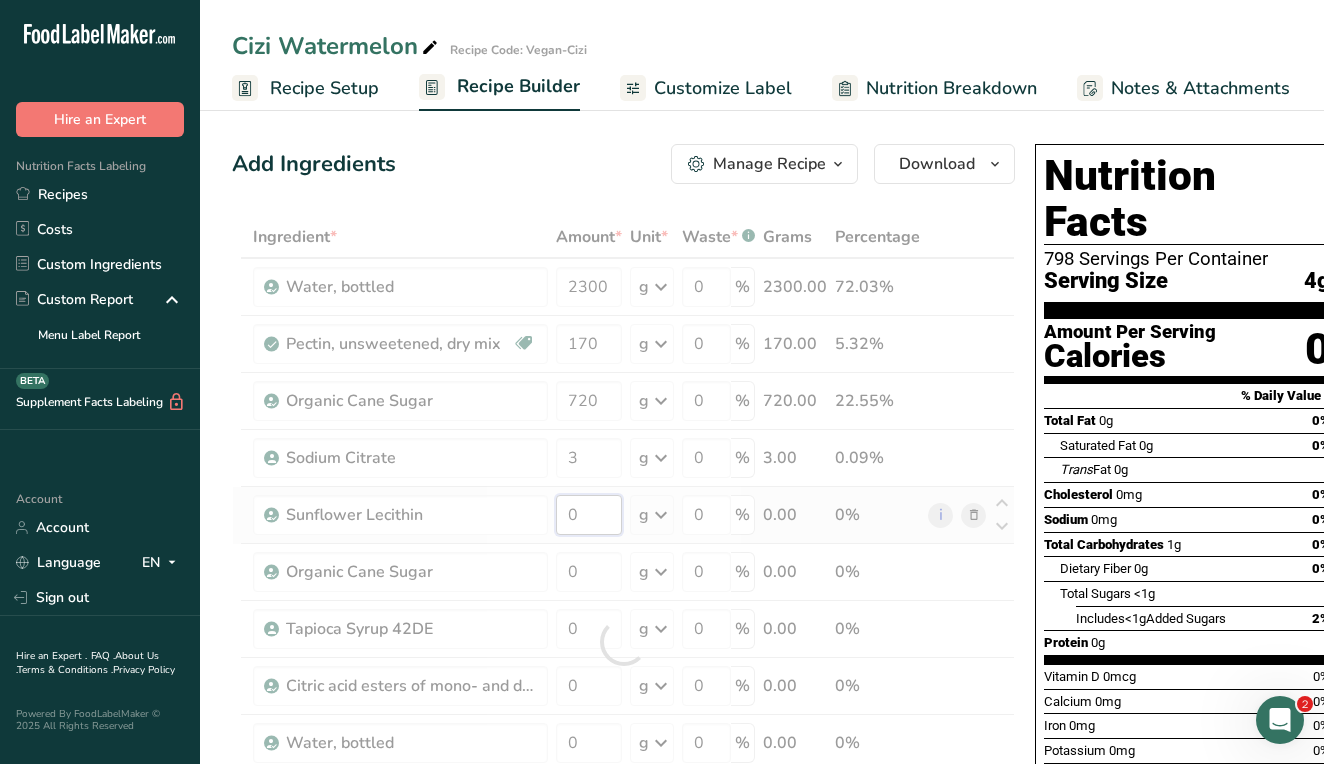 click on "Ingredient *
Amount *
Unit *
Waste *   .a-a{fill:#347362;}.b-a{fill:#fff;}          Grams
Percentage
Water, bottled
2300
g
Weight Units
g
kg
mg
See more
Volume Units
l
Volume units require a density conversion. If you know your ingredient's density enter it below. Otherwise, click on "RIA" our AI Regulatory bot - she will be able to help you
lb/ft3
g/cm3
Confirm
mL
Volume units require a density conversion. If you know your ingredient's density enter it below. Otherwise, click on "RIA" our AI Regulatory bot - she will be able to help you
lb/ft3" at bounding box center (623, 642) 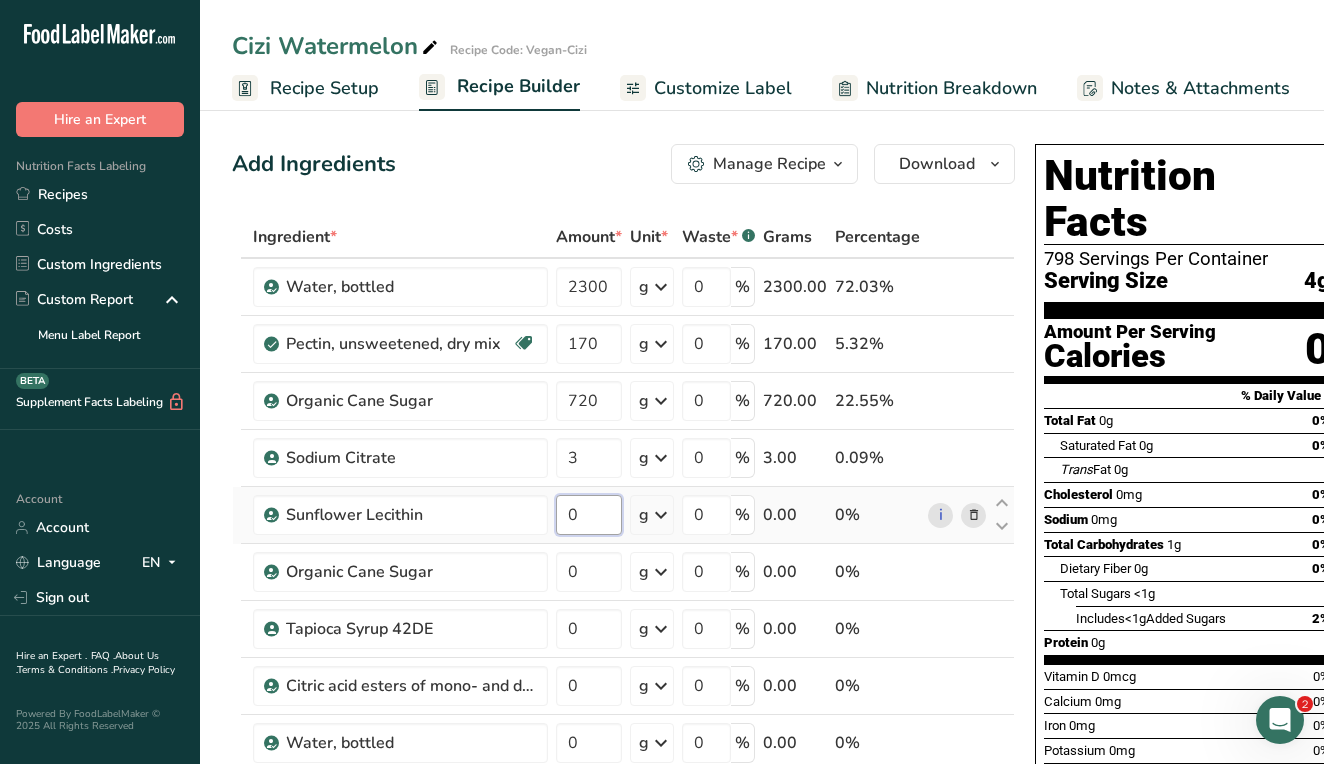 type on "1" 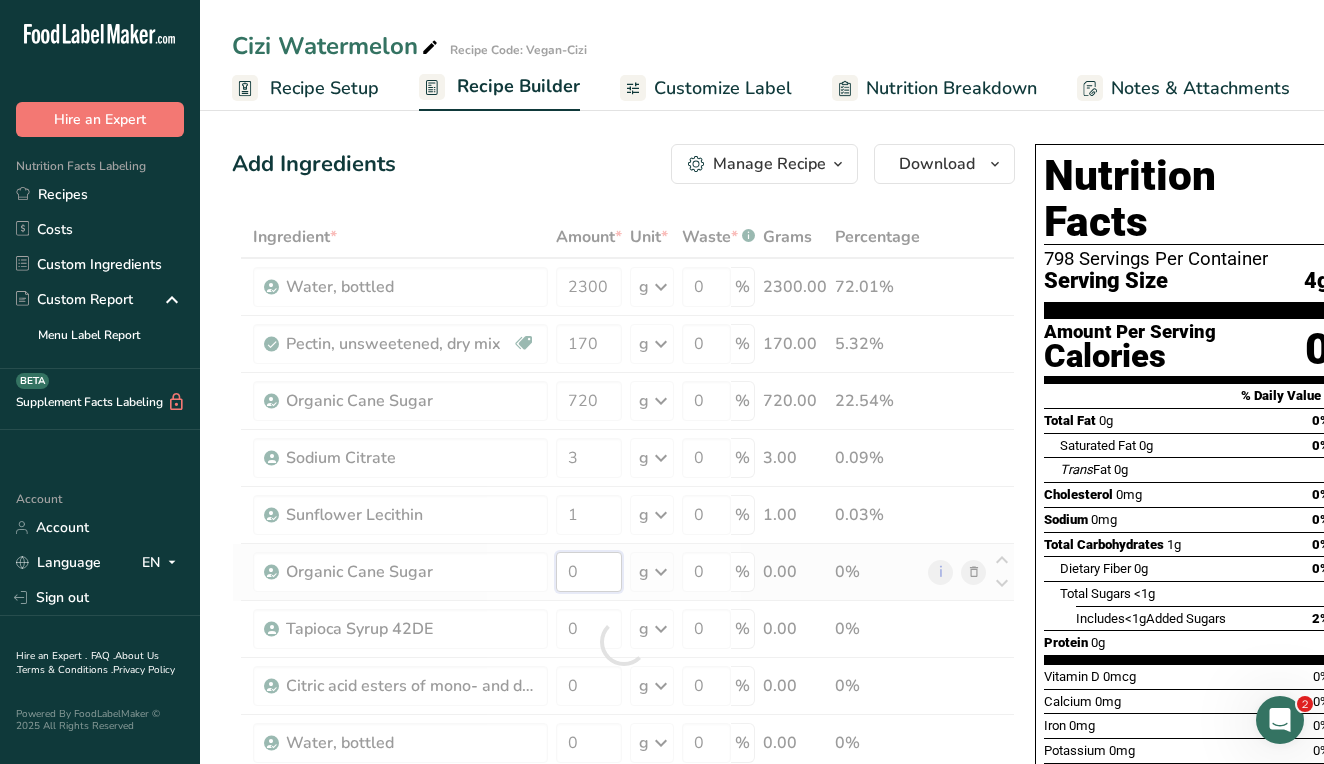 click on "Ingredient *
Amount *
Unit *
Waste *   .a-a{fill:#347362;}.b-a{fill:#fff;}          Grams
Percentage
Water, bottled
2300
g
Weight Units
g
kg
mg
See more
Volume Units
l
Volume units require a density conversion. If you know your ingredient's density enter it below. Otherwise, click on "RIA" our AI Regulatory bot - she will be able to help you
lb/ft3
g/cm3
Confirm
mL
Volume units require a density conversion. If you know your ingredient's density enter it below. Otherwise, click on "RIA" our AI Regulatory bot - she will be able to help you
lb/ft3" at bounding box center [623, 642] 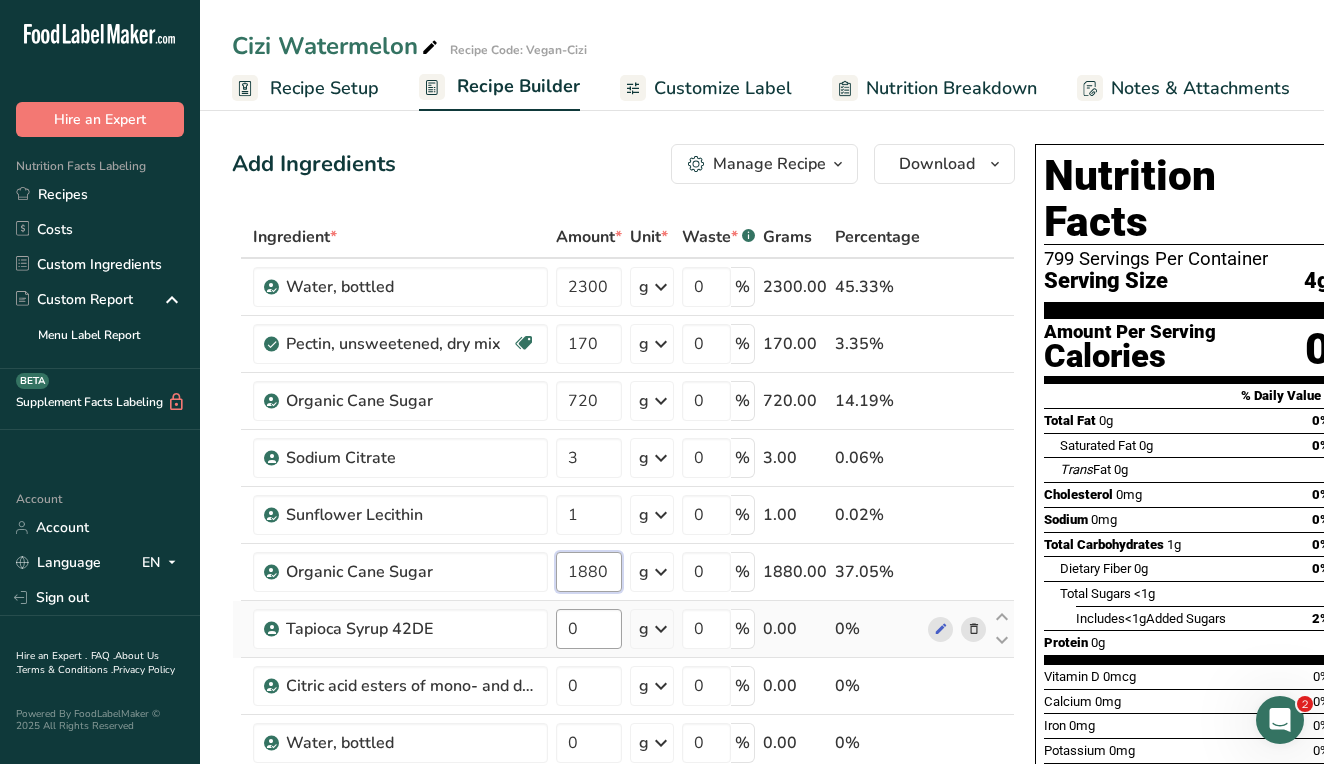 type on "1880" 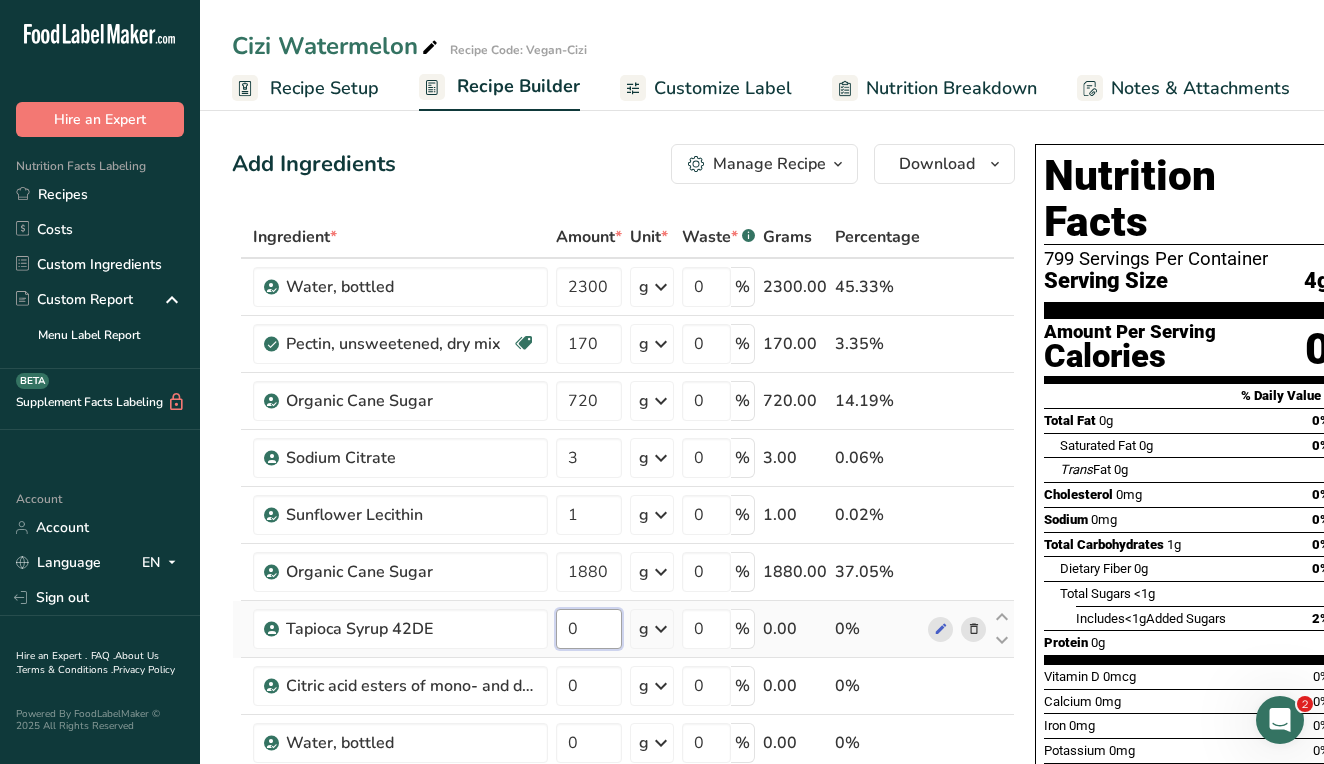 click on "Ingredient *
Amount *
Unit *
Waste *   .a-a{fill:#347362;}.b-a{fill:#fff;}          Grams
Percentage
Water, bottled
2300
g
Weight Units
g
kg
mg
See more
Volume Units
l
Volume units require a density conversion. If you know your ingredient's density enter it below. Otherwise, click on "RIA" our AI Regulatory bot - she will be able to help you
lb/ft3
g/cm3
Confirm
mL
Volume units require a density conversion. If you know your ingredient's density enter it below. Otherwise, click on "RIA" our AI Regulatory bot - she will be able to help you
lb/ft3" at bounding box center [623, 642] 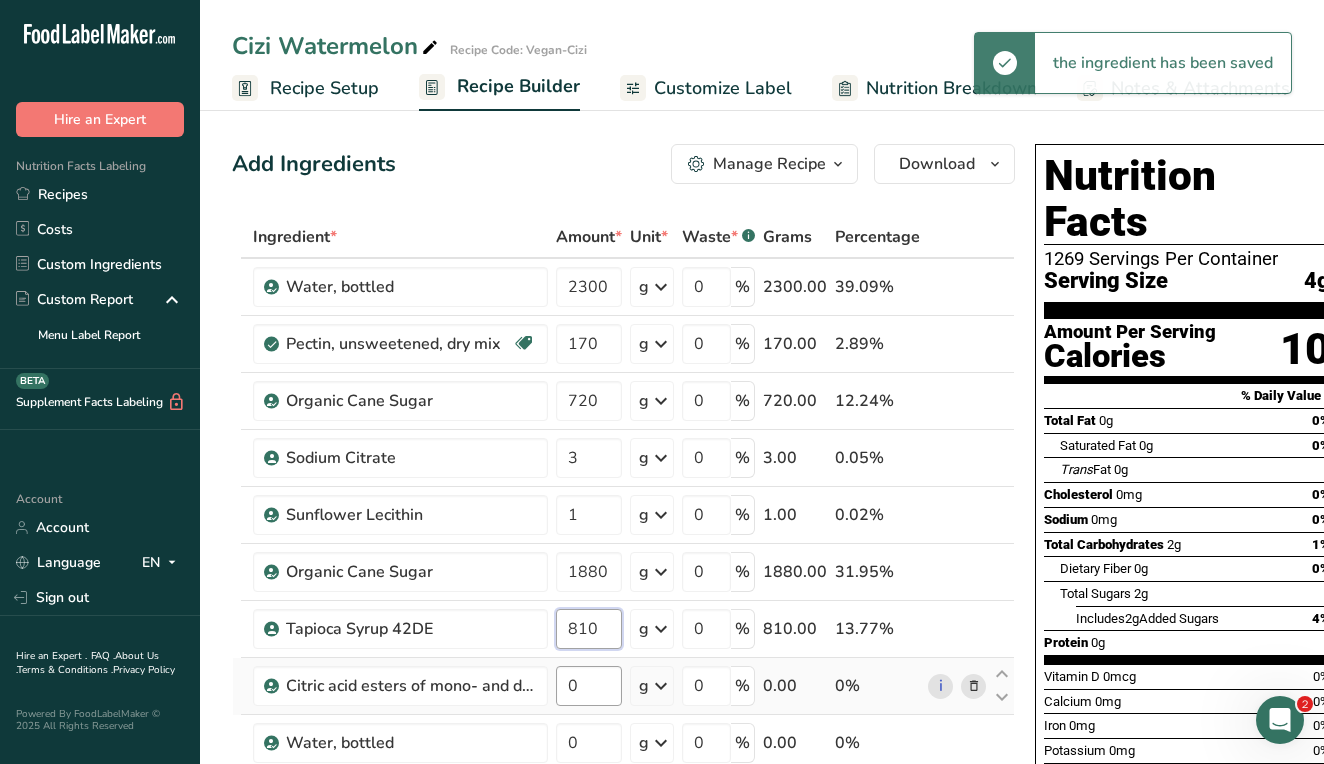 type on "810" 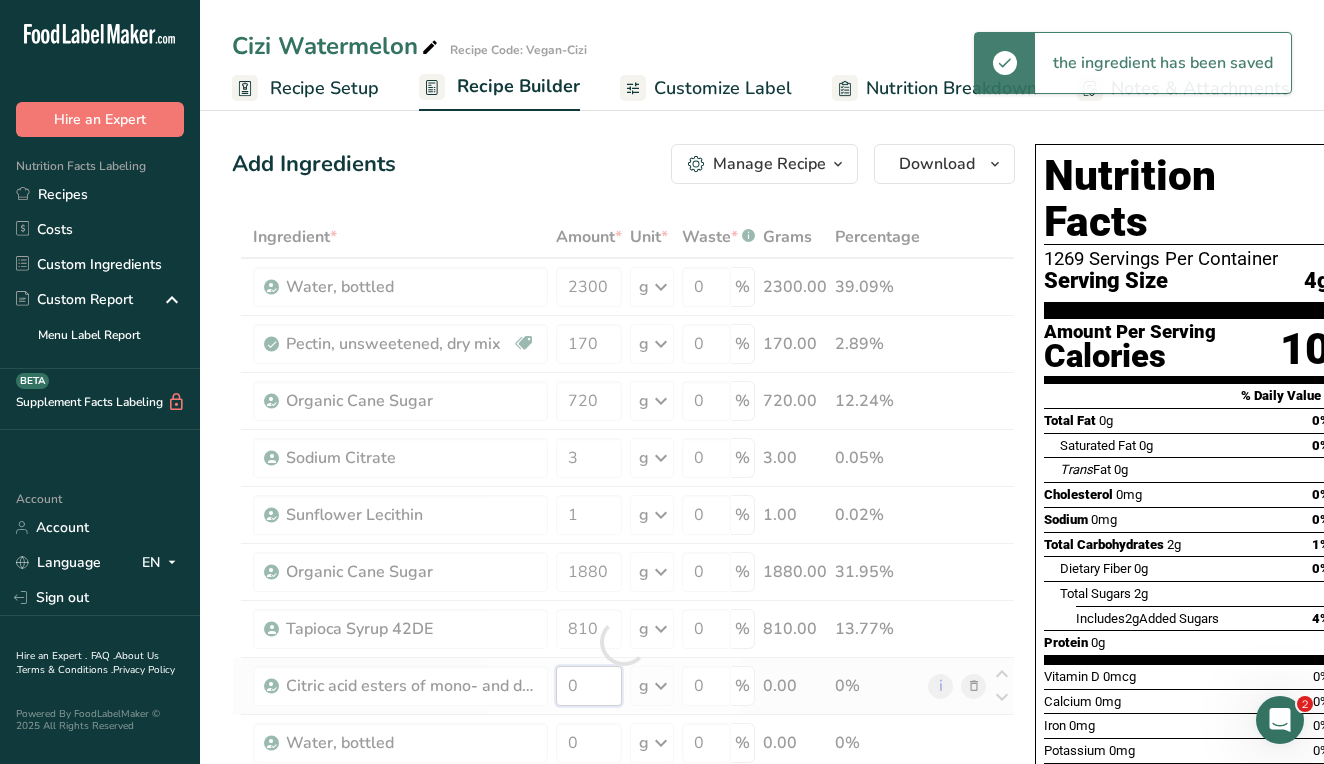 click on "Ingredient *
Amount *
Unit *
Waste *   .a-a{fill:#347362;}.b-a{fill:#fff;}          Grams
Percentage
Water, bottled
2300
g
Weight Units
g
kg
mg
See more
Volume Units
l
Volume units require a density conversion. If you know your ingredient's density enter it below. Otherwise, click on "RIA" our AI Regulatory bot - she will be able to help you
lb/ft3
g/cm3
Confirm
mL
Volume units require a density conversion. If you know your ingredient's density enter it below. Otherwise, click on "RIA" our AI Regulatory bot - she will be able to help you
lb/ft3" at bounding box center (623, 642) 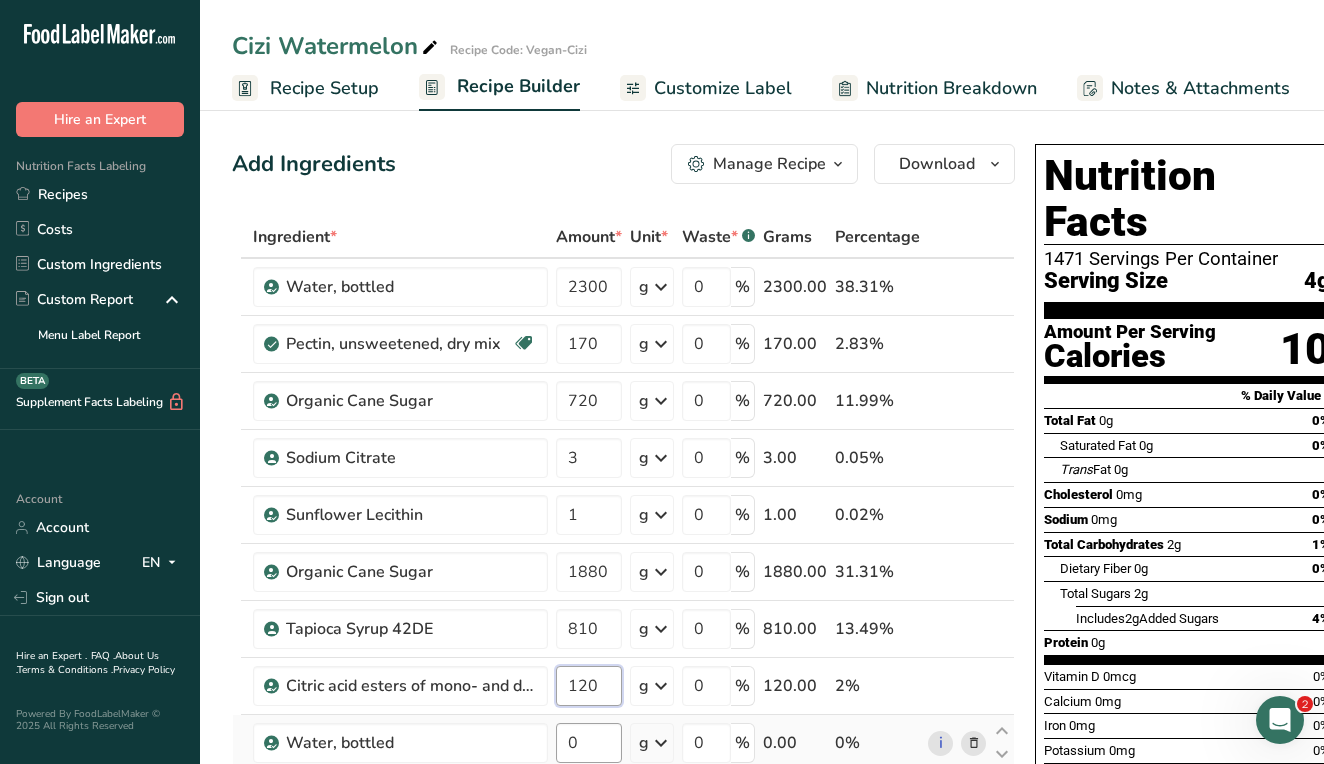 type on "120" 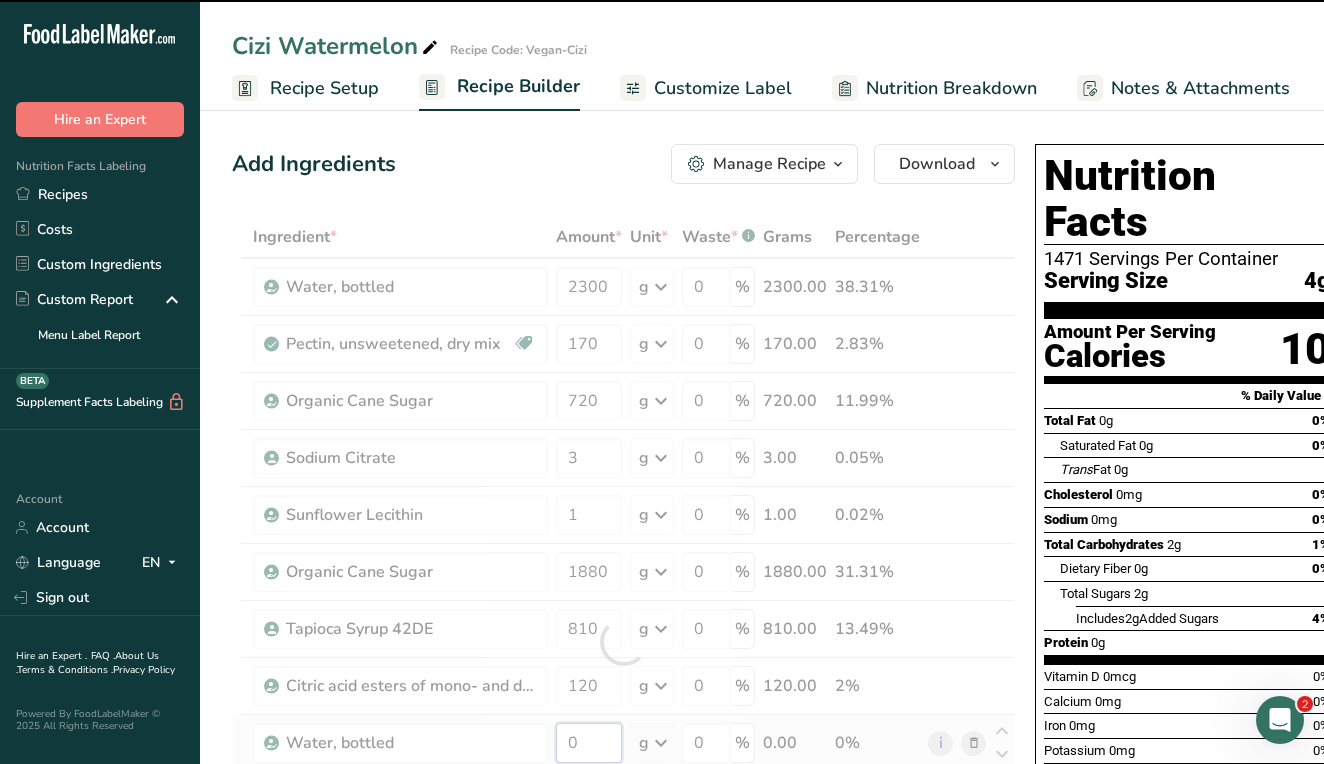 click on "Ingredient *
Amount *
Unit *
Waste *   .a-a{fill:#347362;}.b-a{fill:#fff;}          Grams
Percentage
Water, bottled
2300
g
Weight Units
g
kg
mg
See more
Volume Units
l
Volume units require a density conversion. If you know your ingredient's density enter it below. Otherwise, click on "RIA" our AI Regulatory bot - she will be able to help you
lb/ft3
g/cm3
Confirm
mL
Volume units require a density conversion. If you know your ingredient's density enter it below. Otherwise, click on "RIA" our AI Regulatory bot - she will be able to help you
lb/ft3" at bounding box center [623, 642] 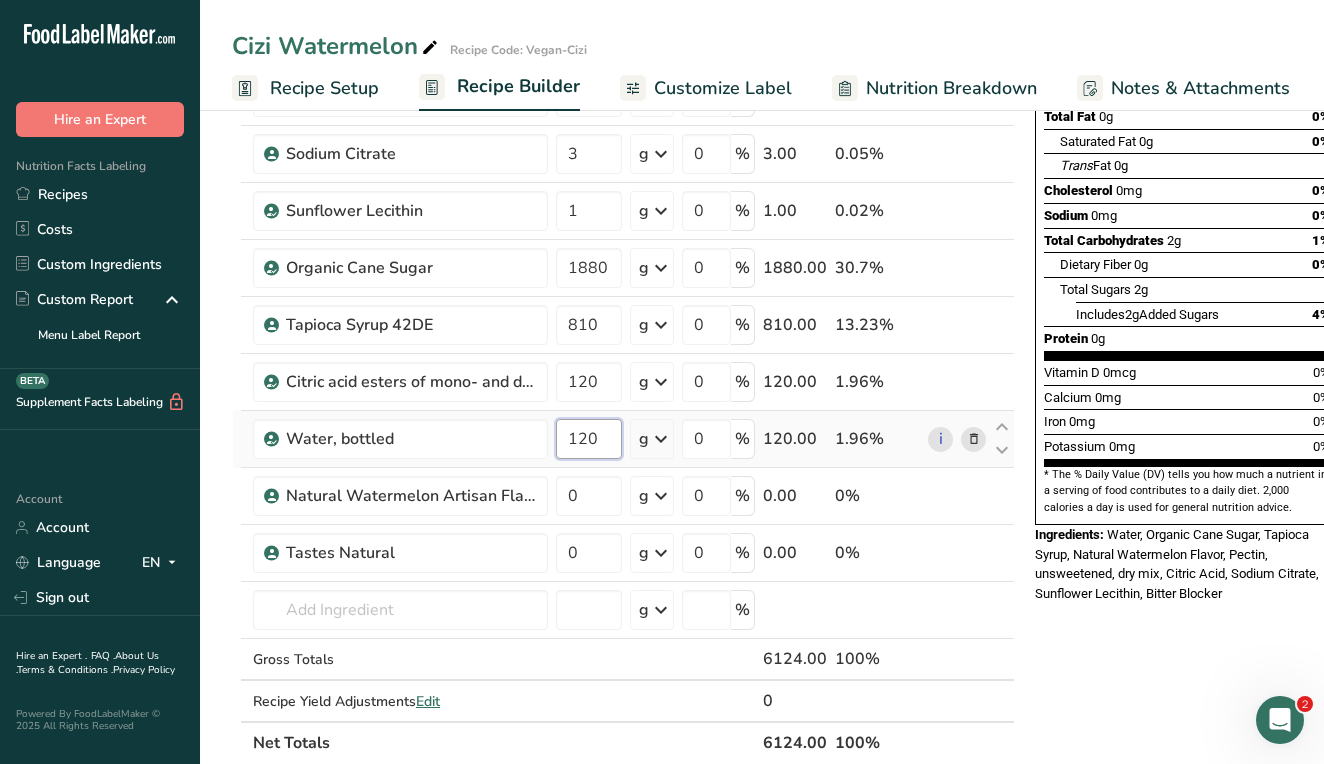 scroll, scrollTop: 306, scrollLeft: 0, axis: vertical 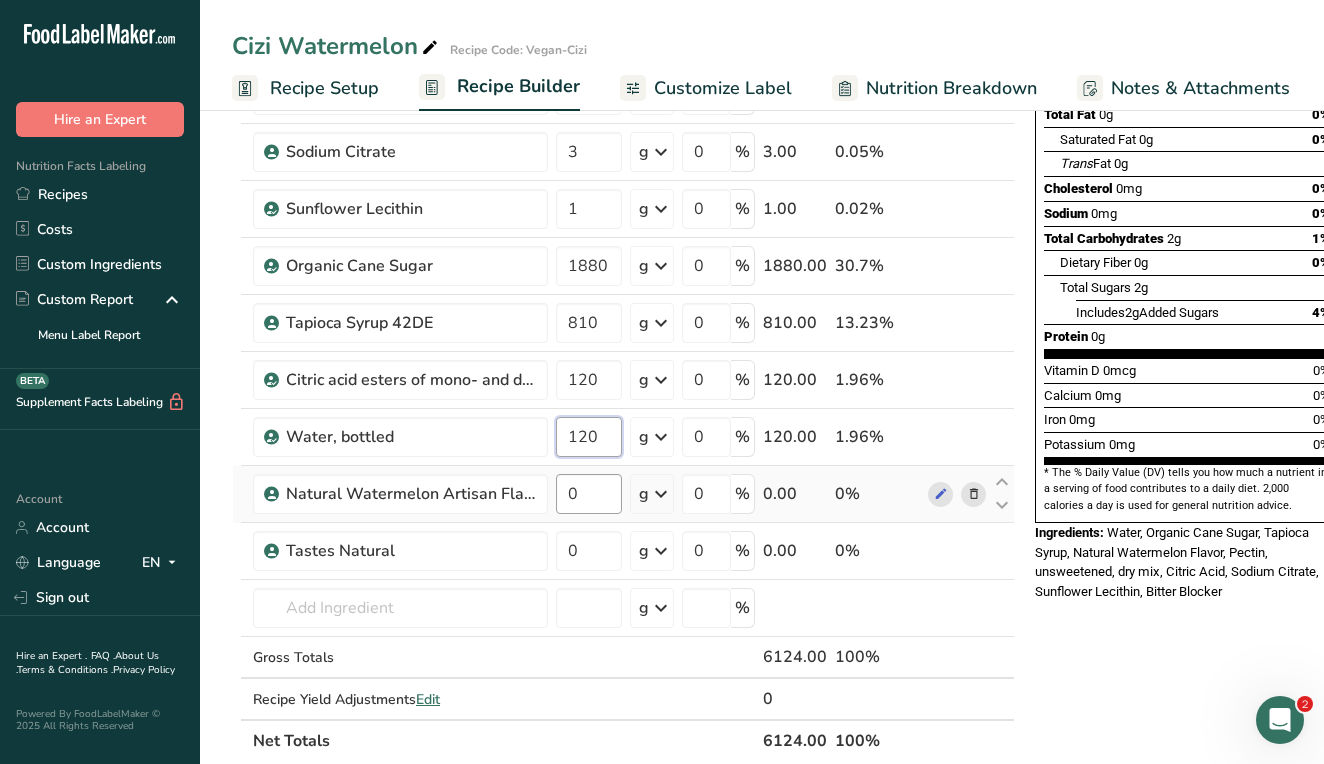 type on "120" 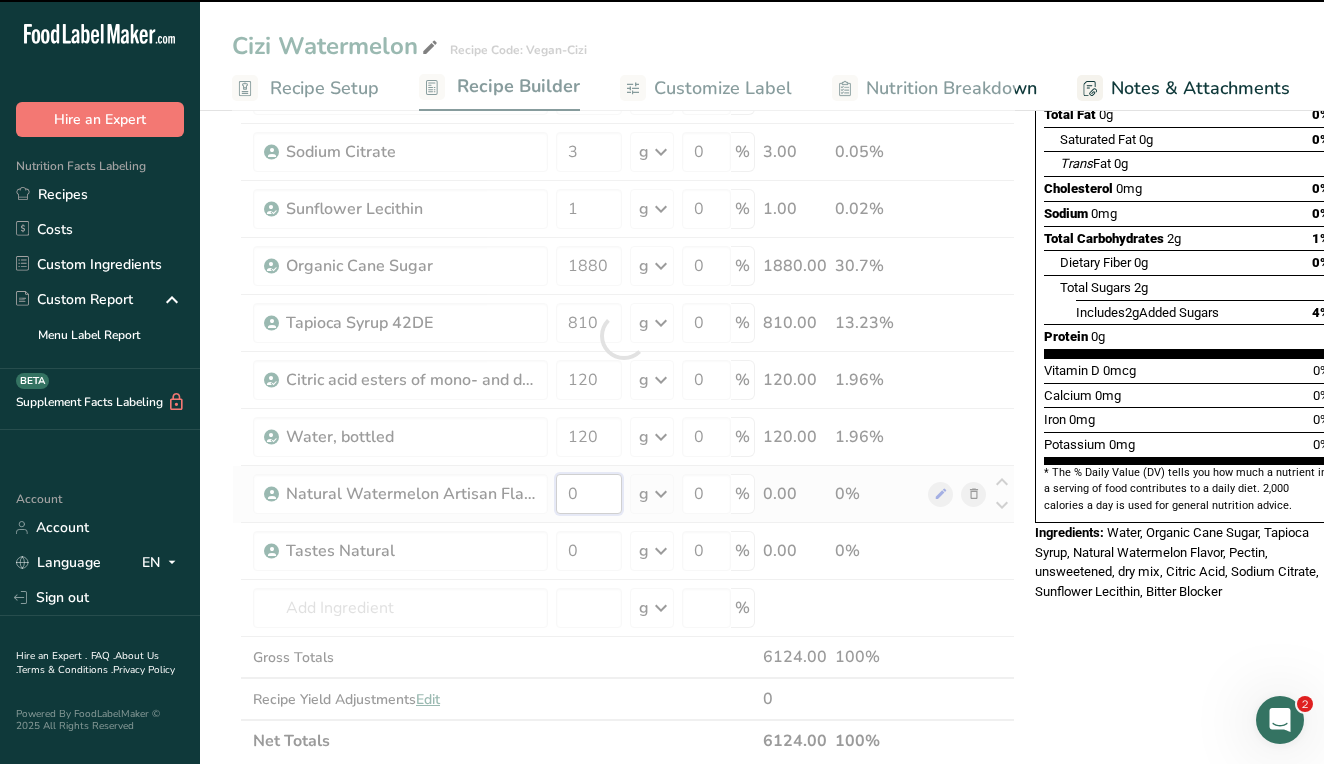 click on "Ingredient *
Amount *
Unit *
Waste *   .a-a{fill:#347362;}.b-a{fill:#fff;}          Grams
Percentage
Water, bottled
2300
g
Weight Units
g
kg
mg
See more
Volume Units
l
Volume units require a density conversion. If you know your ingredient's density enter it below. Otherwise, click on "RIA" our AI Regulatory bot - she will be able to help you
lb/ft3
g/cm3
Confirm
mL
Volume units require a density conversion. If you know your ingredient's density enter it below. Otherwise, click on "RIA" our AI Regulatory bot - she will be able to help you
lb/ft3" at bounding box center [623, 336] 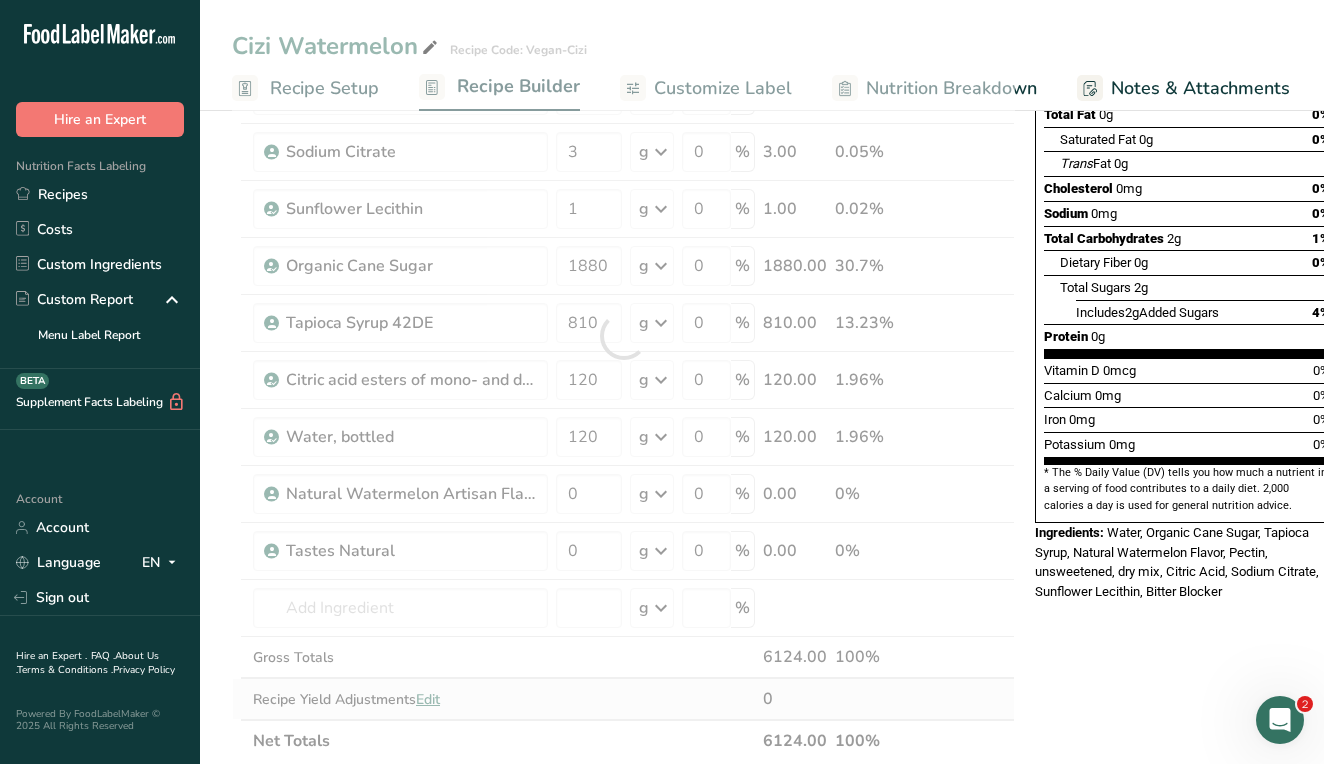 click on "Ingredient *
Amount *
Unit *
Waste *   .a-a{fill:#347362;}.b-a{fill:#fff;}          Grams
Percentage
Water, bottled
2300
g
Weight Units
g
kg
mg
See more
Volume Units
l
Volume units require a density conversion. If you know your ingredient's density enter it below. Otherwise, click on "RIA" our AI Regulatory bot - she will be able to help you
lb/ft3
g/cm3
Confirm
mL
Volume units require a density conversion. If you know your ingredient's density enter it below. Otherwise, click on "RIA" our AI Regulatory bot - she will be able to help you
lb/ft3" at bounding box center (623, 336) 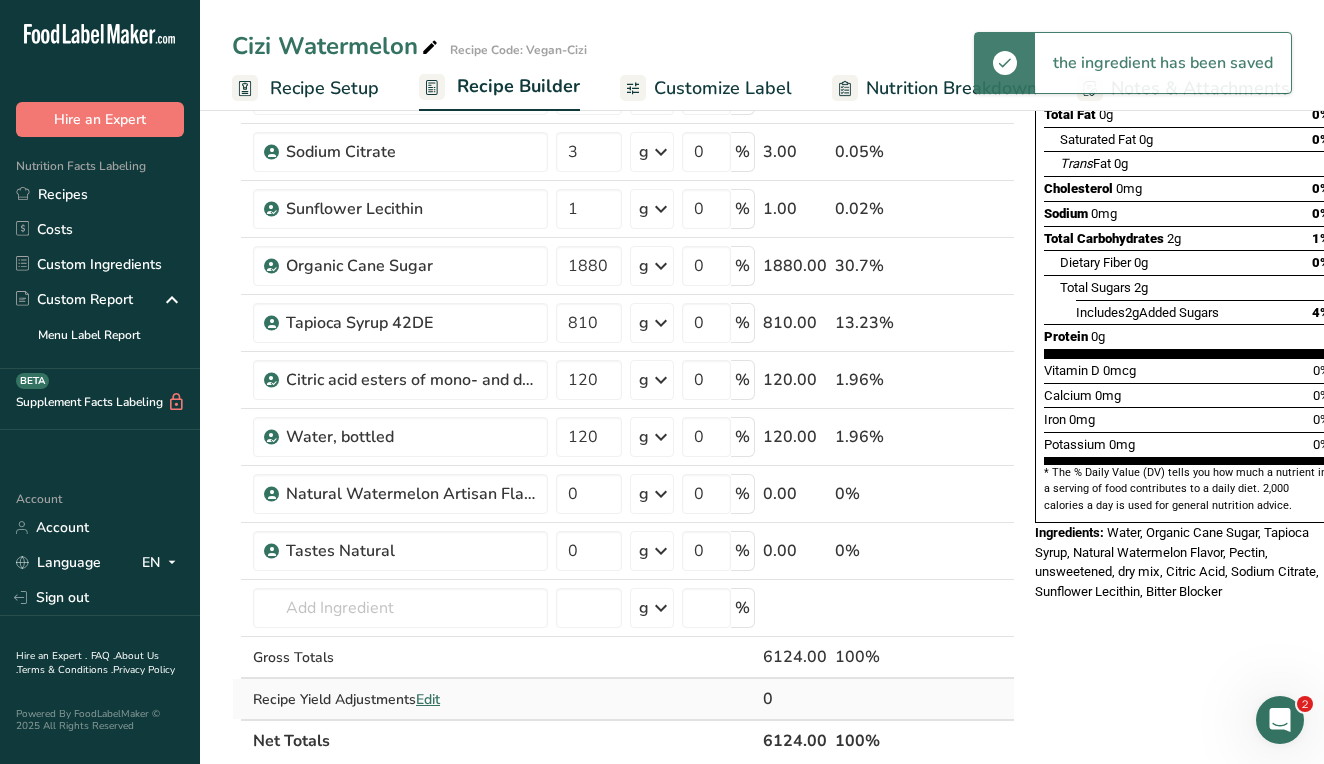 click on "Edit" at bounding box center [428, 699] 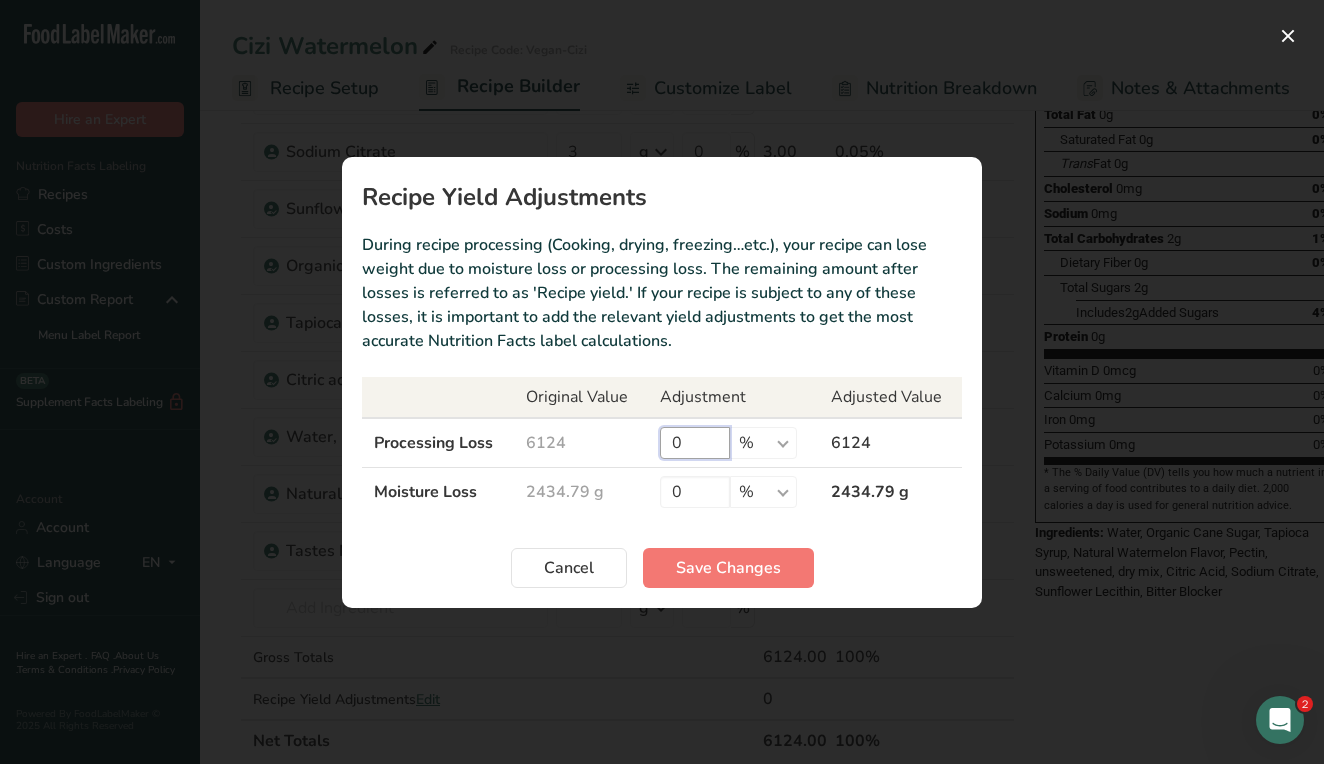 drag, startPoint x: 697, startPoint y: 443, endPoint x: 649, endPoint y: 440, distance: 48.09366 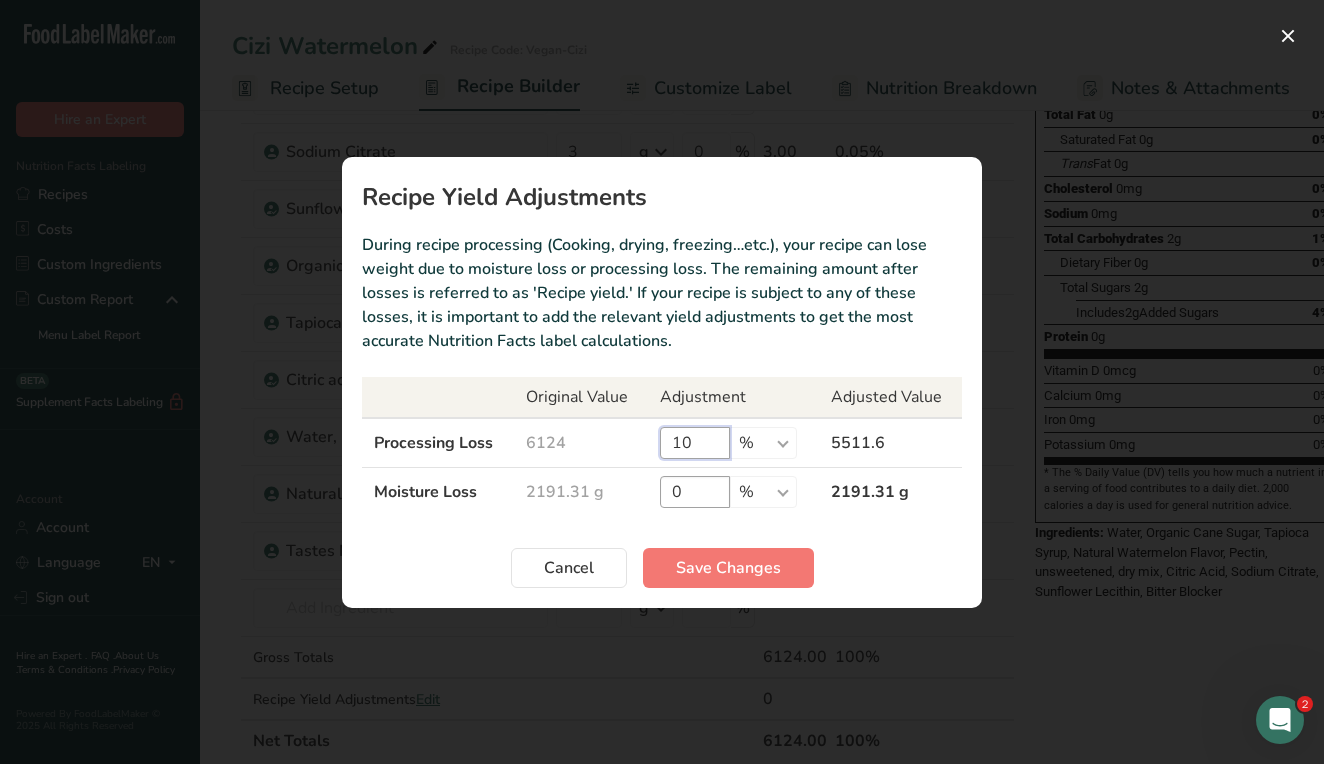 type on "10" 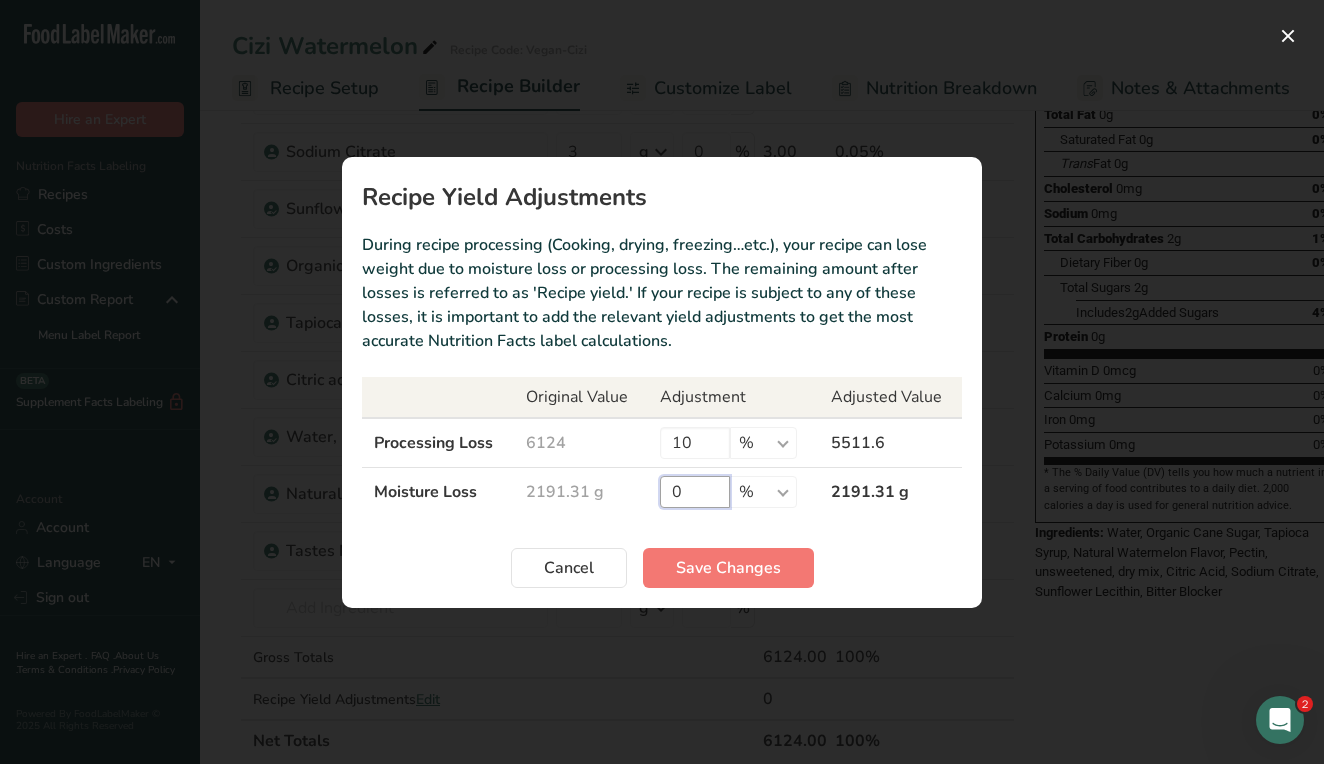 click on "0" at bounding box center (695, 492) 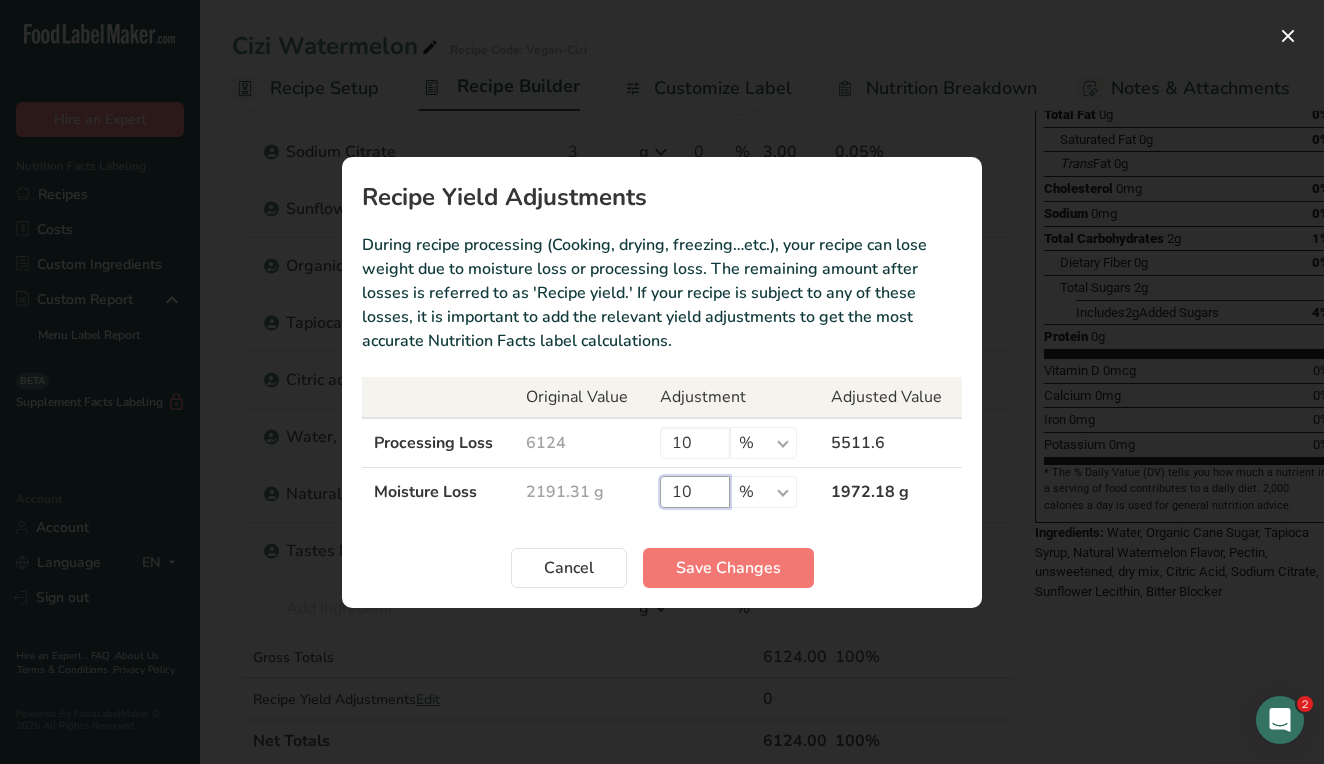 type on "10" 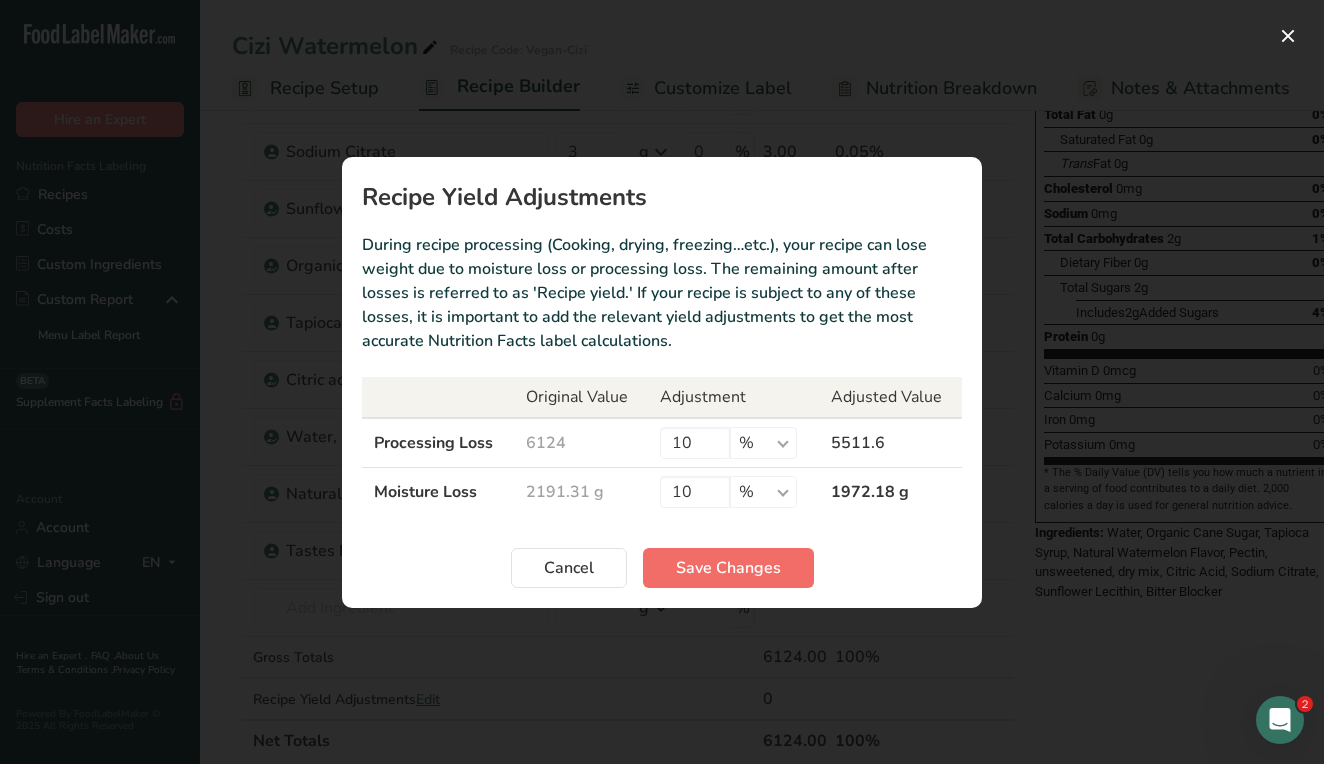 click on "Save Changes" at bounding box center [728, 568] 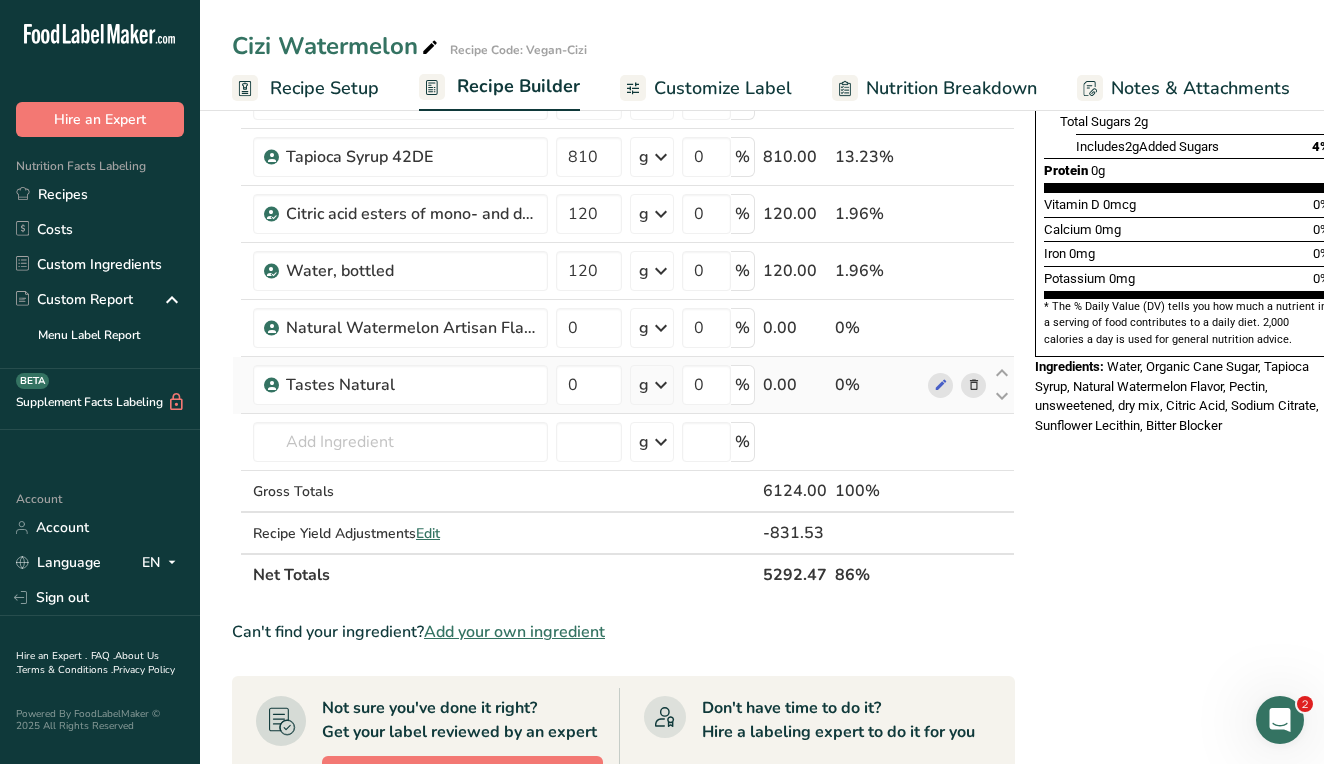 scroll, scrollTop: 473, scrollLeft: 0, axis: vertical 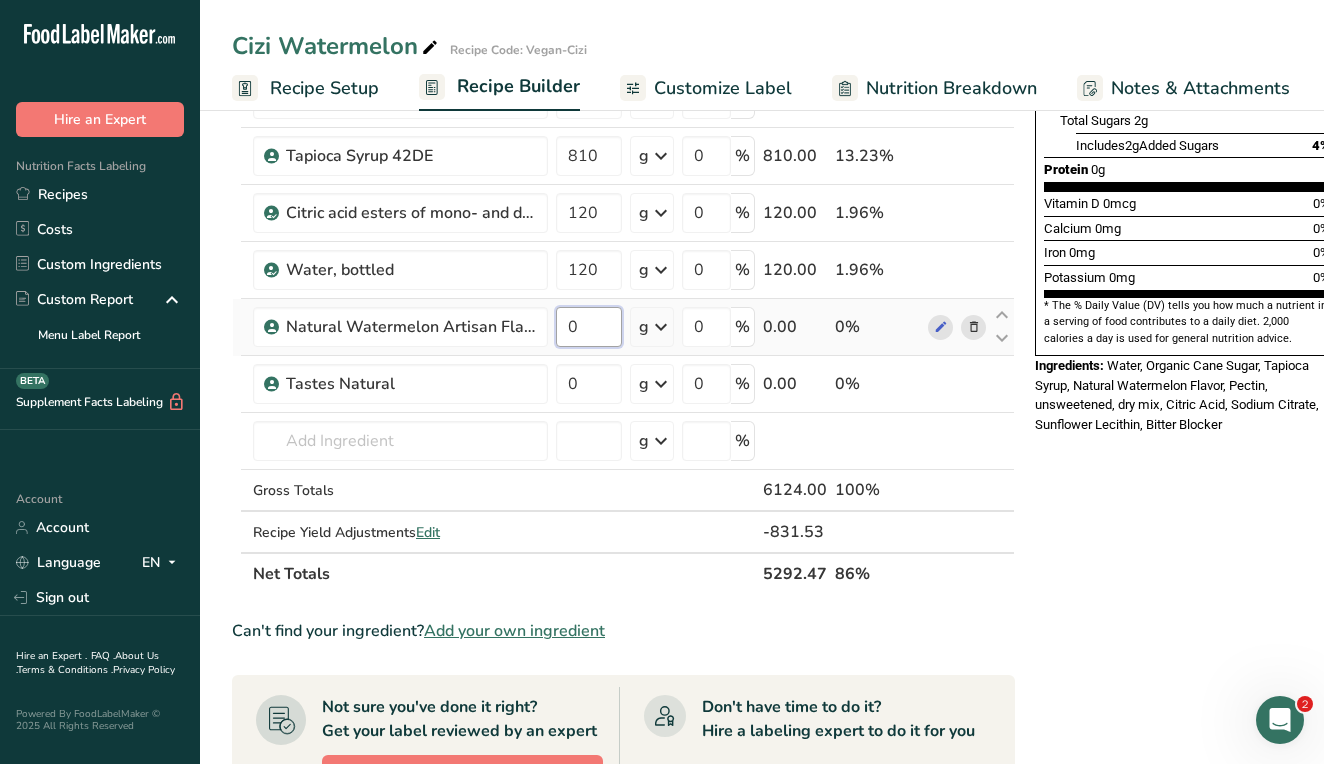 click on "0" at bounding box center (589, 327) 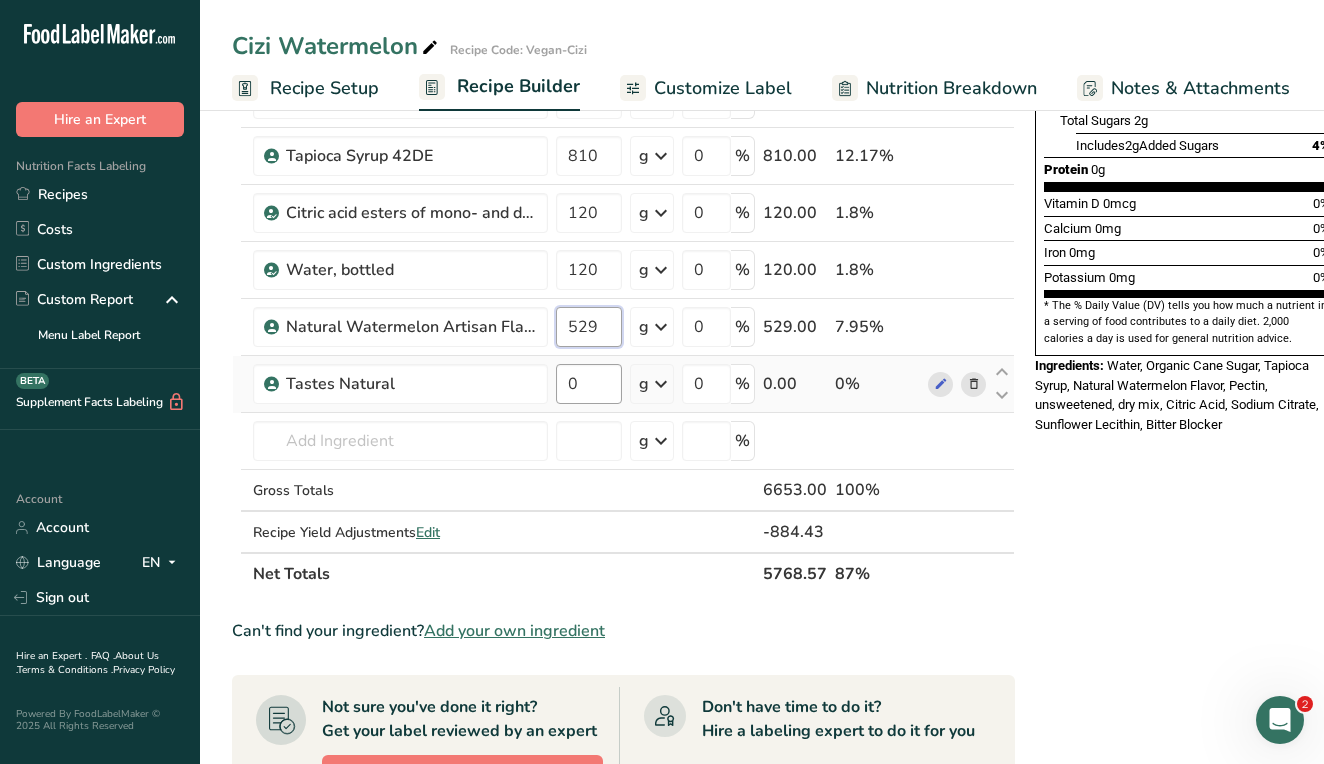 type on "529" 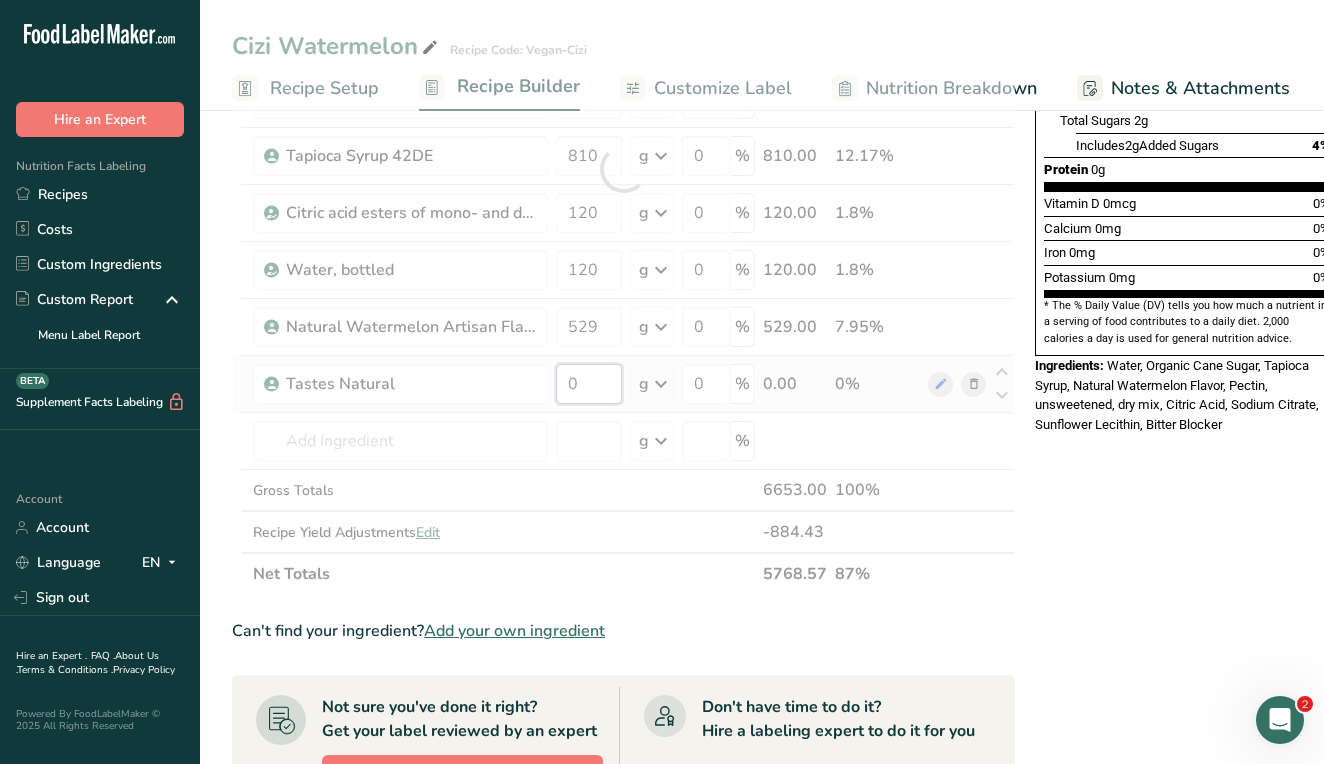 click on "Ingredient *
Amount *
Unit *
Waste *   .a-a{fill:#347362;}.b-a{fill:#fff;}          Grams
Percentage
Water, bottled
2300
g
Weight Units
g
kg
mg
See more
Volume Units
l
Volume units require a density conversion. If you know your ingredient's density enter it below. Otherwise, click on "RIA" our AI Regulatory bot - she will be able to help you
lb/ft3
g/cm3
Confirm
mL
Volume units require a density conversion. If you know your ingredient's density enter it below. Otherwise, click on "RIA" our AI Regulatory bot - she will be able to help you
lb/ft3" at bounding box center [623, 169] 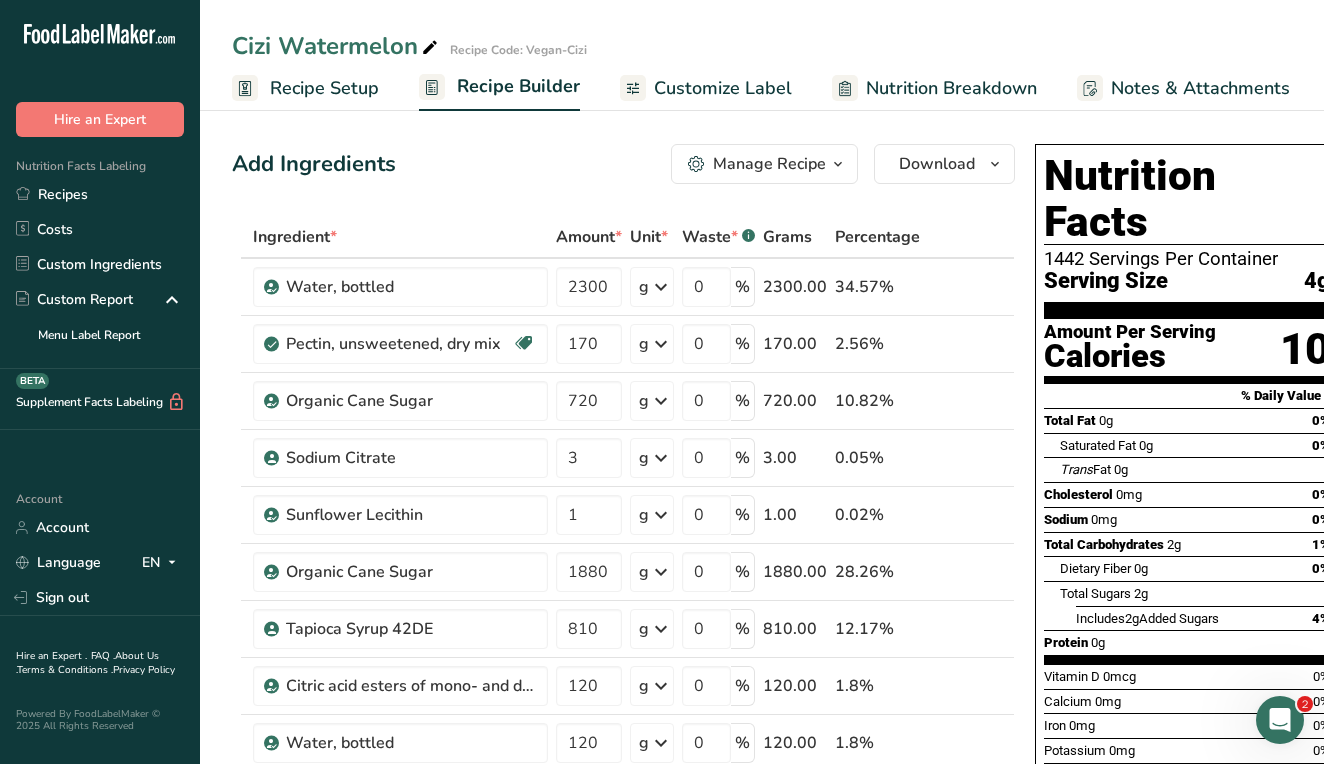 scroll, scrollTop: 0, scrollLeft: 0, axis: both 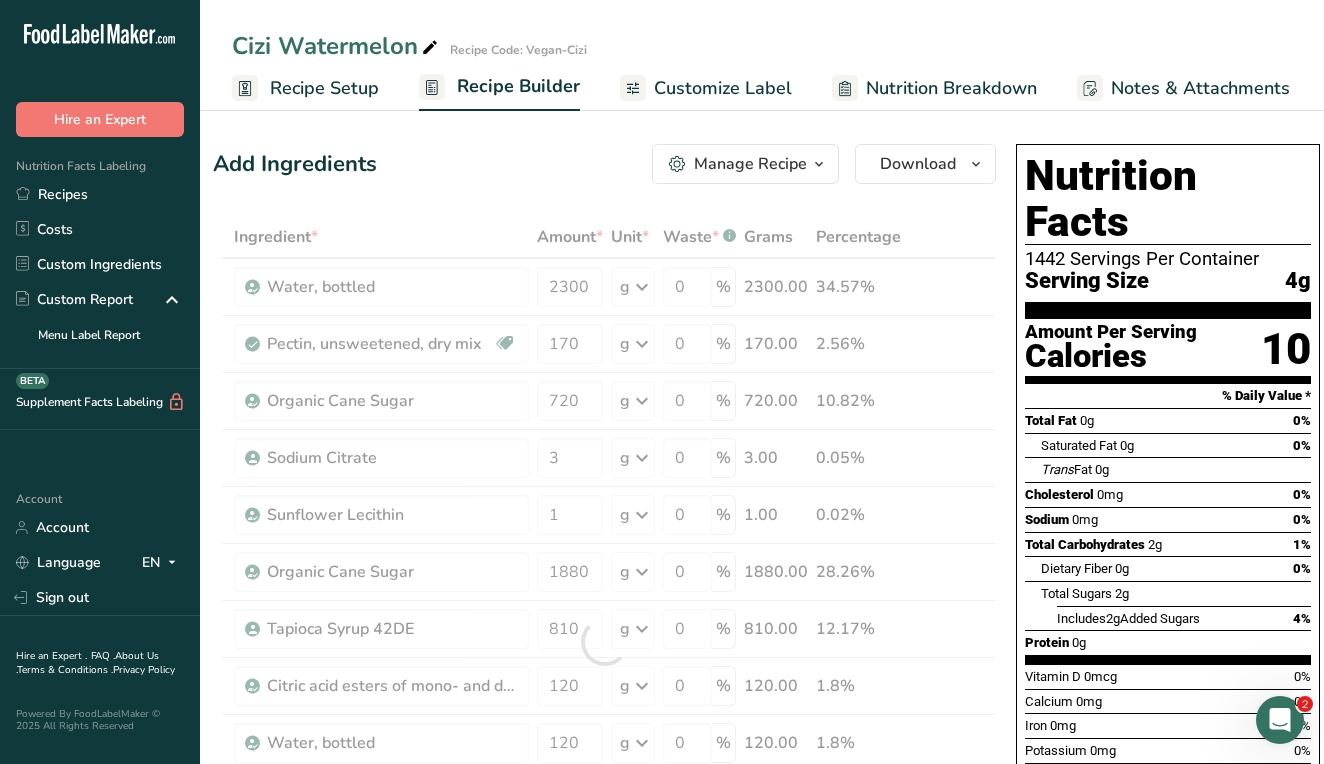 click on "Customize Label" at bounding box center [723, 88] 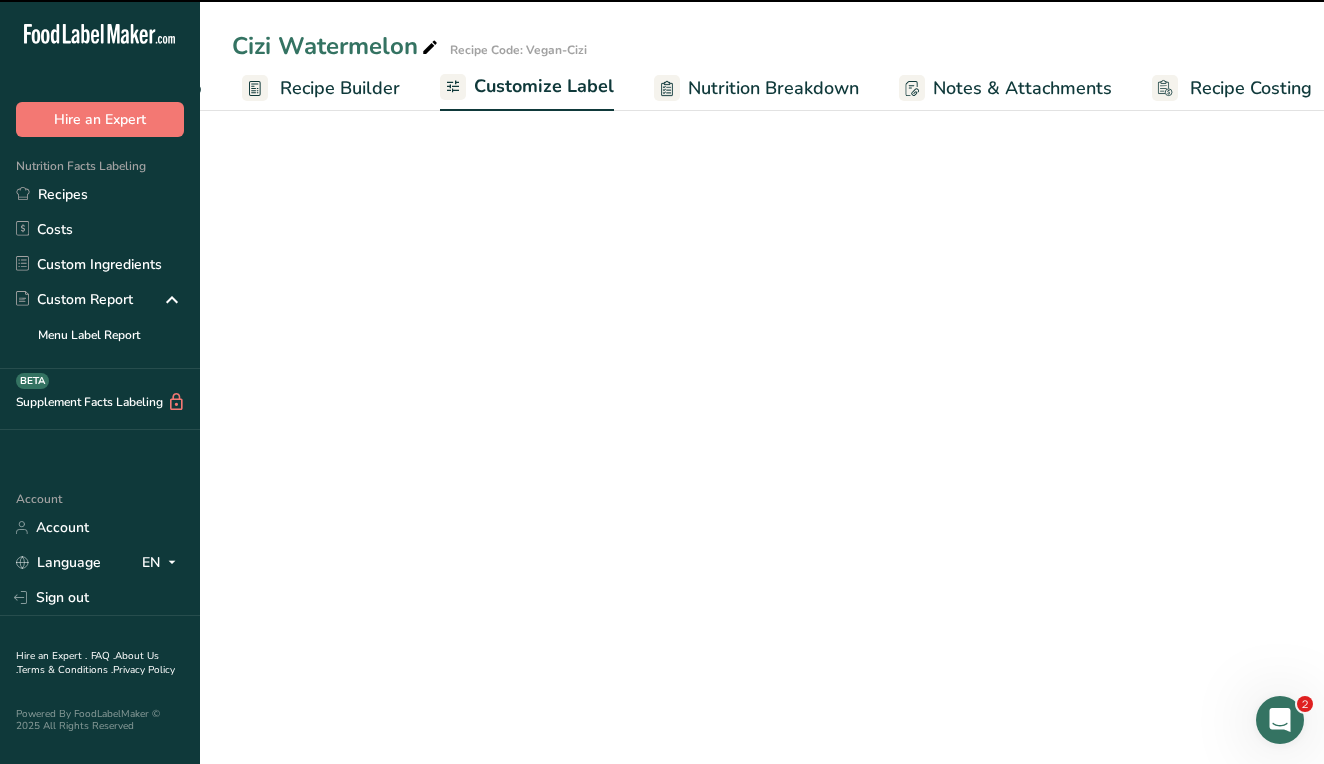 scroll, scrollTop: 0, scrollLeft: 197, axis: horizontal 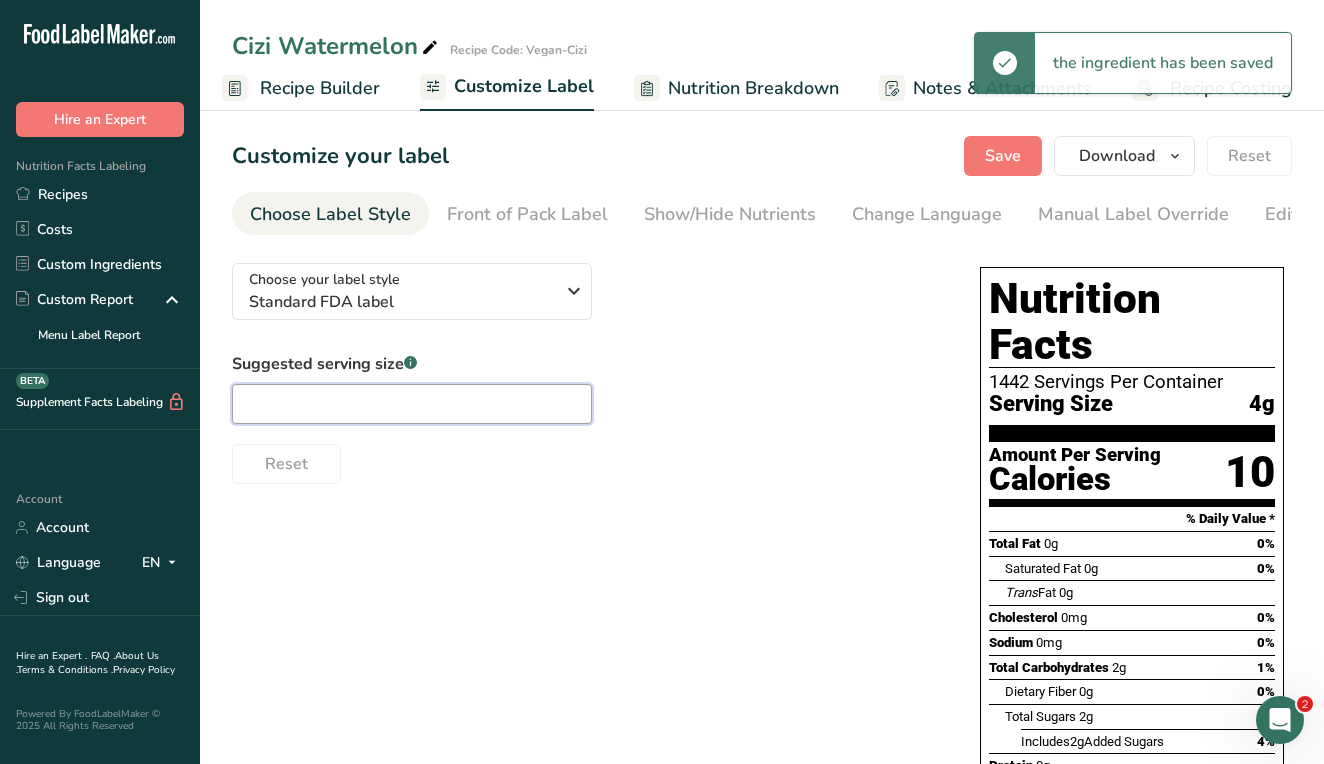 click at bounding box center [412, 404] 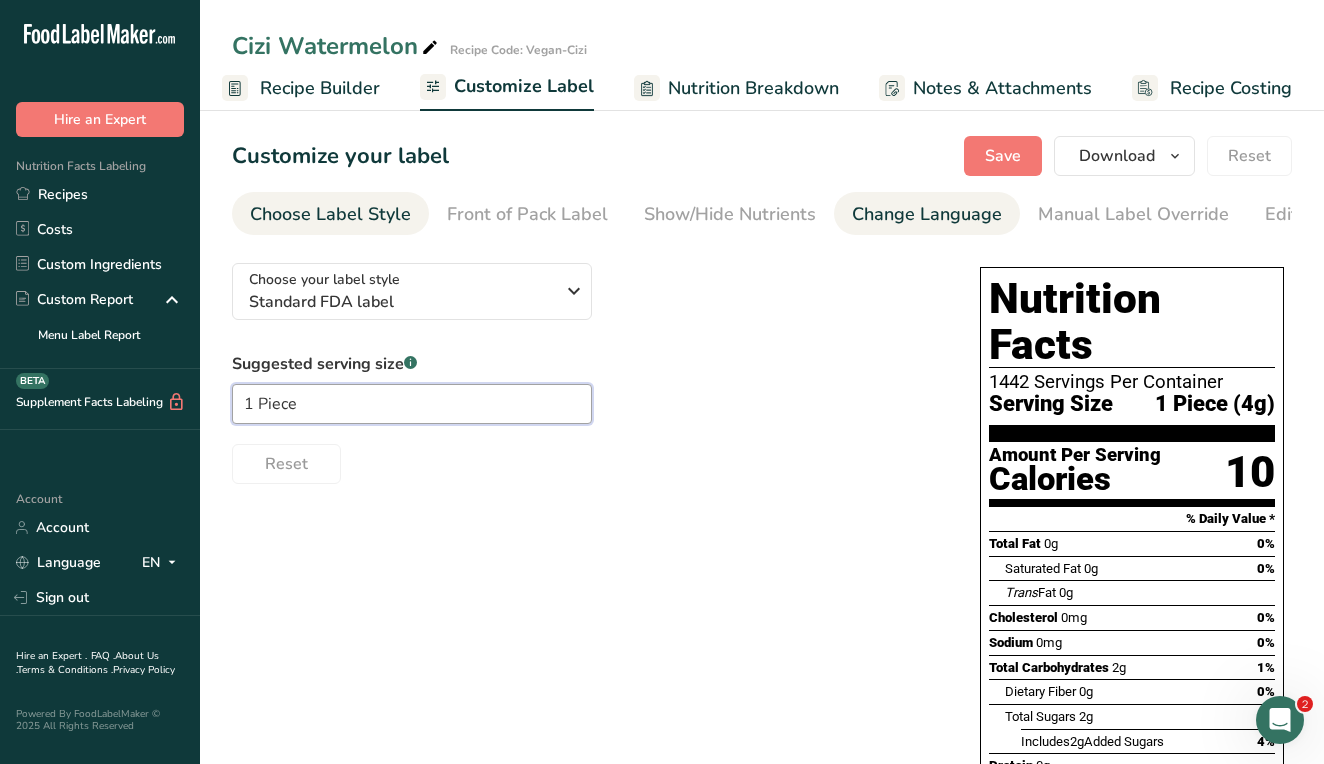 type on "1 Piece" 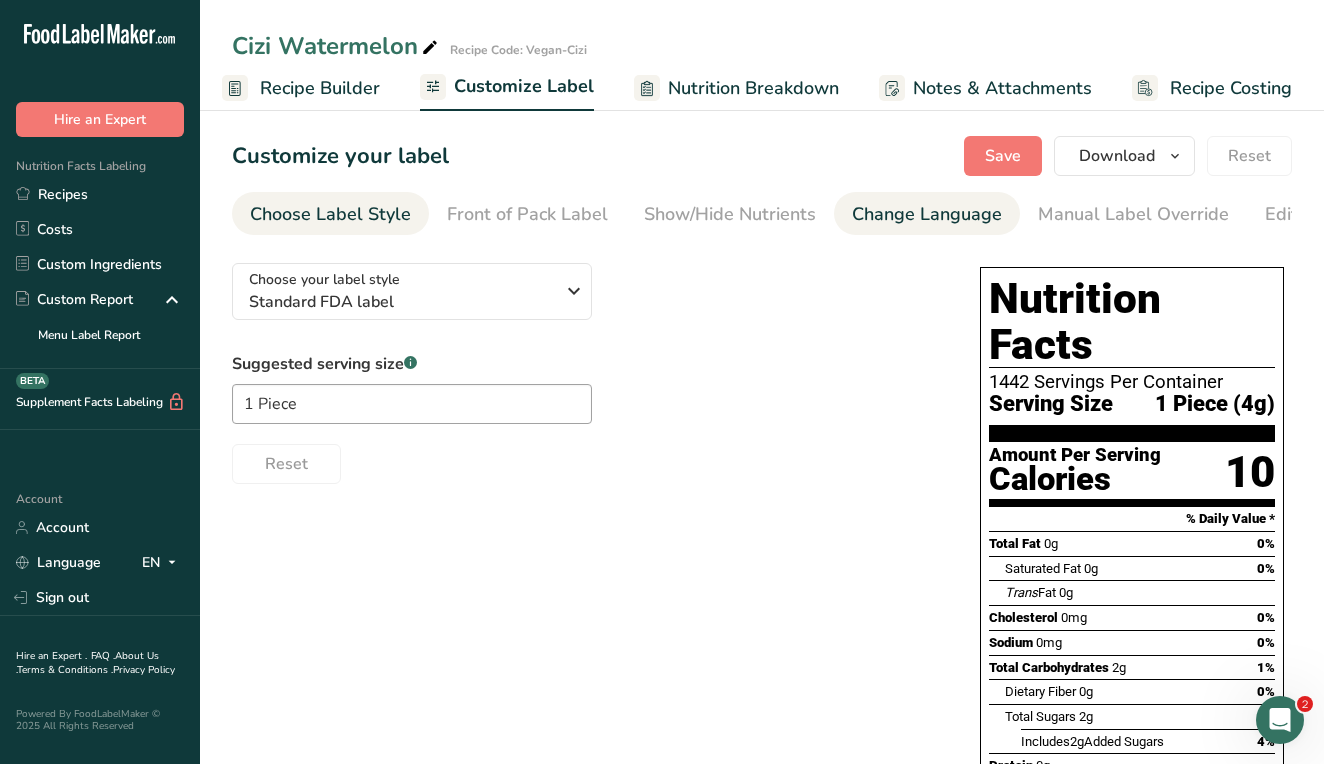 click on "Change Language" at bounding box center (927, 214) 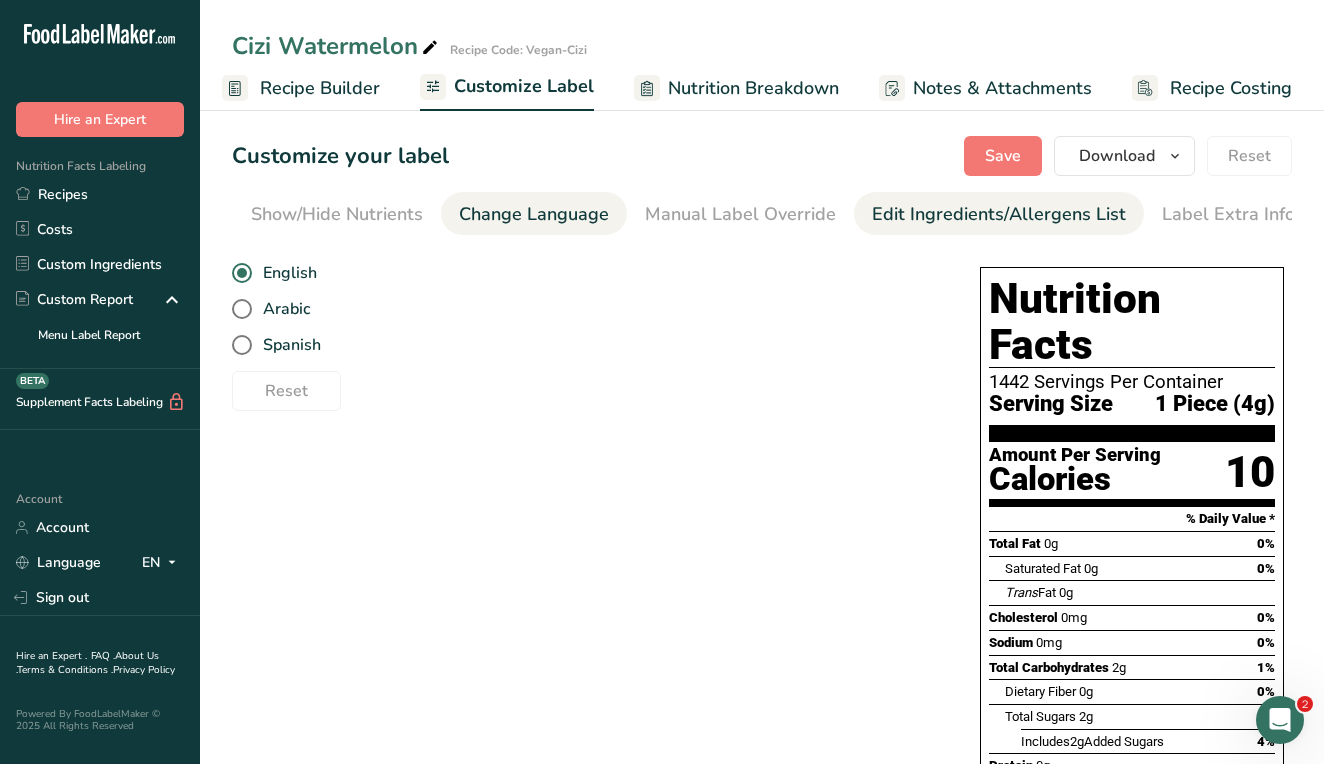 click on "Edit Ingredients/Allergens List" at bounding box center (999, 214) 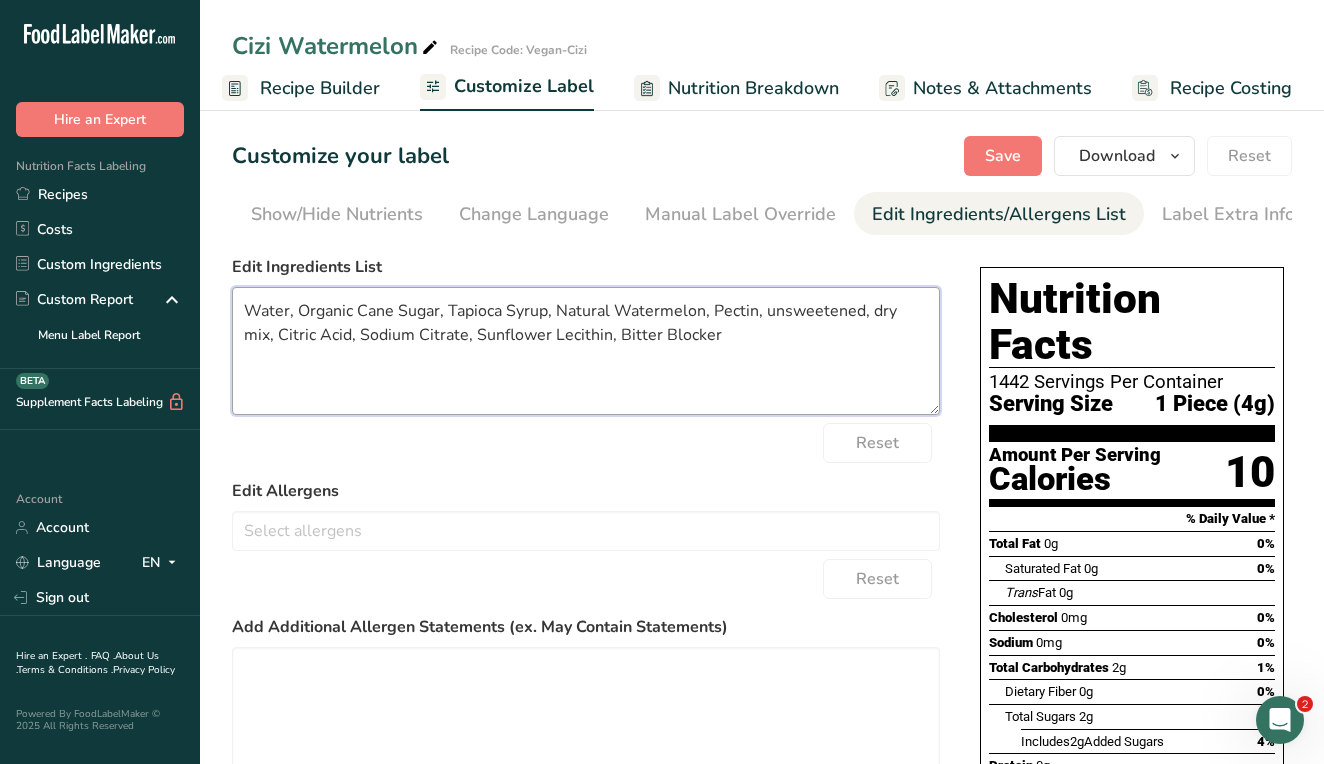 click on "Water, Organic Cane Sugar, Tapioca Syrup, Natural Watermelon, Pectin, unsweetened, dry mix, Citric Acid, Sodium Citrate, Sunflower Lecithin, Bitter Blocker" at bounding box center (586, 351) 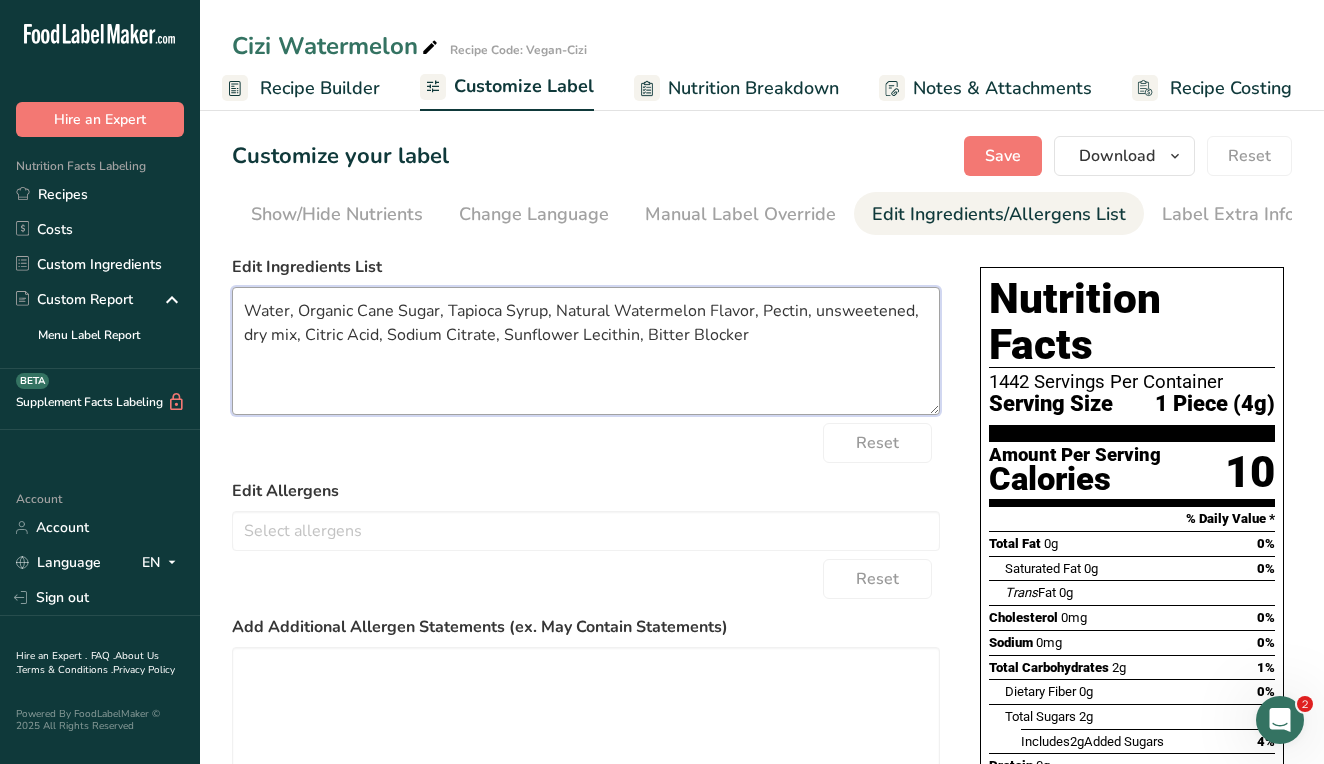 drag, startPoint x: 812, startPoint y: 309, endPoint x: 306, endPoint y: 328, distance: 506.3566 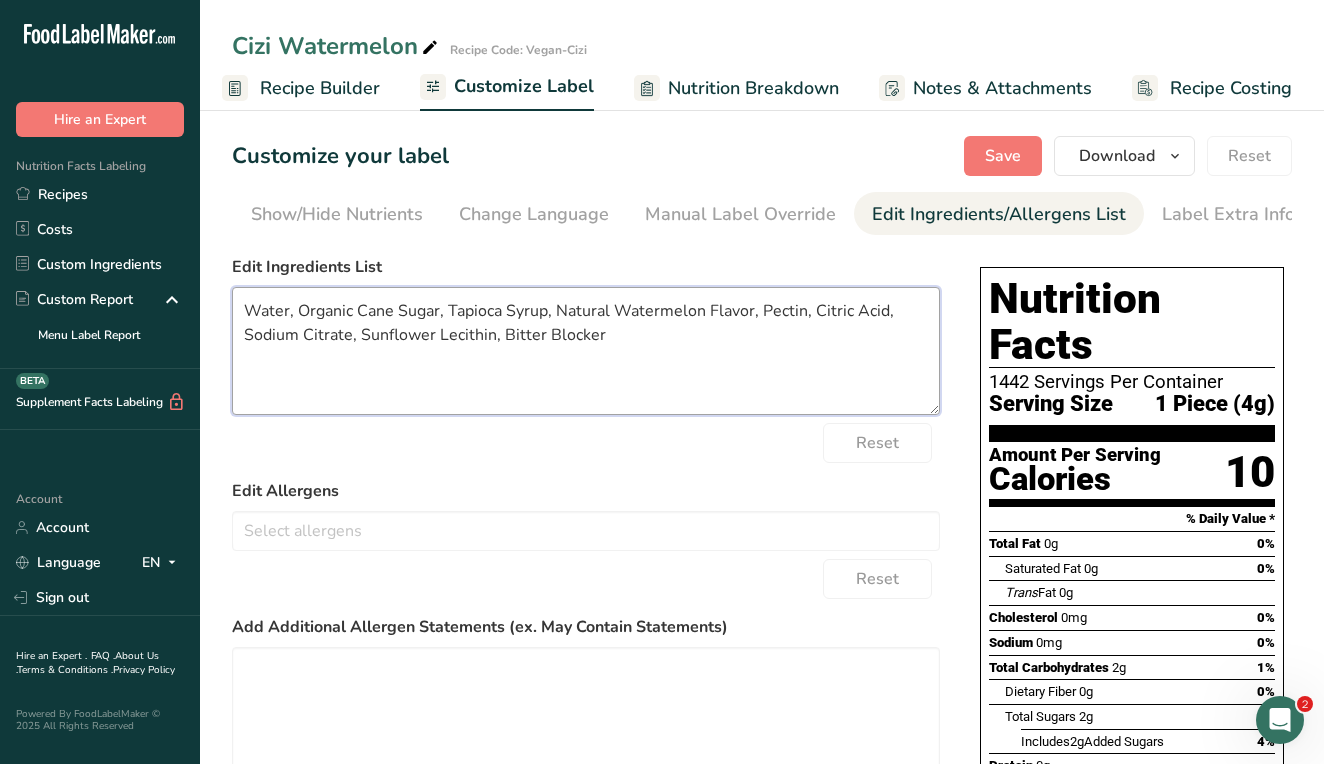 click on "Water, Organic Cane Sugar, Tapioca Syrup, Natural Watermelon Flavor, Pectin, Citric Acid, Sodium Citrate, Sunflower Lecithin, Bitter Blocker" at bounding box center (586, 351) 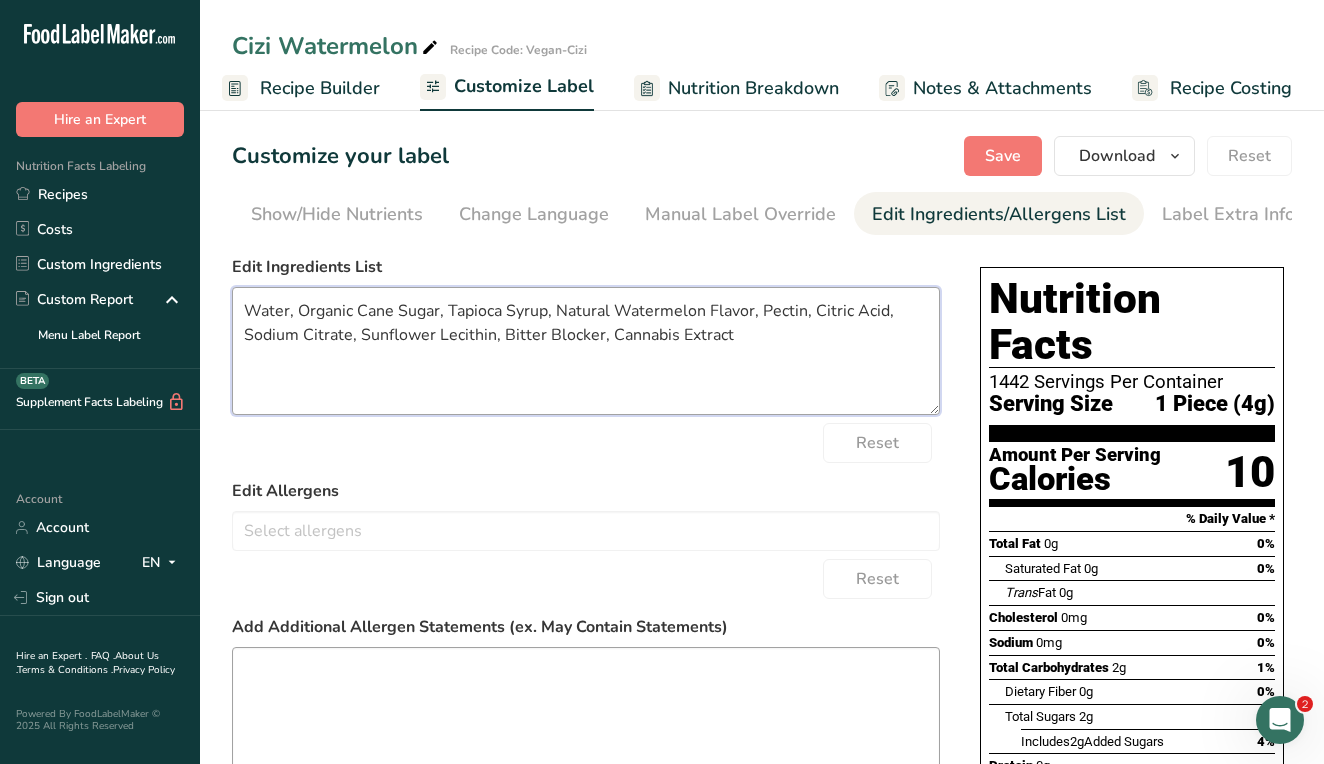 type on "Water, Organic Cane Sugar, Tapioca Syrup, Natural Watermelon Flavor, Pectin, Citric Acid, Sodium Citrate, Sunflower Lecithin, Bitter Blocker, Cannabis Extract" 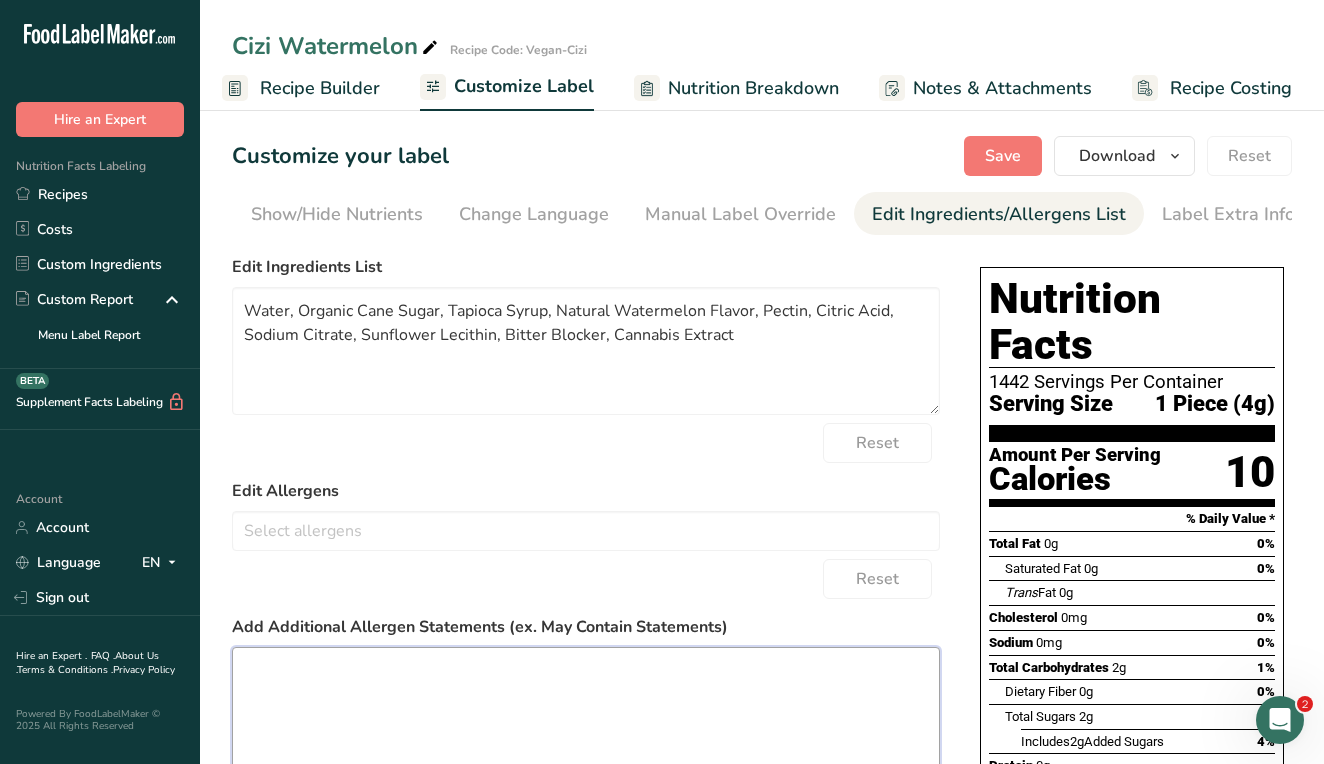 click at bounding box center (586, 711) 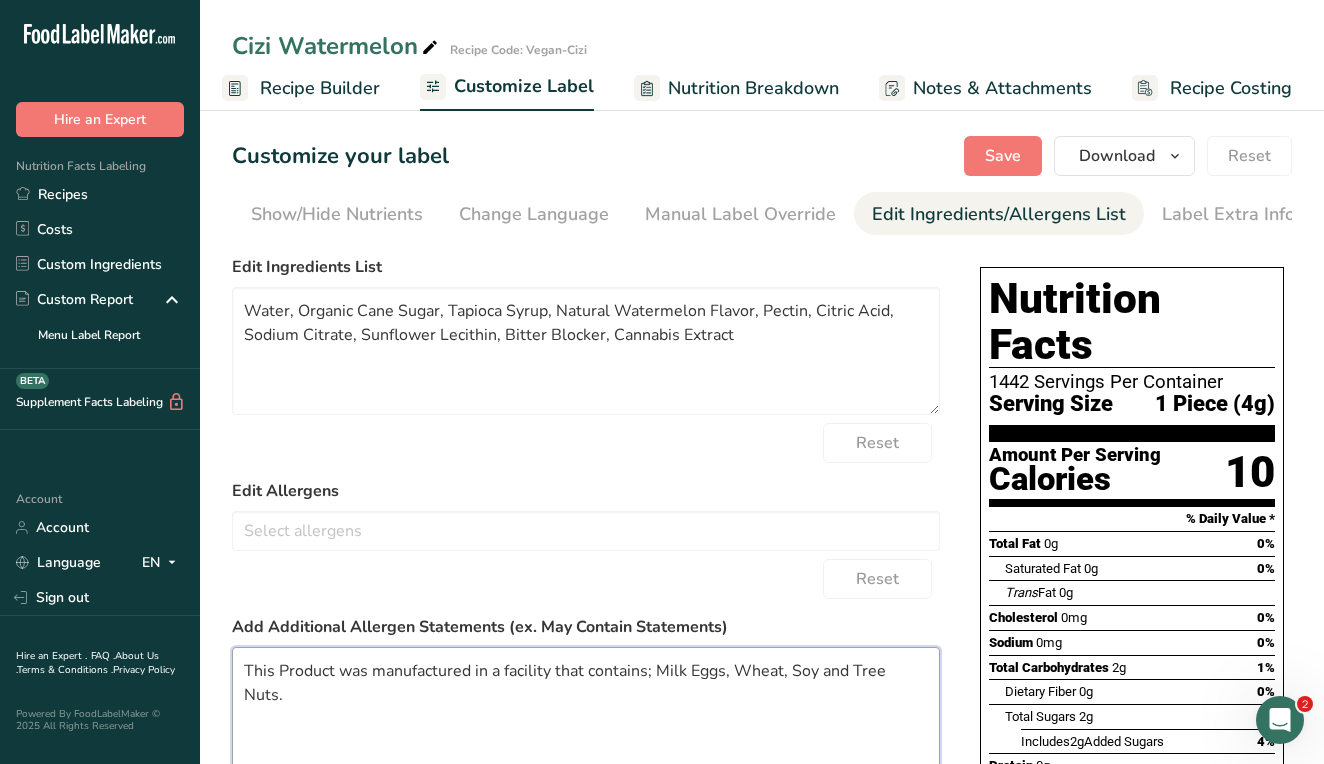 click on "This Product was manufactured in a facility that contains; Milk Eggs, Wheat, Soy and Tree Nuts." at bounding box center [586, 711] 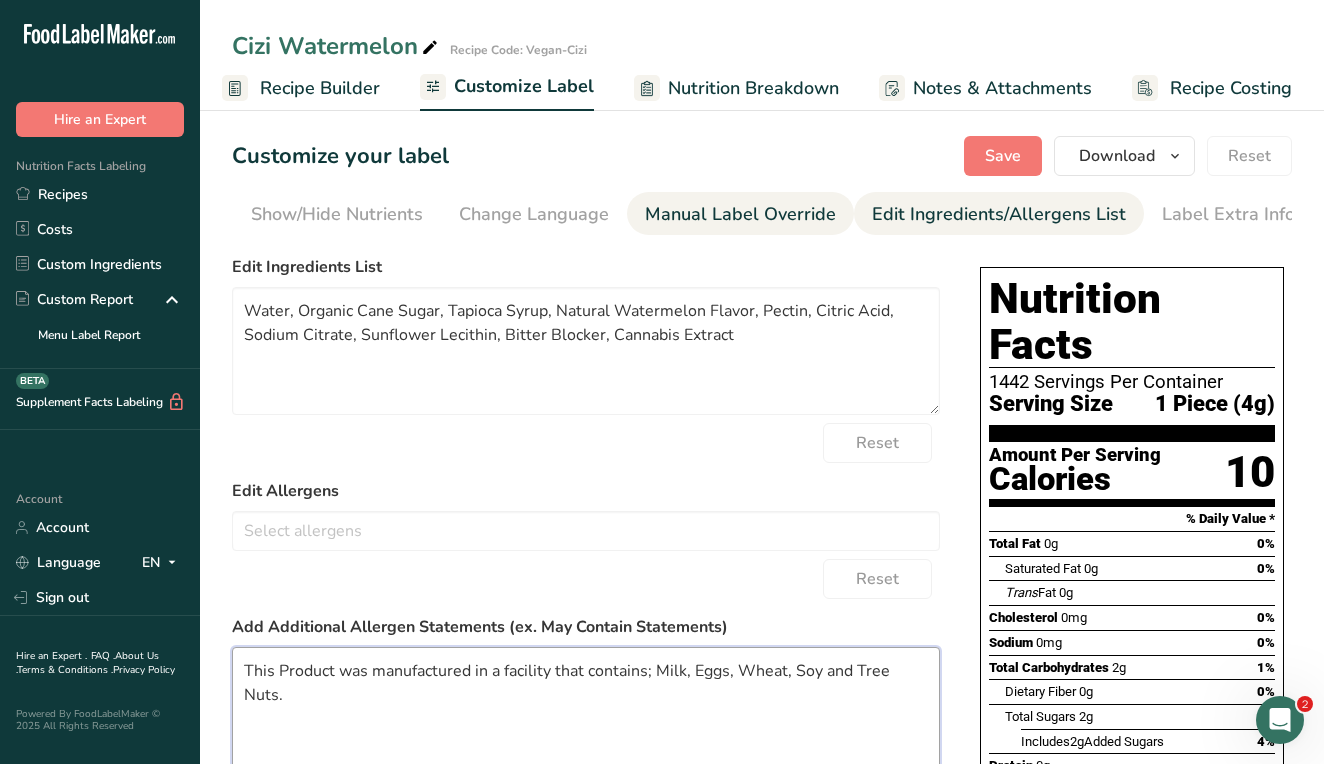 type on "This Product was manufactured in a facility that contains; Milk, Eggs, Wheat, Soy and Tree Nuts." 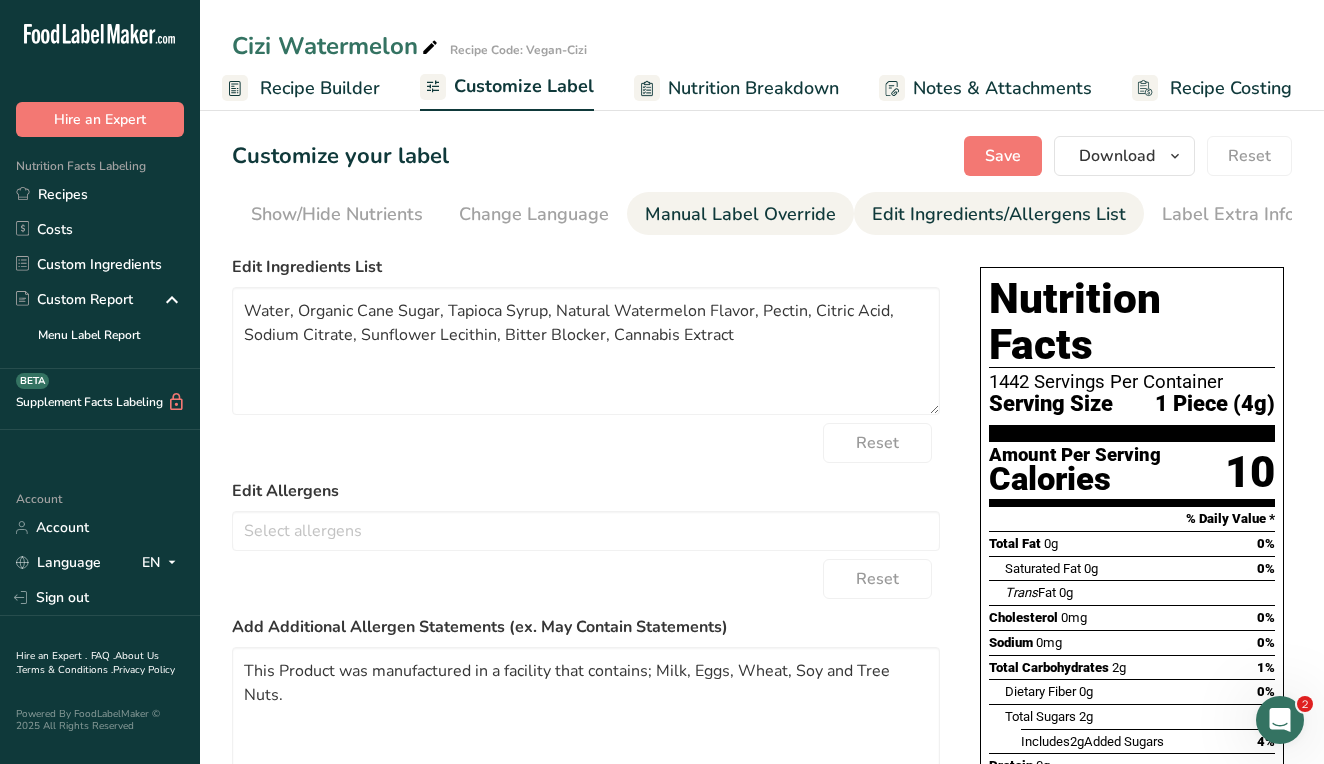 click on "Manual Label Override" at bounding box center [740, 214] 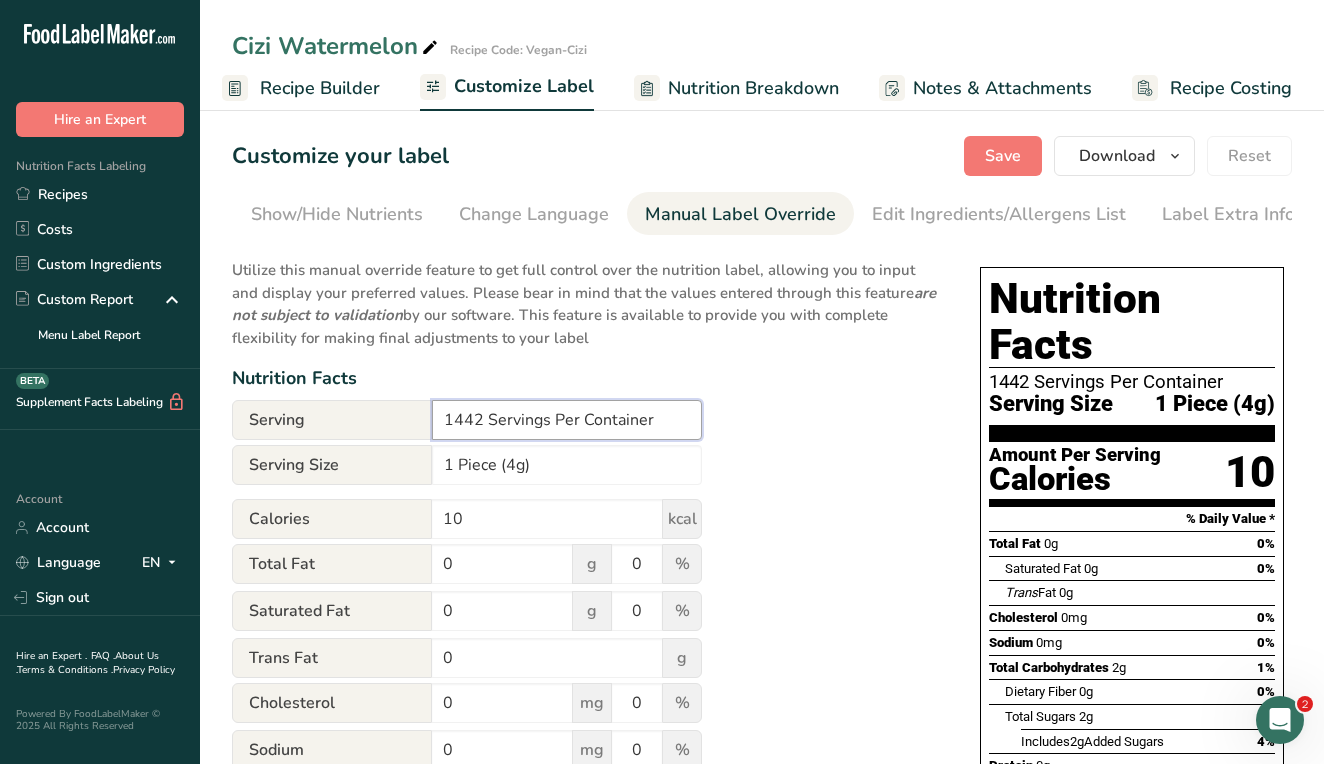 drag, startPoint x: 480, startPoint y: 412, endPoint x: 415, endPoint y: 416, distance: 65.12296 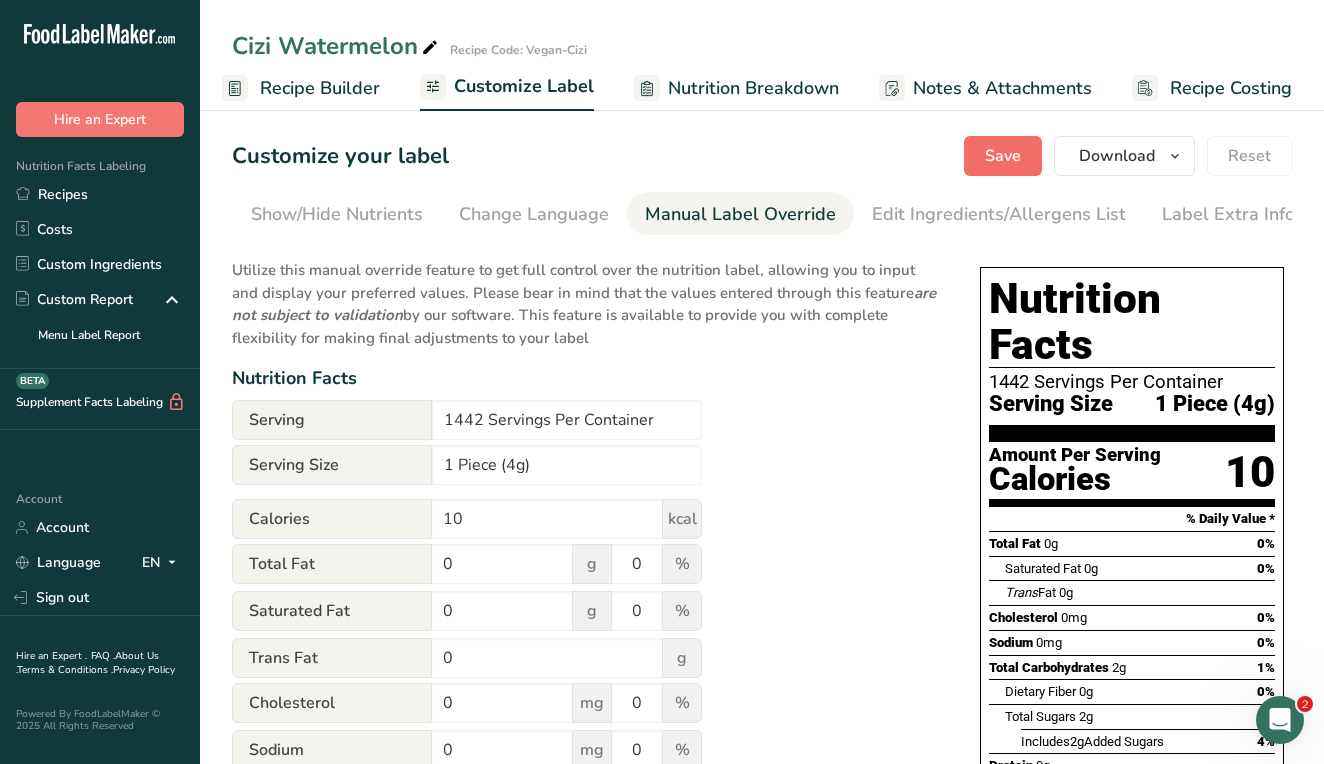 click on "Save" at bounding box center (1003, 156) 